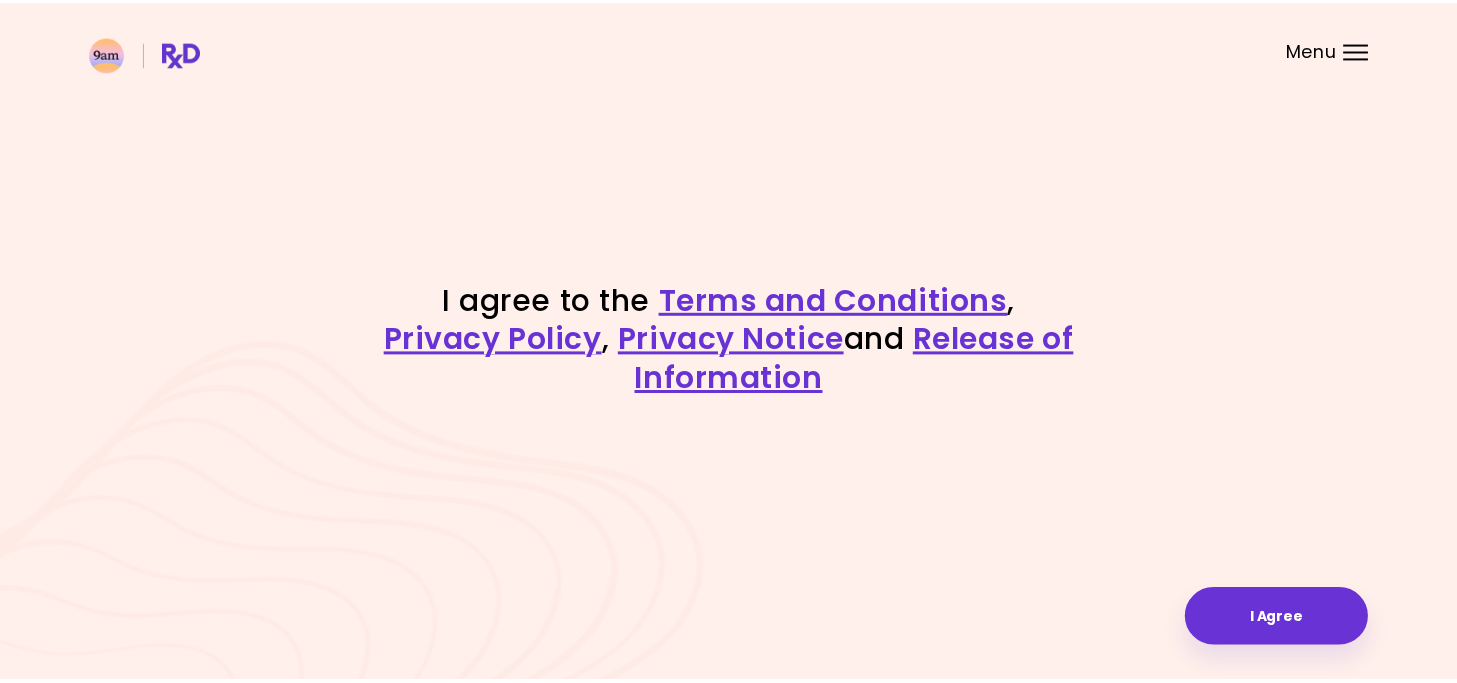 scroll, scrollTop: 0, scrollLeft: 0, axis: both 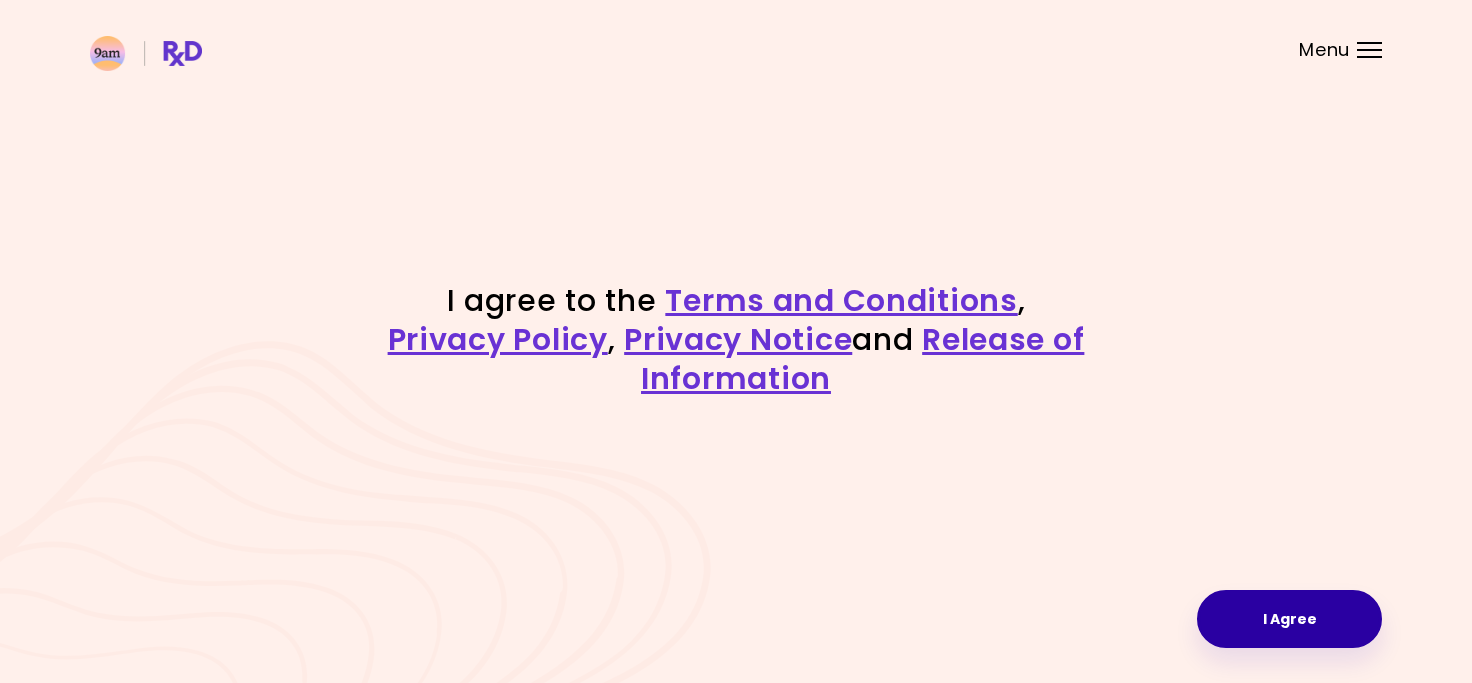 click on "I Agree" at bounding box center (1289, 619) 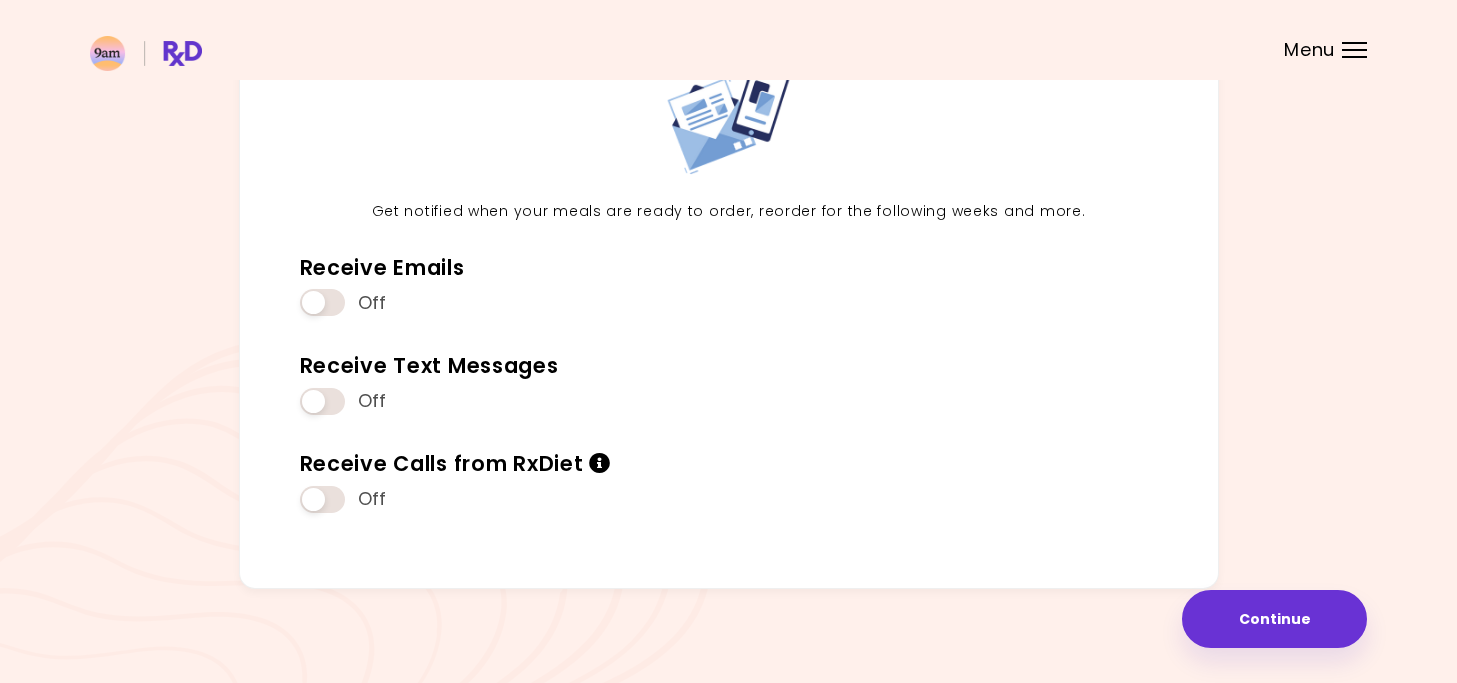 scroll, scrollTop: 154, scrollLeft: 0, axis: vertical 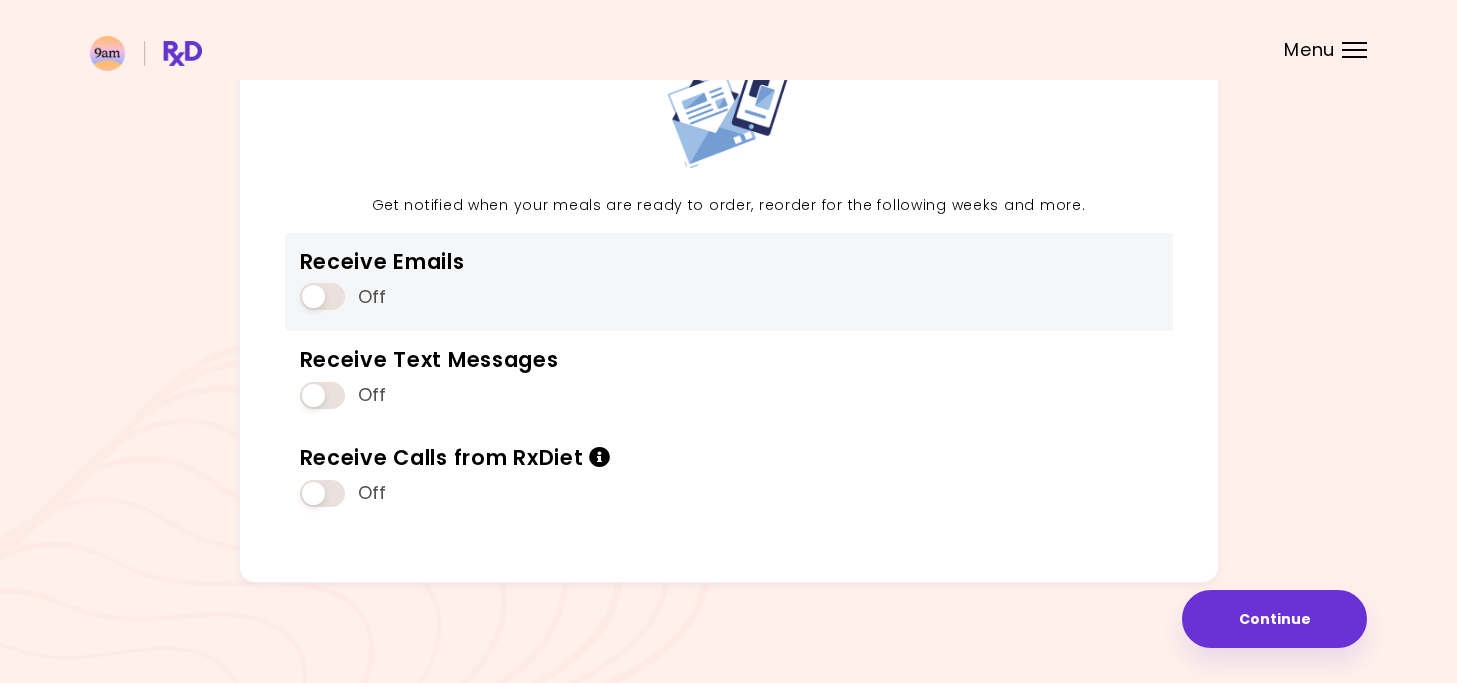 click at bounding box center [322, 296] 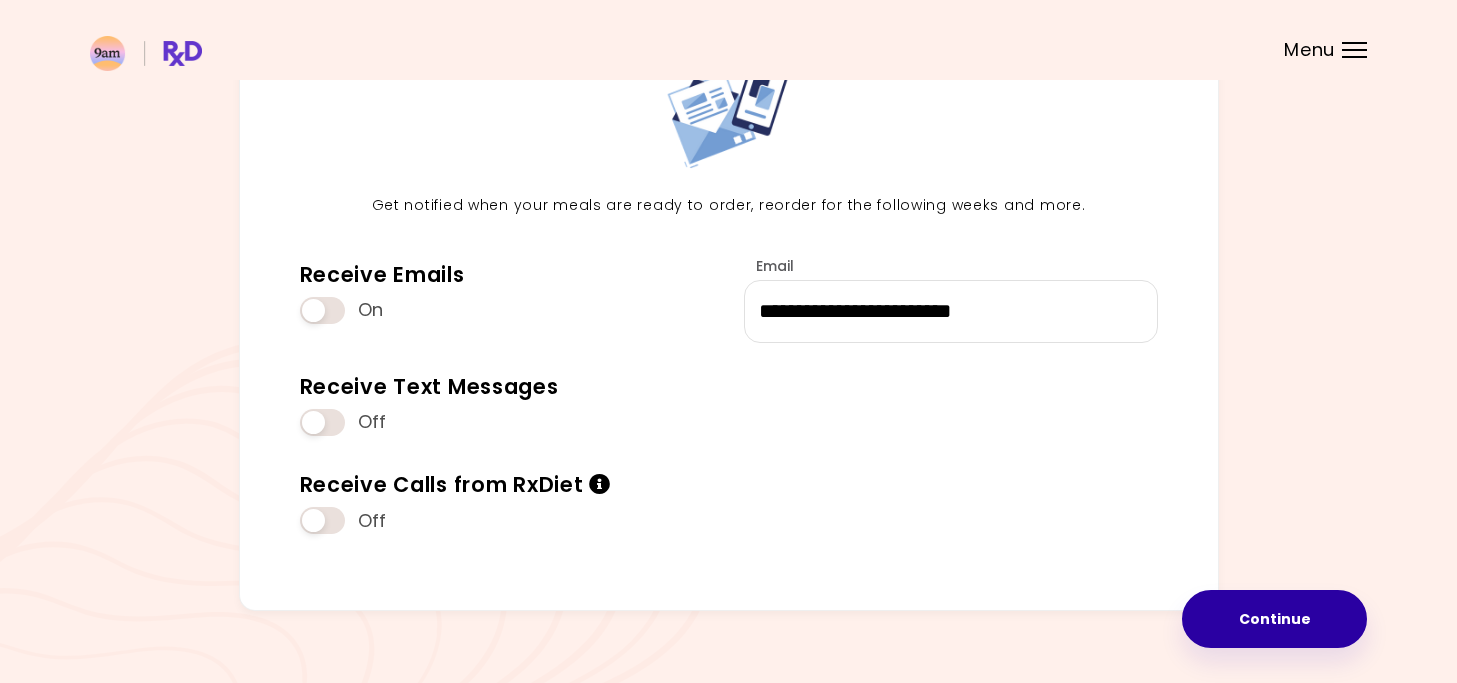 click on "Continue" at bounding box center (1274, 619) 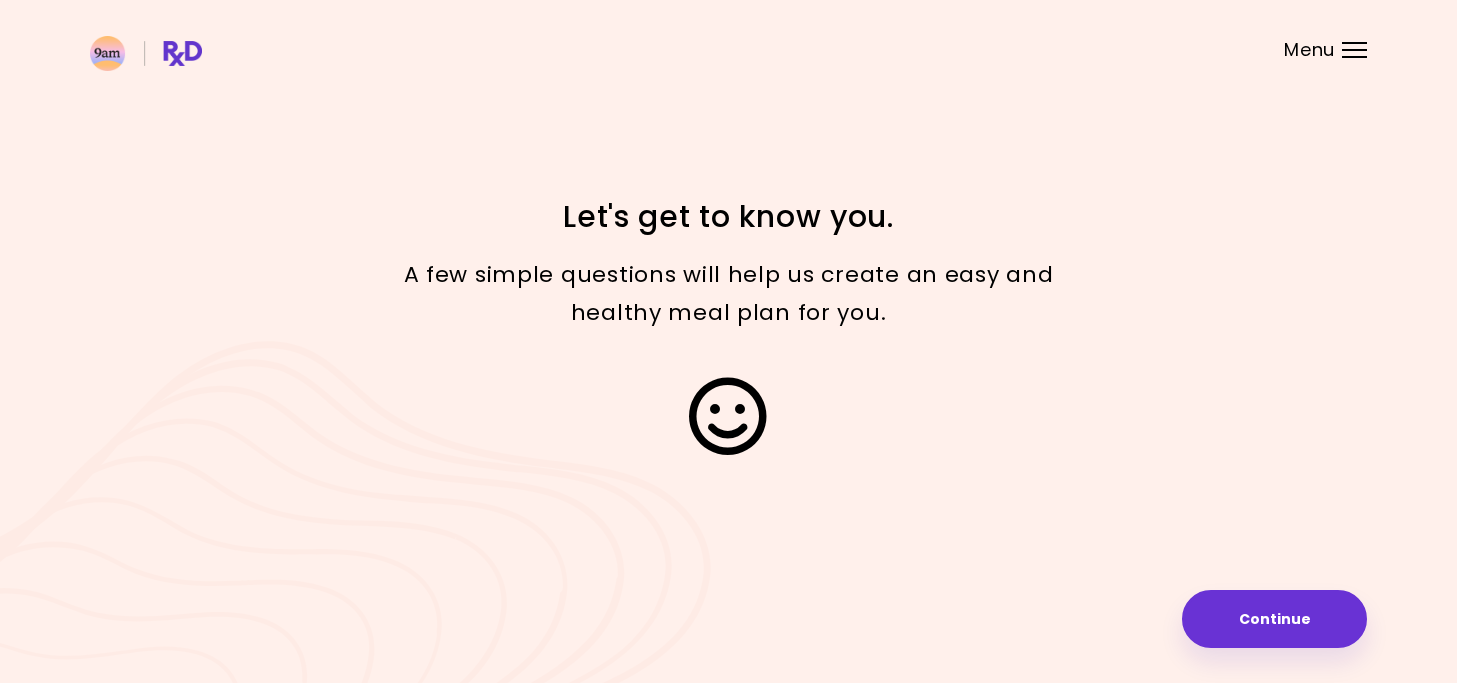 scroll, scrollTop: 0, scrollLeft: 0, axis: both 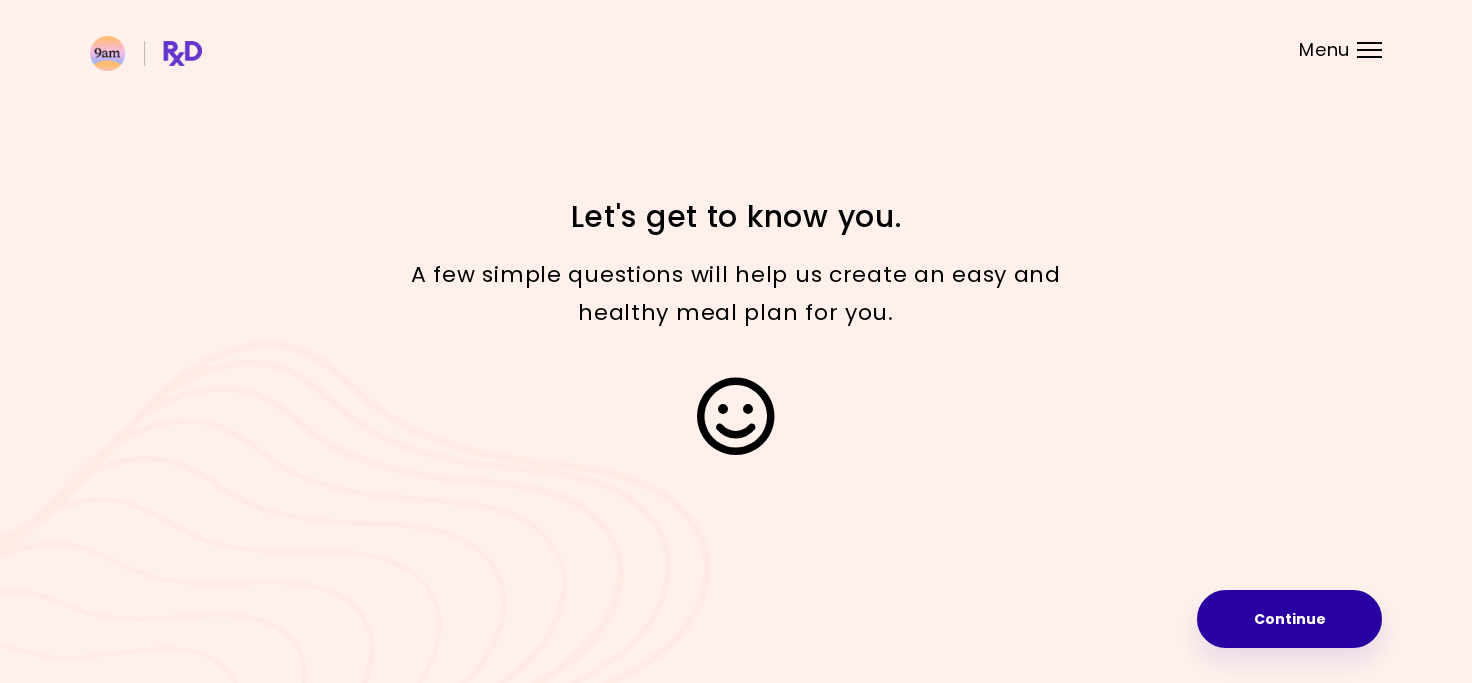click on "Continue" at bounding box center (1289, 619) 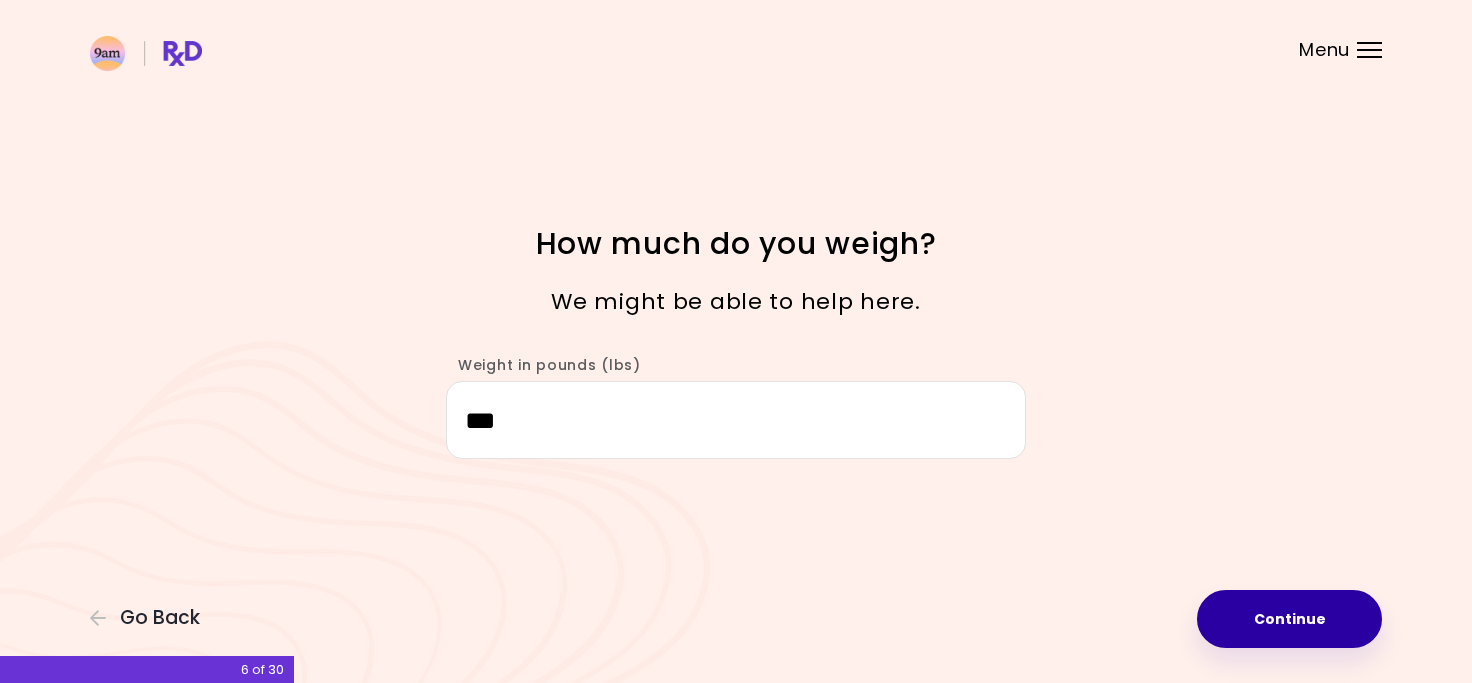 type on "***" 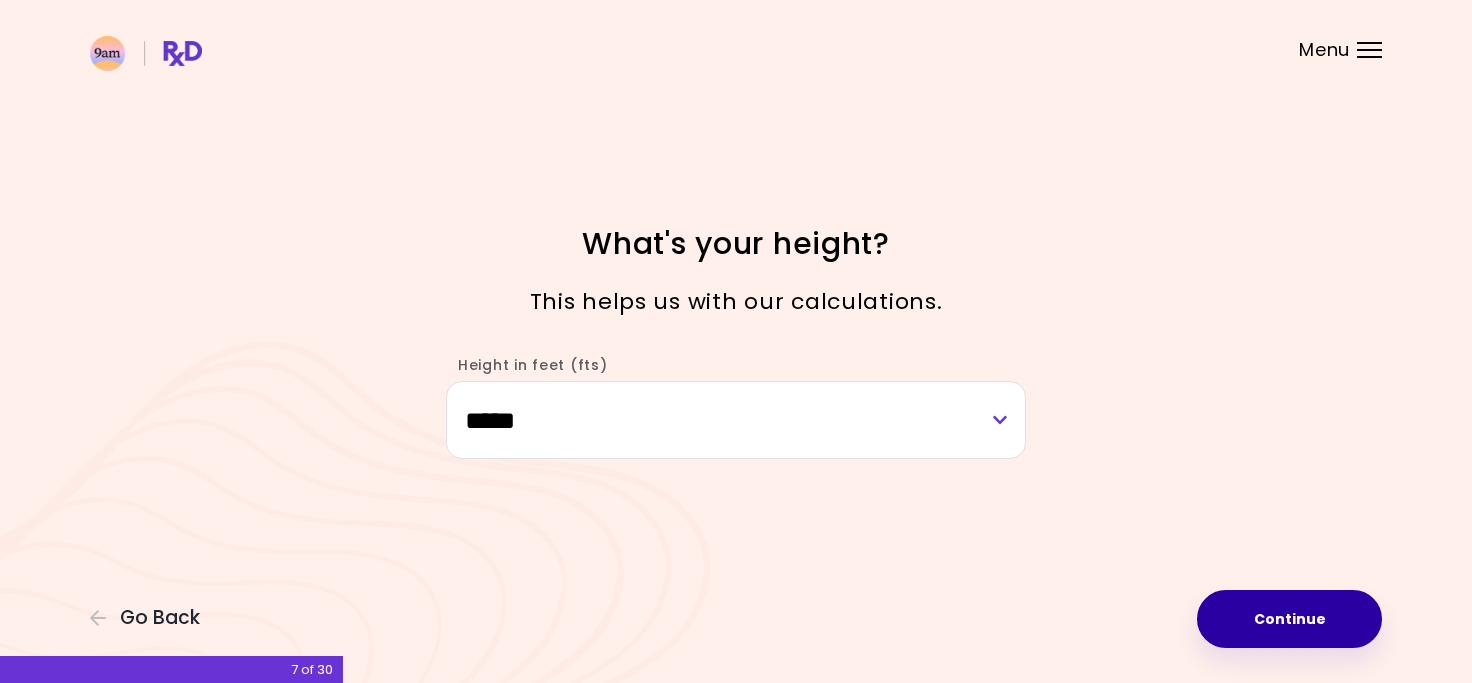 click on "Continue" at bounding box center [1289, 619] 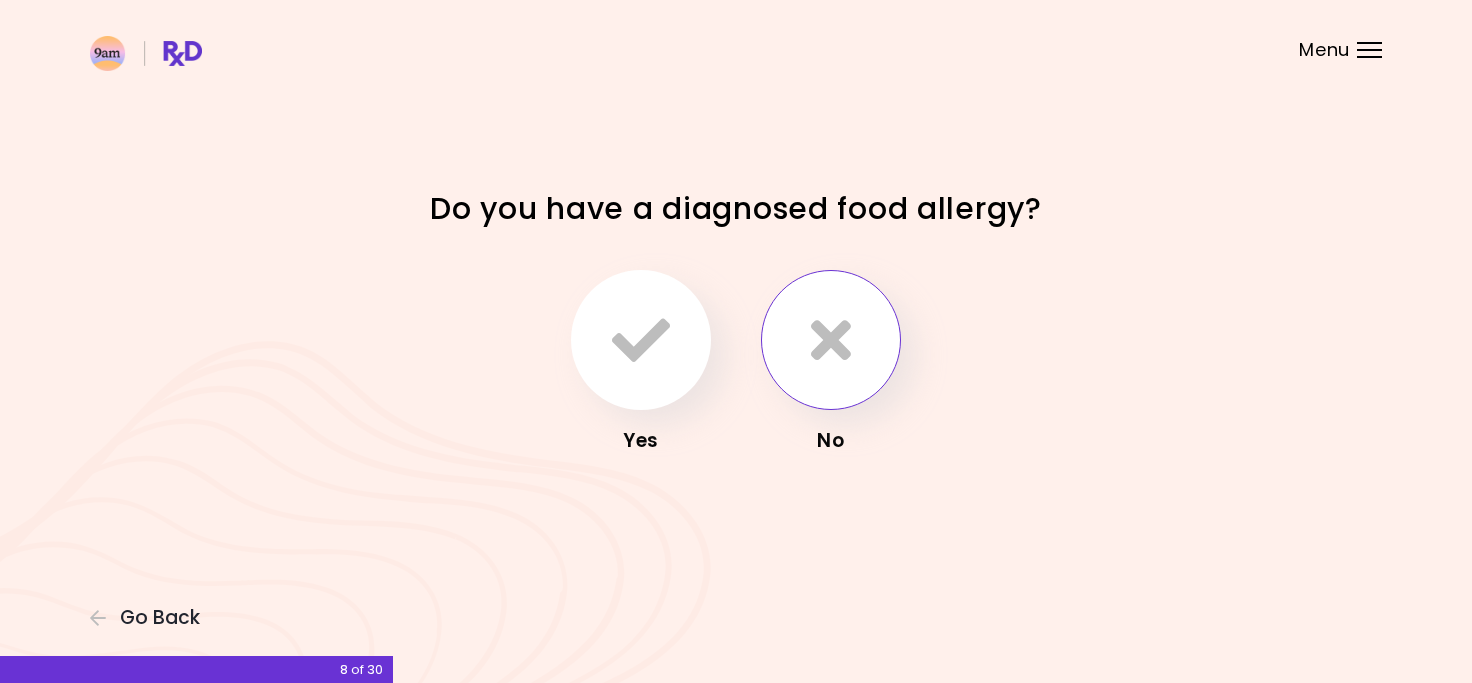 click at bounding box center [831, 340] 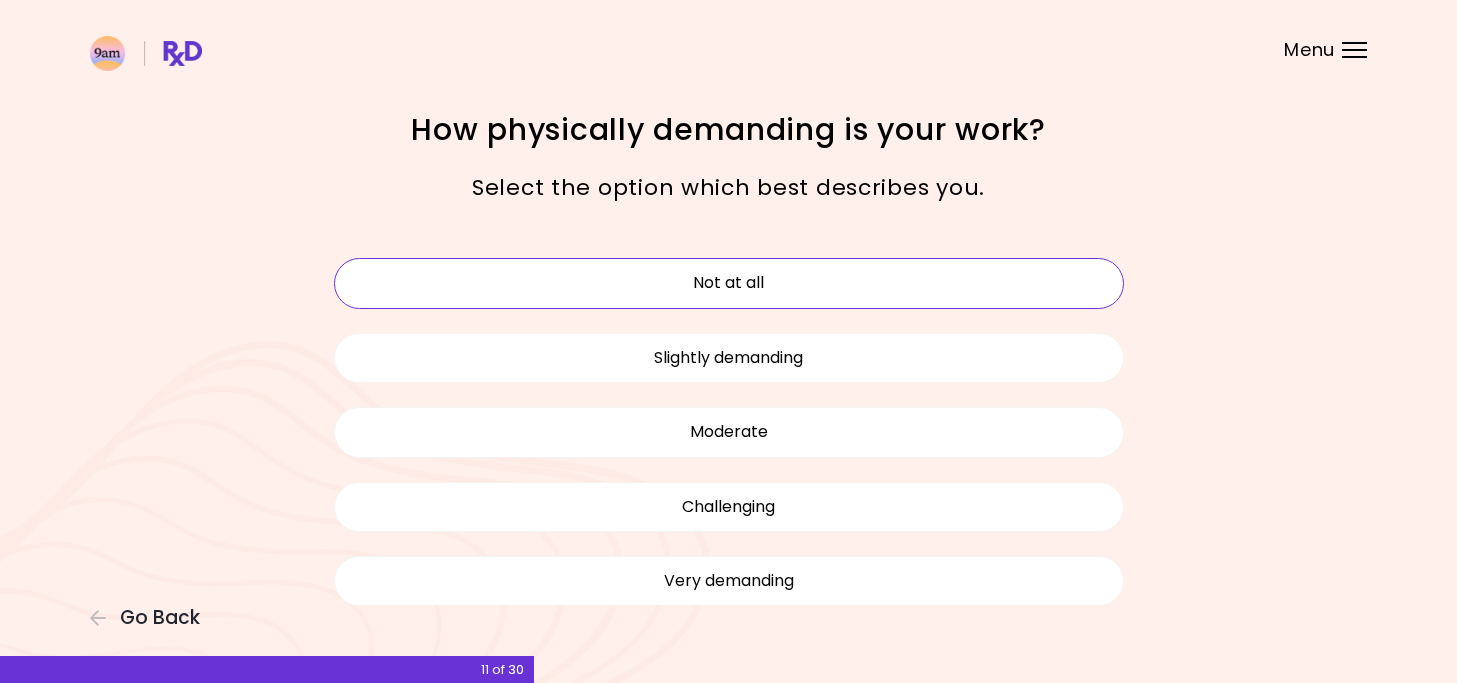 click on "Not at all" at bounding box center (729, 283) 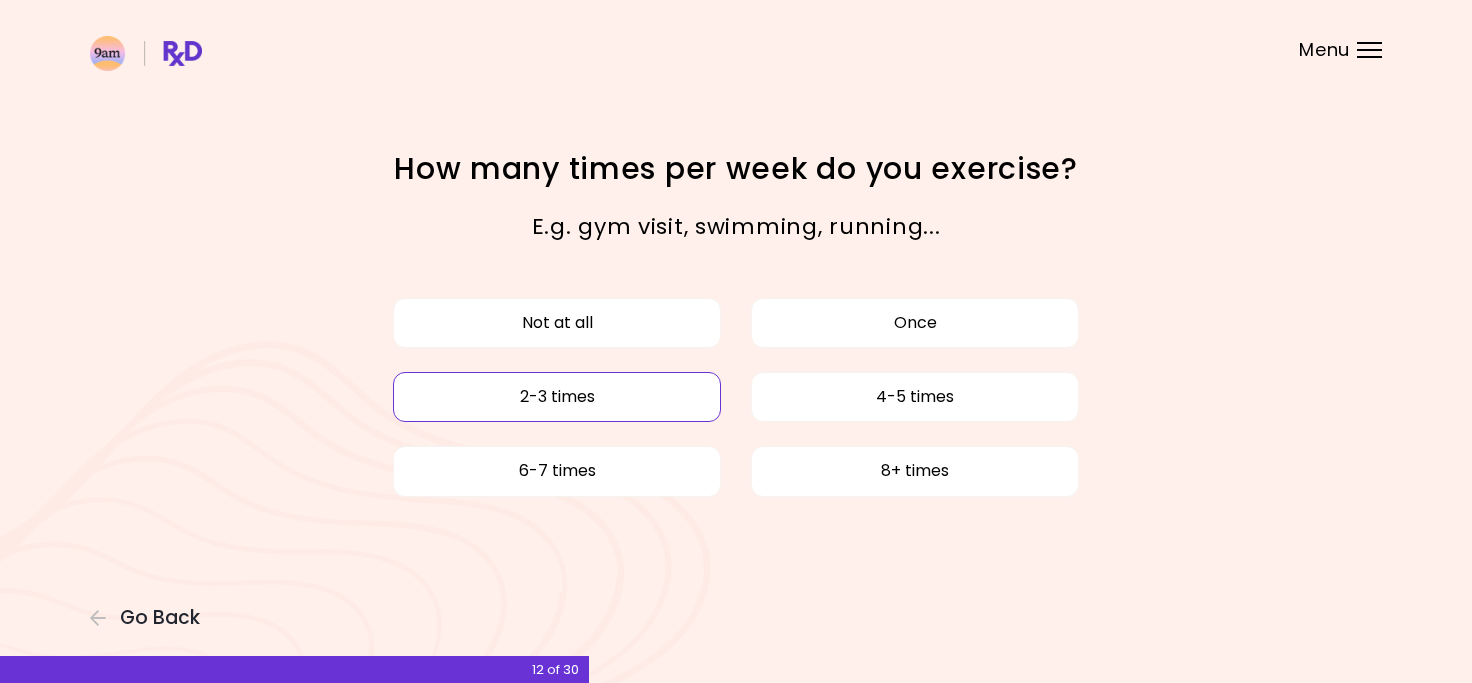 click on "2-3 times" at bounding box center [557, 397] 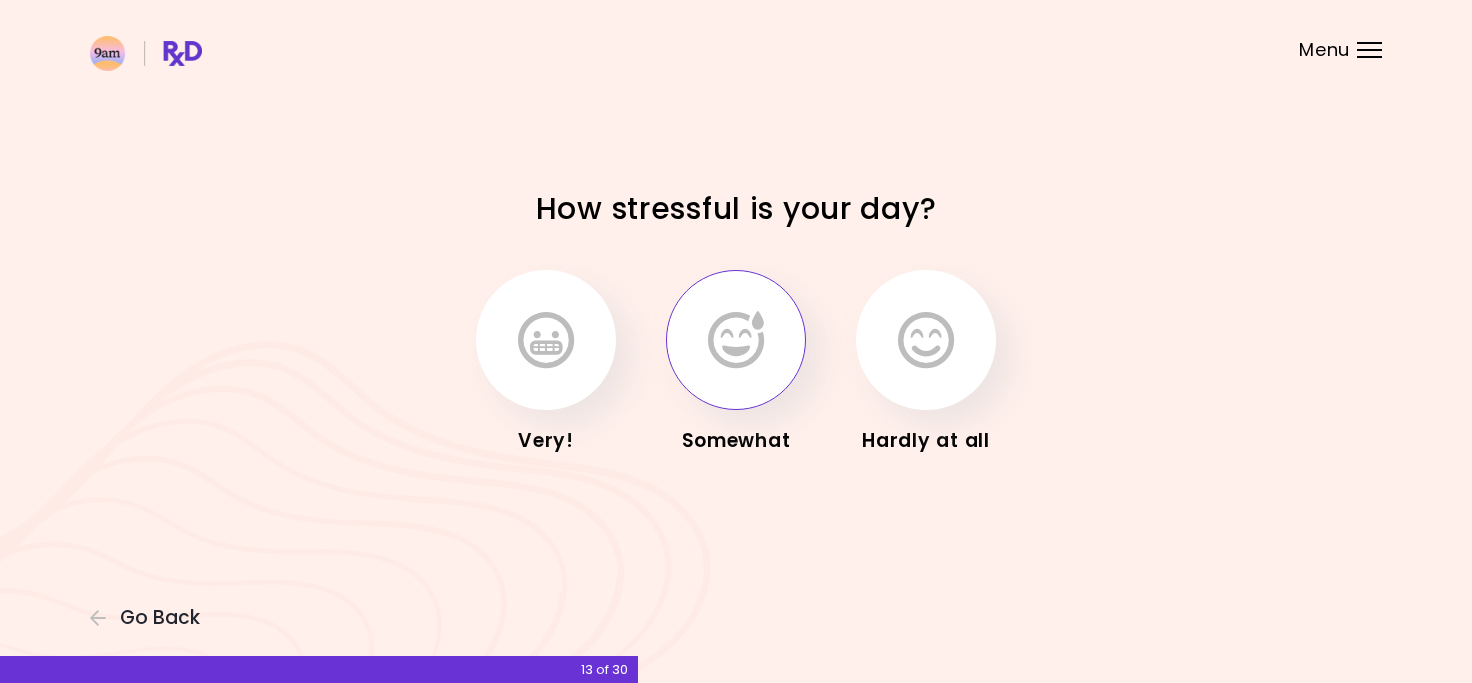 click at bounding box center [736, 340] 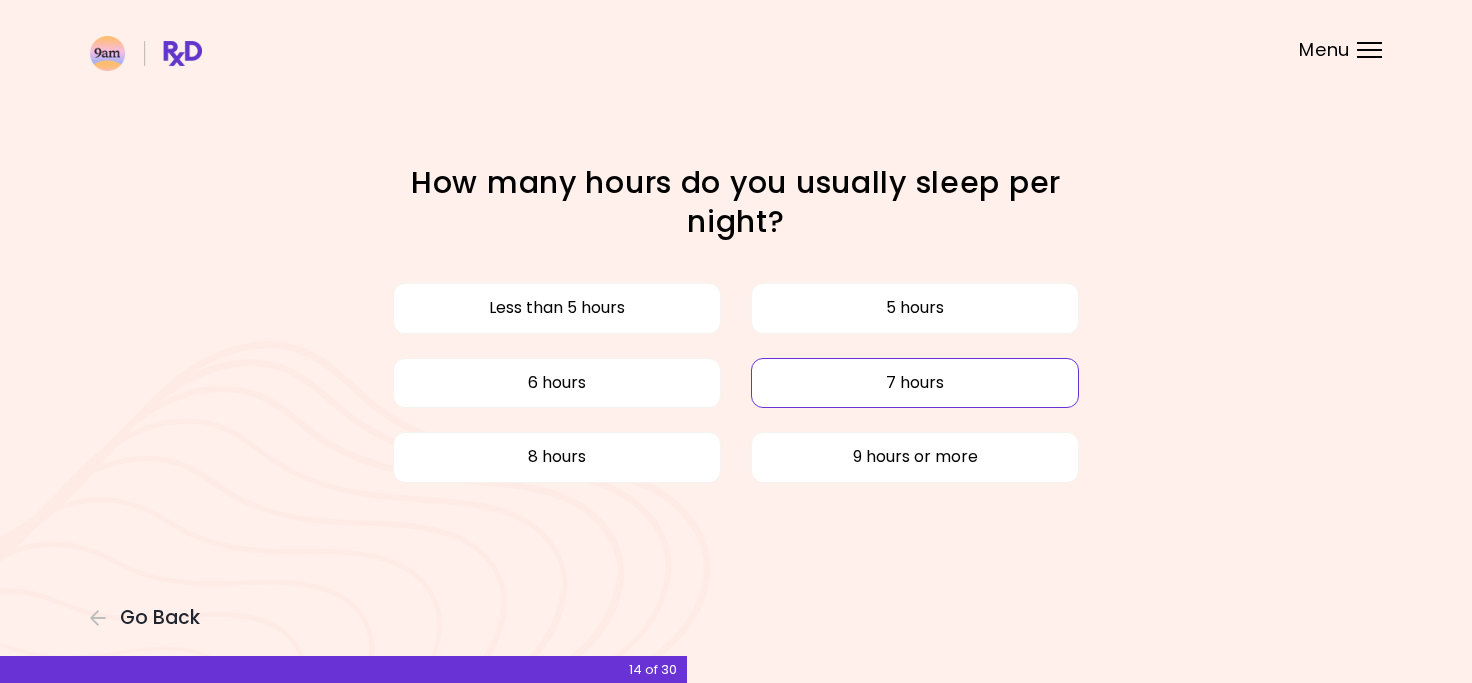 click on "7 hours" at bounding box center (915, 383) 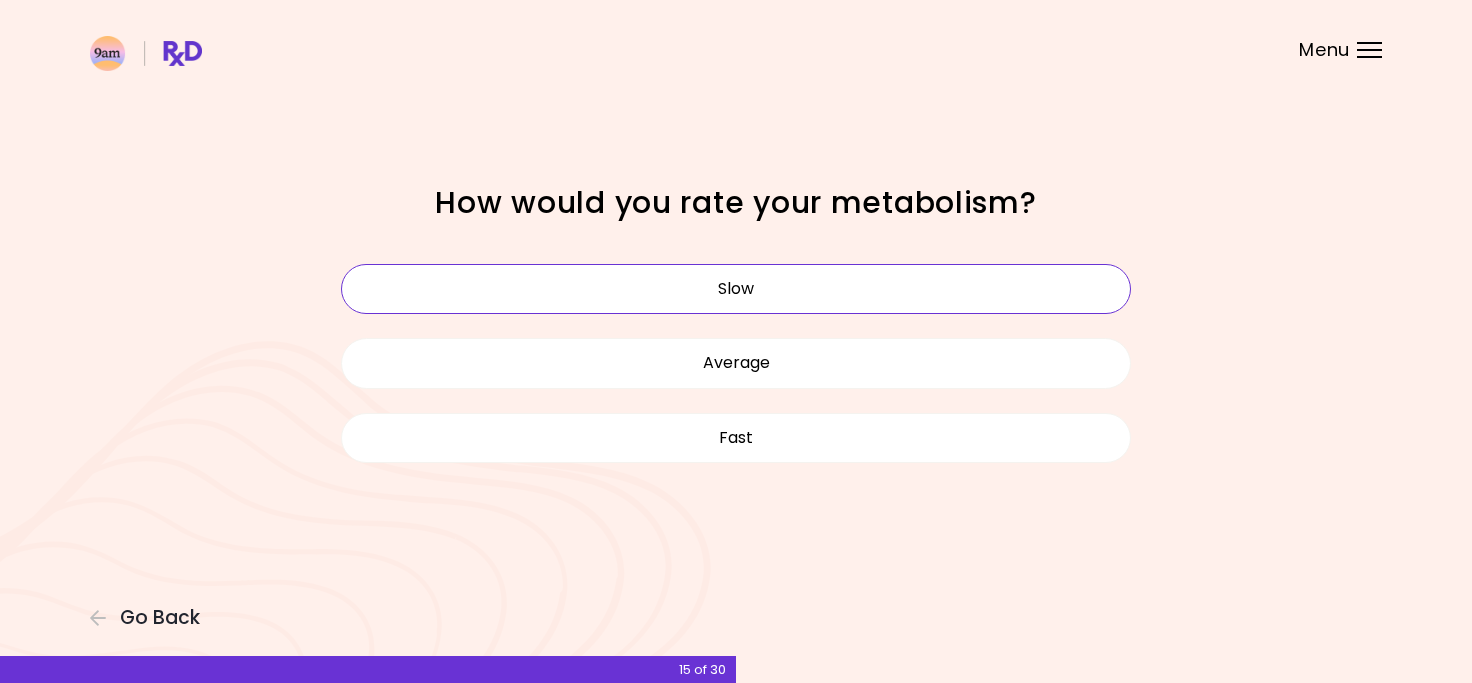 click on "Slow" at bounding box center (736, 289) 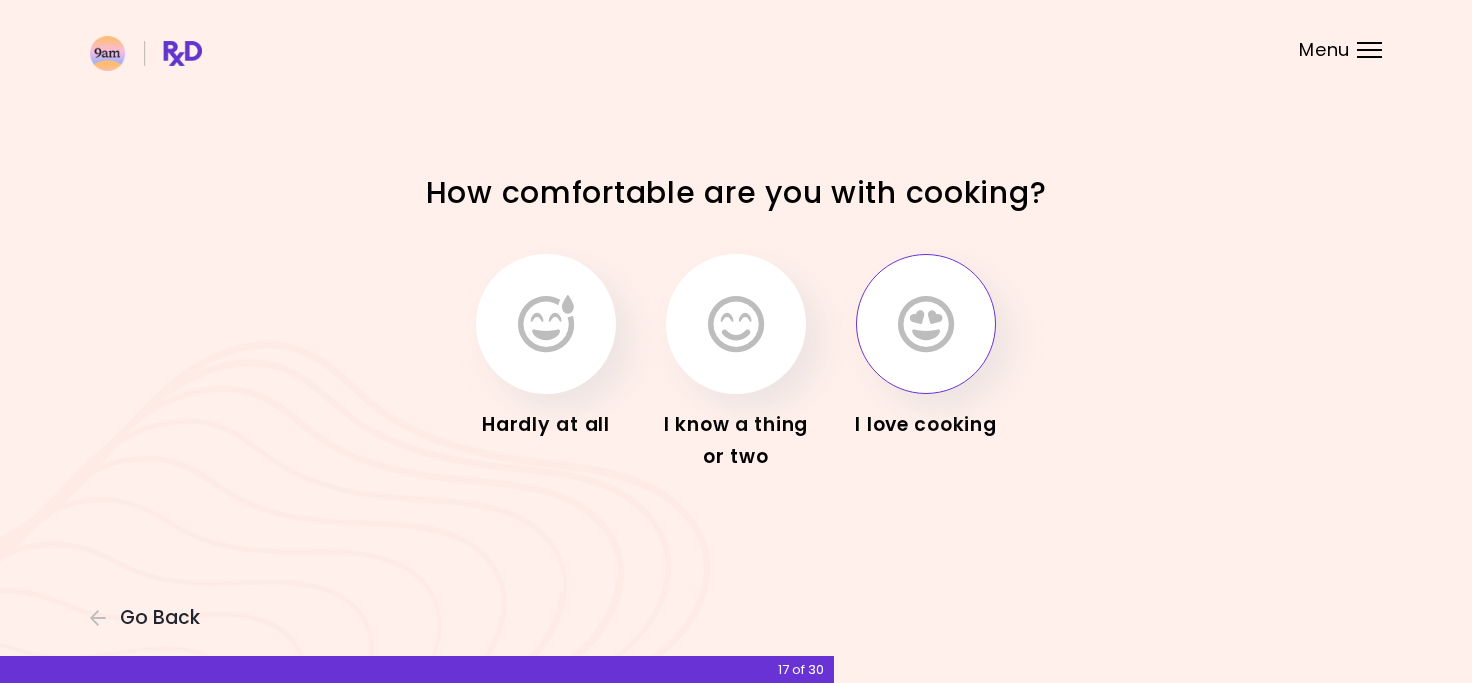 click at bounding box center [926, 324] 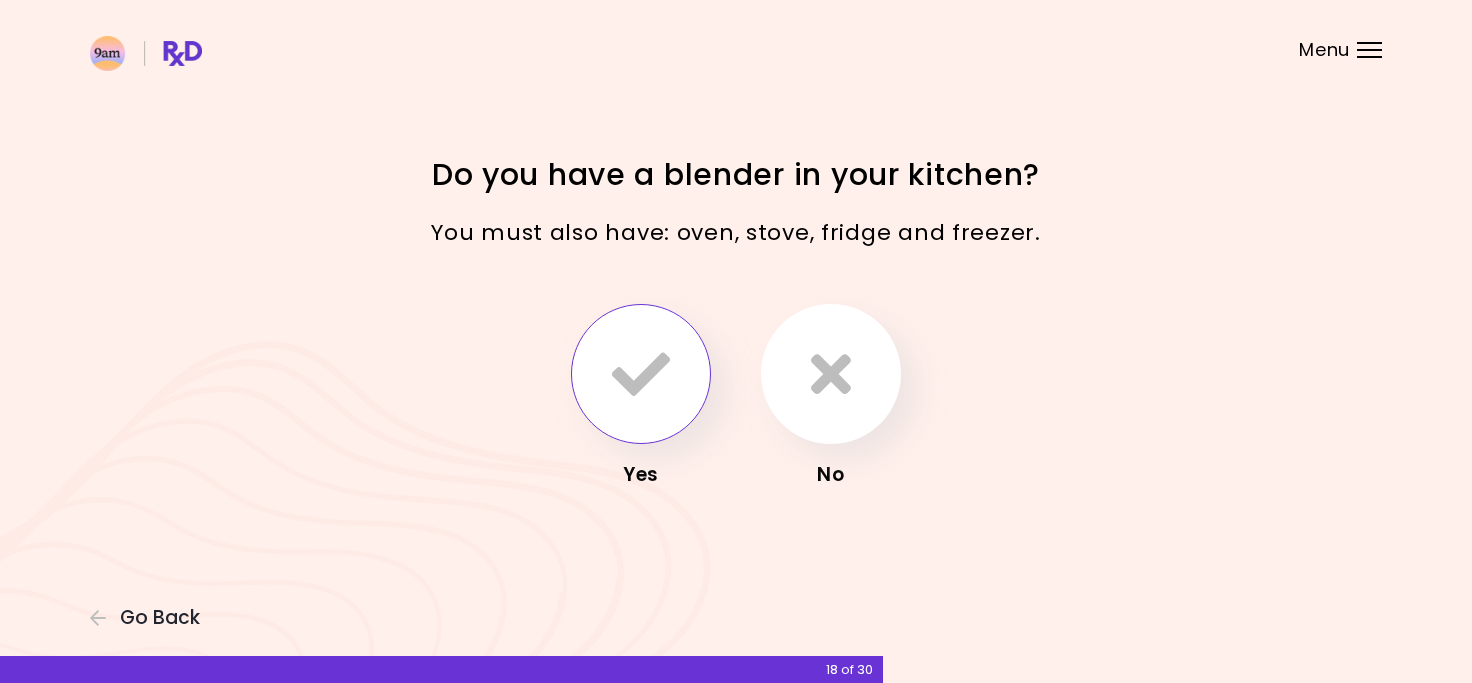 click at bounding box center [641, 374] 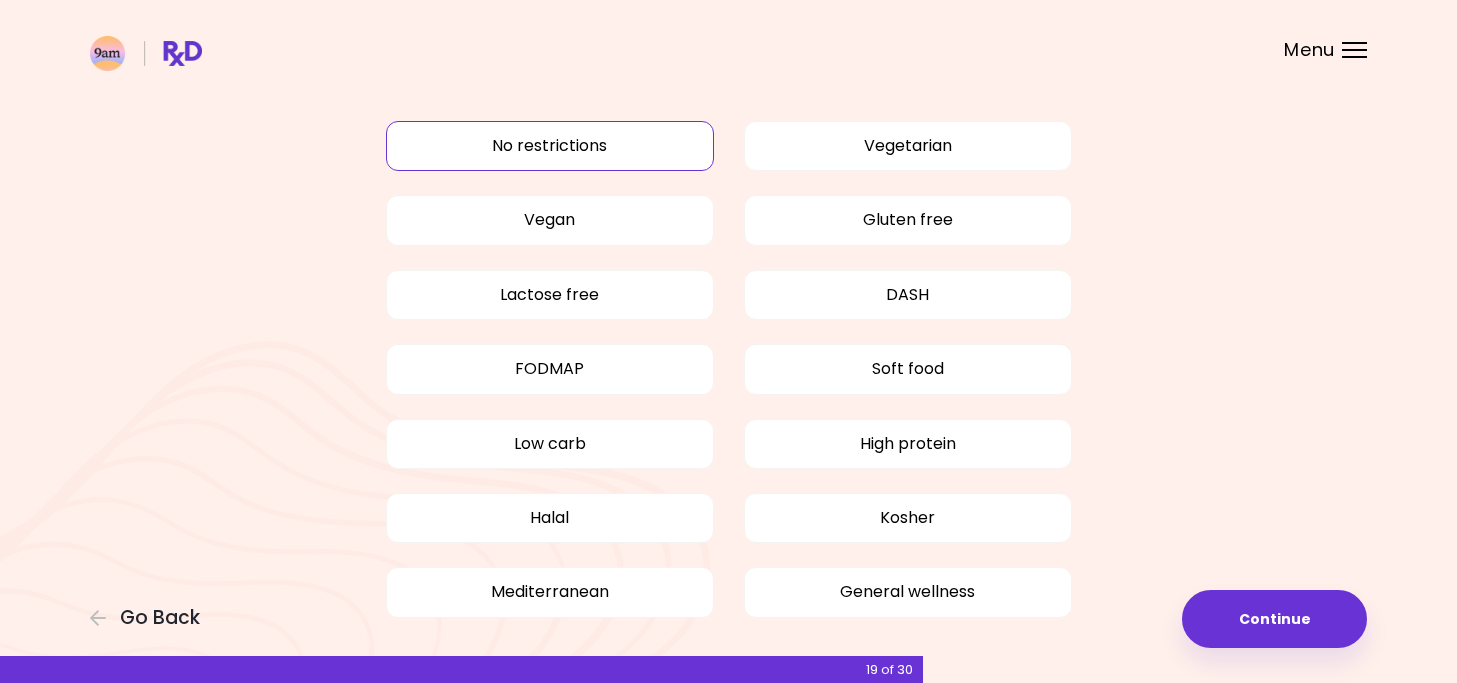 scroll, scrollTop: 148, scrollLeft: 0, axis: vertical 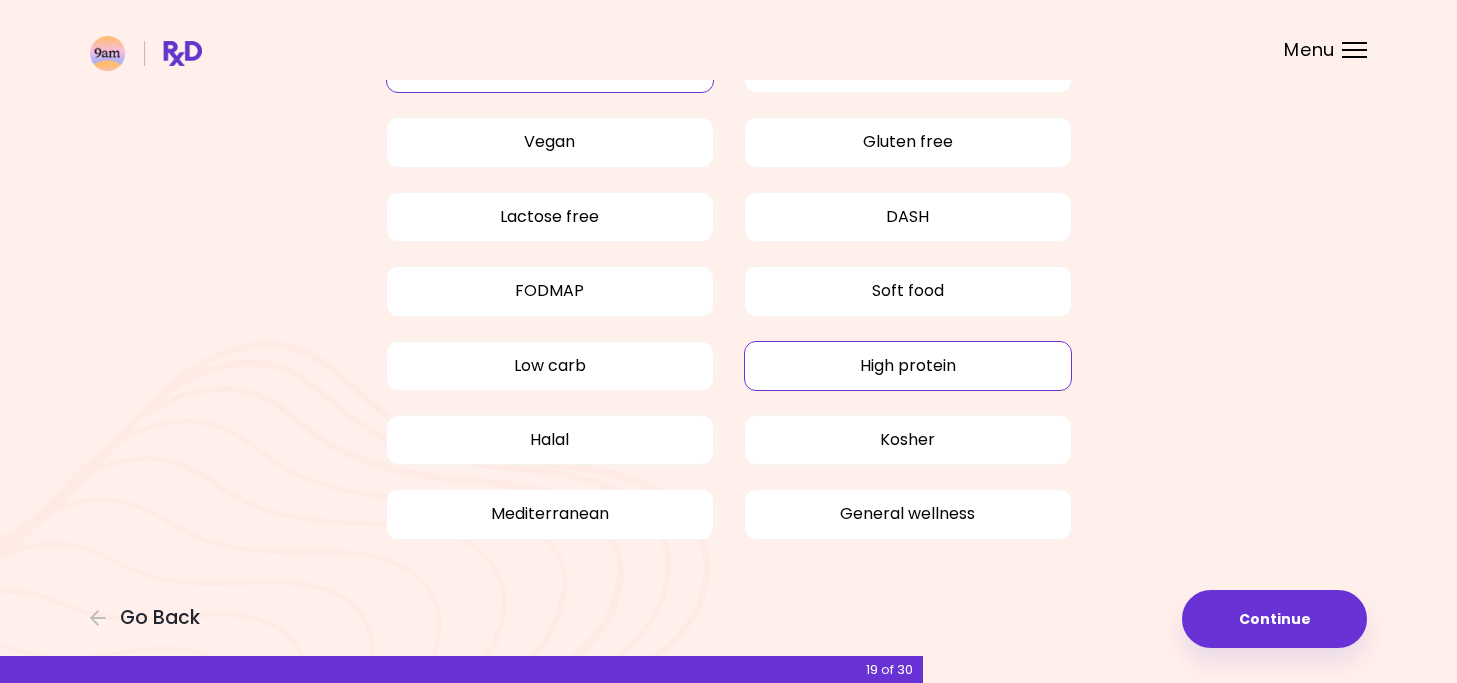 click on "High protein" at bounding box center (908, 366) 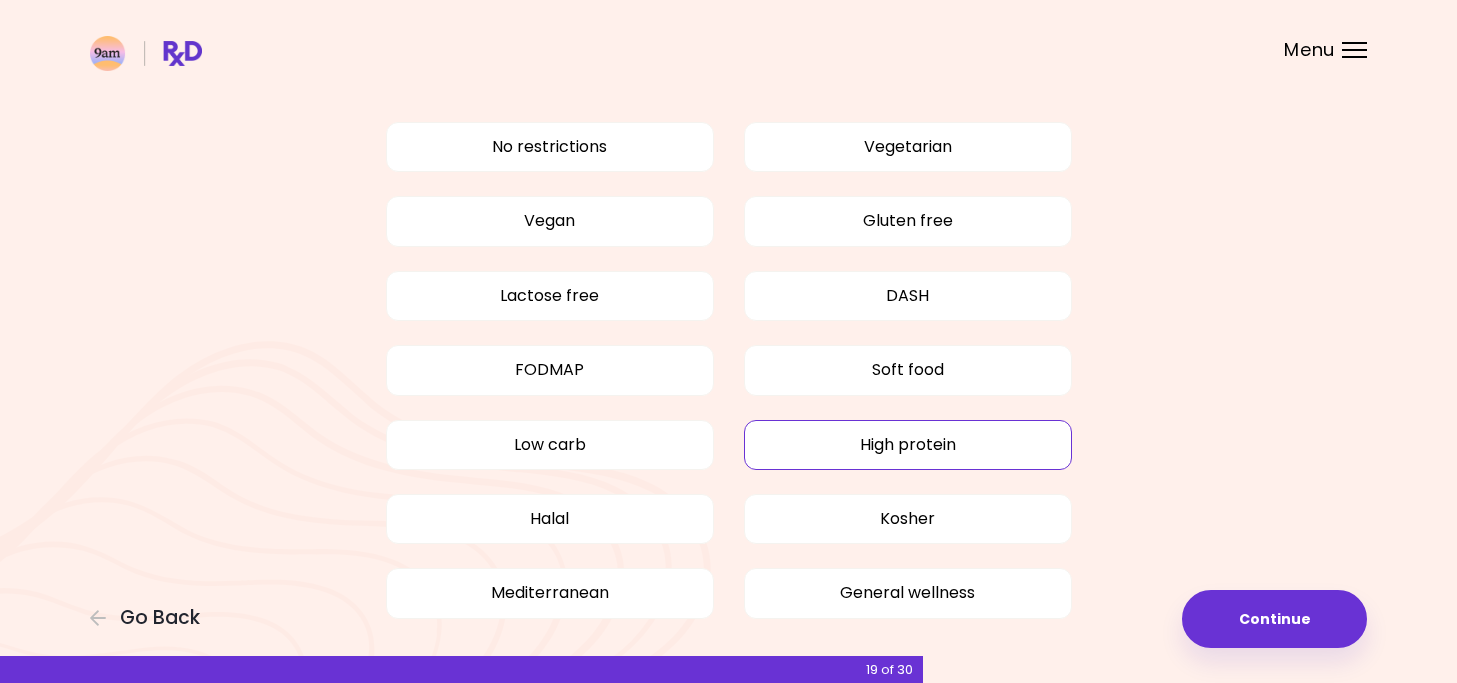 scroll, scrollTop: 148, scrollLeft: 0, axis: vertical 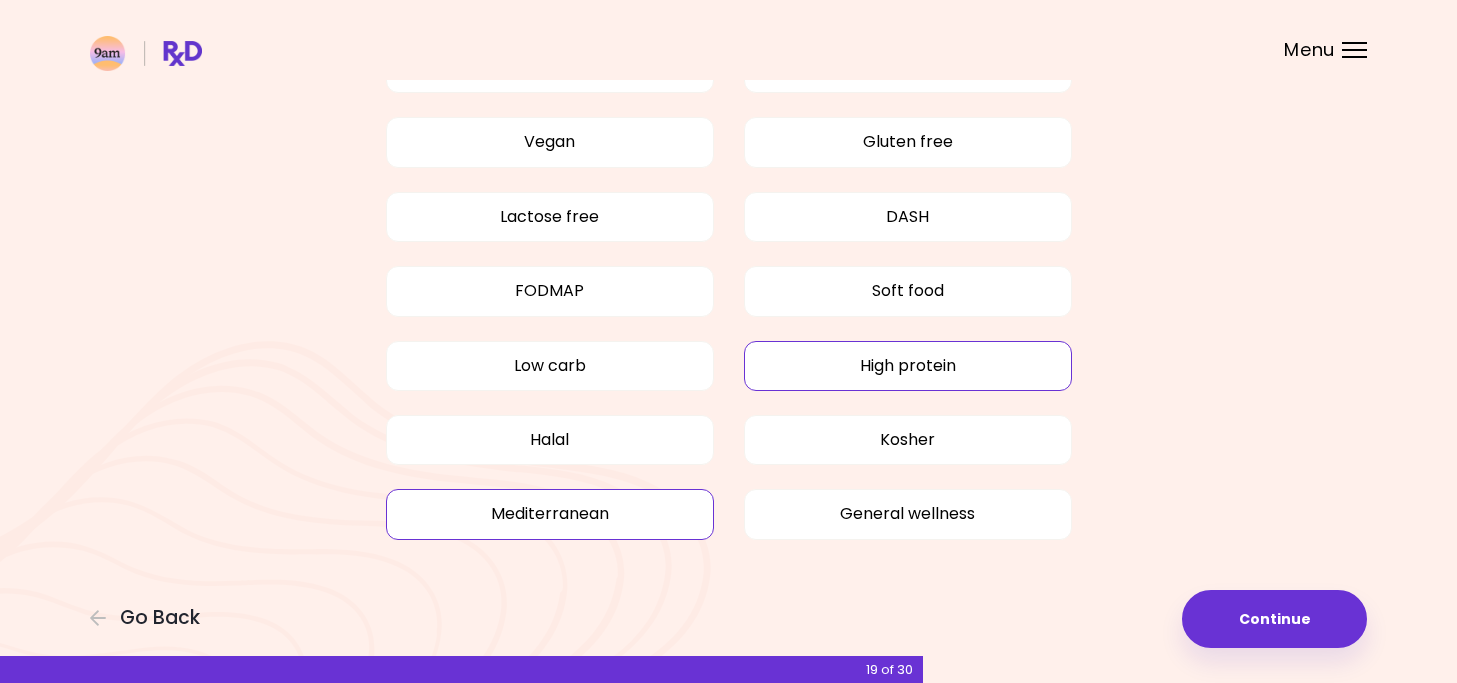 click on "Mediterranean" at bounding box center (550, 514) 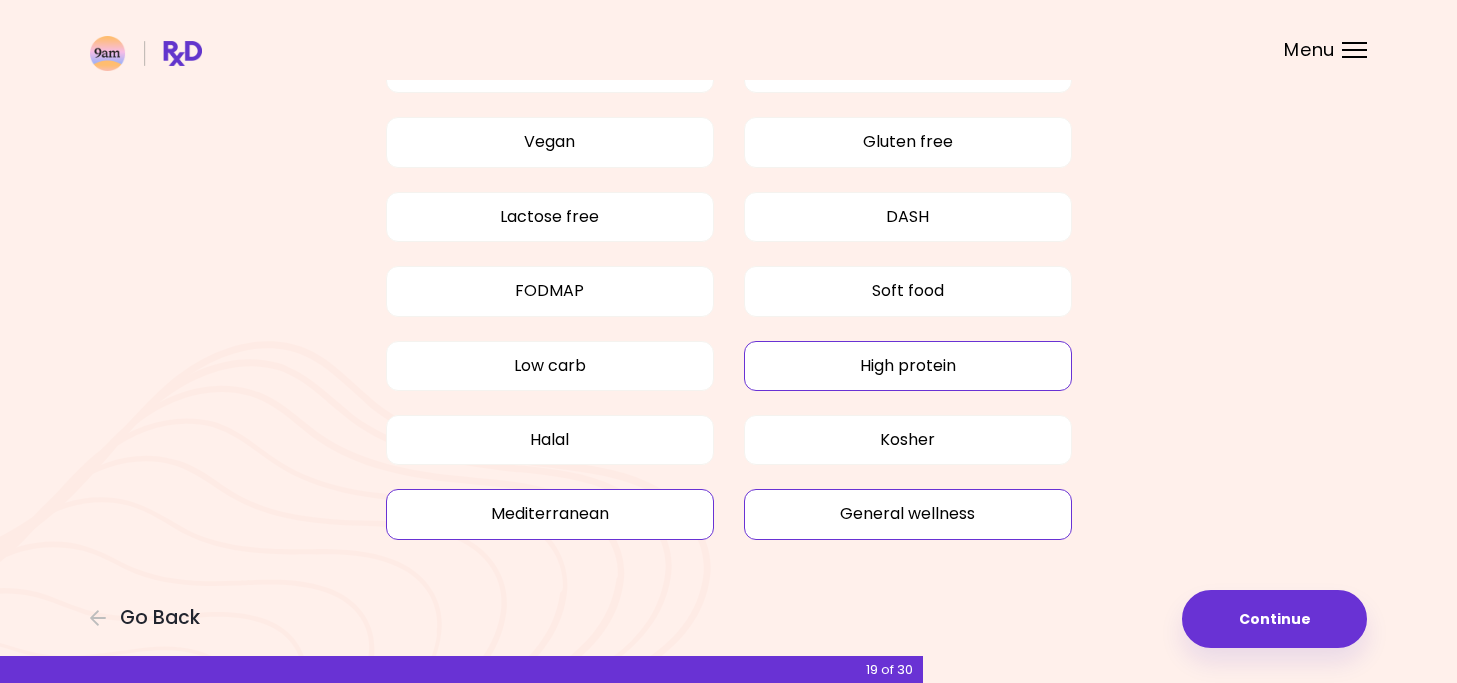 click on "General wellness" at bounding box center [908, 514] 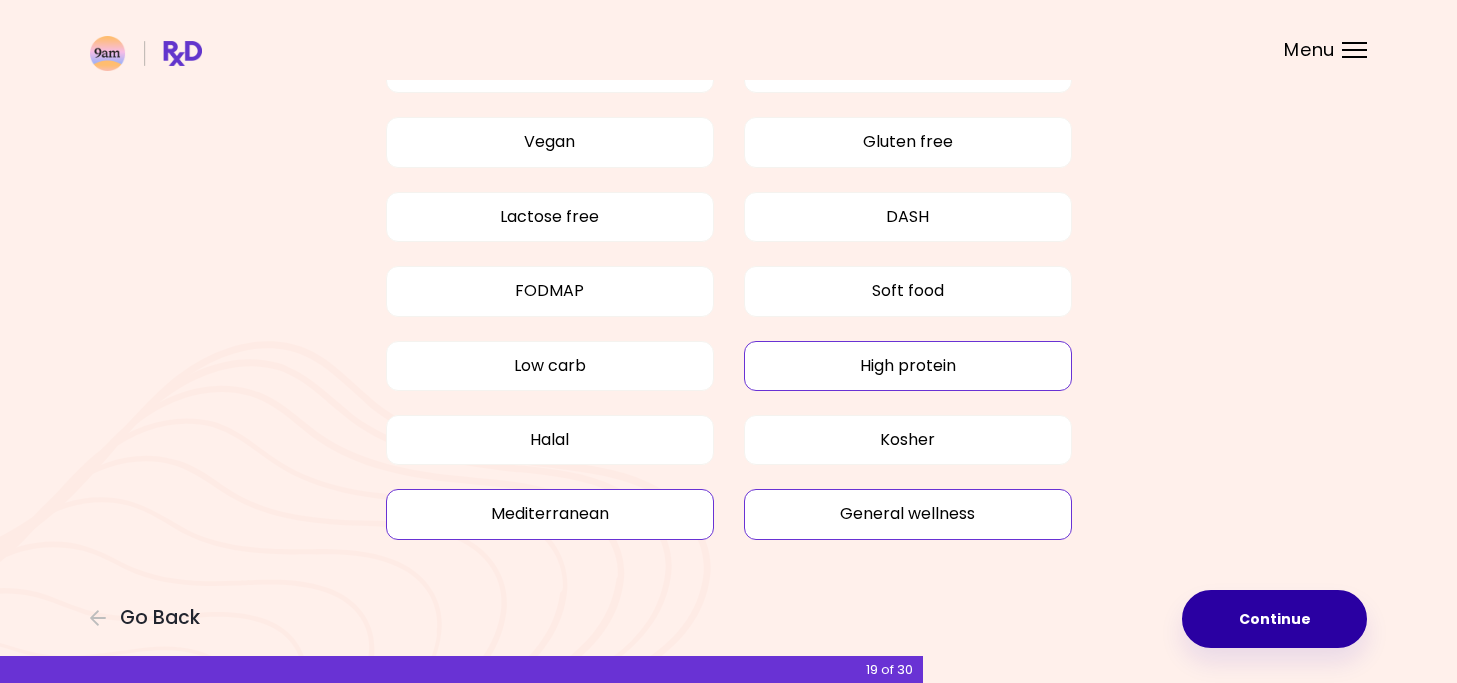 click on "Continue" at bounding box center [1274, 619] 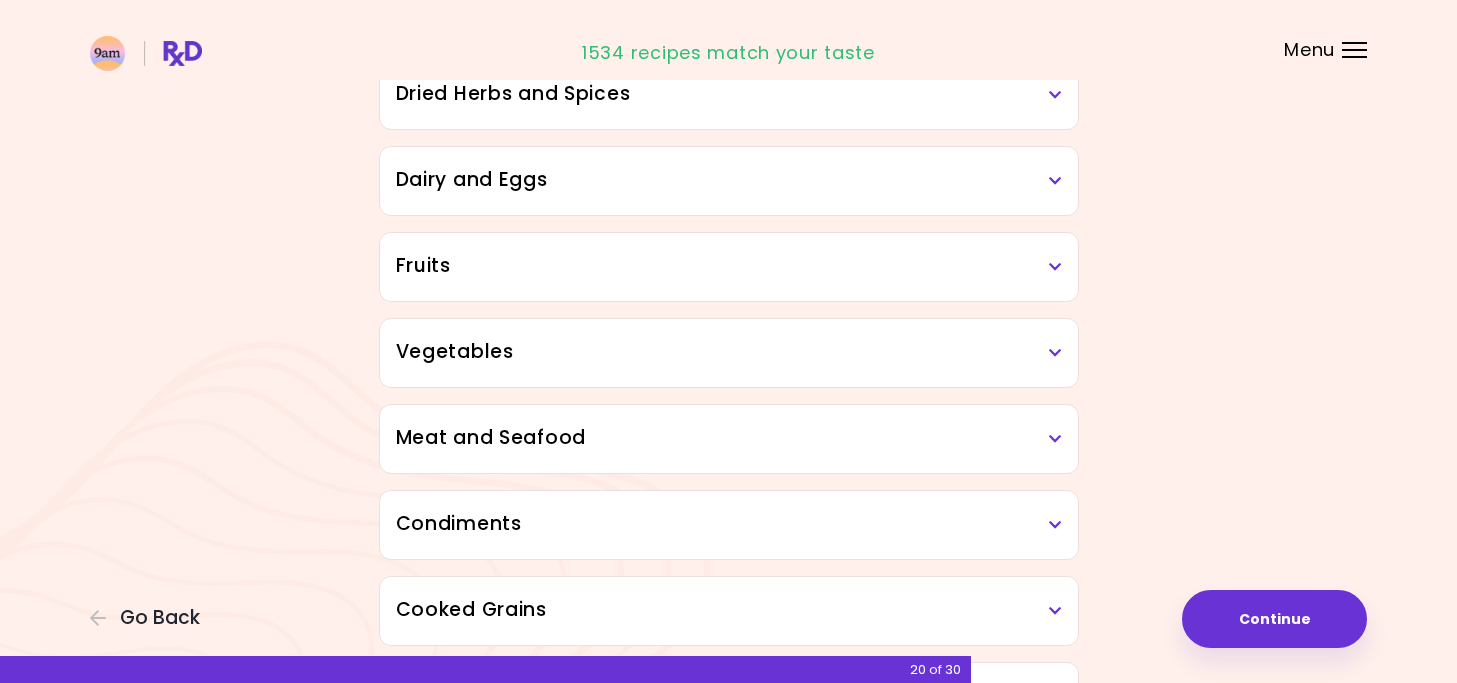 scroll, scrollTop: 200, scrollLeft: 0, axis: vertical 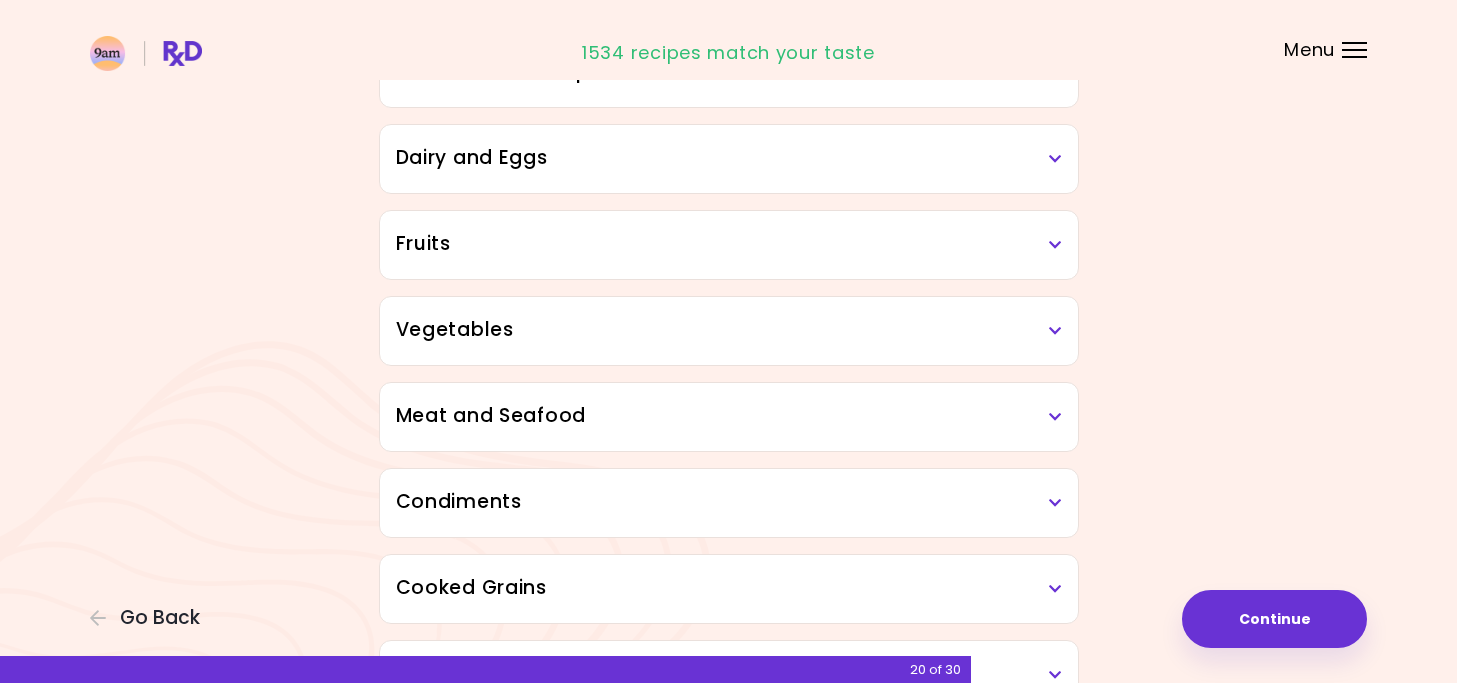 click at bounding box center [1055, 245] 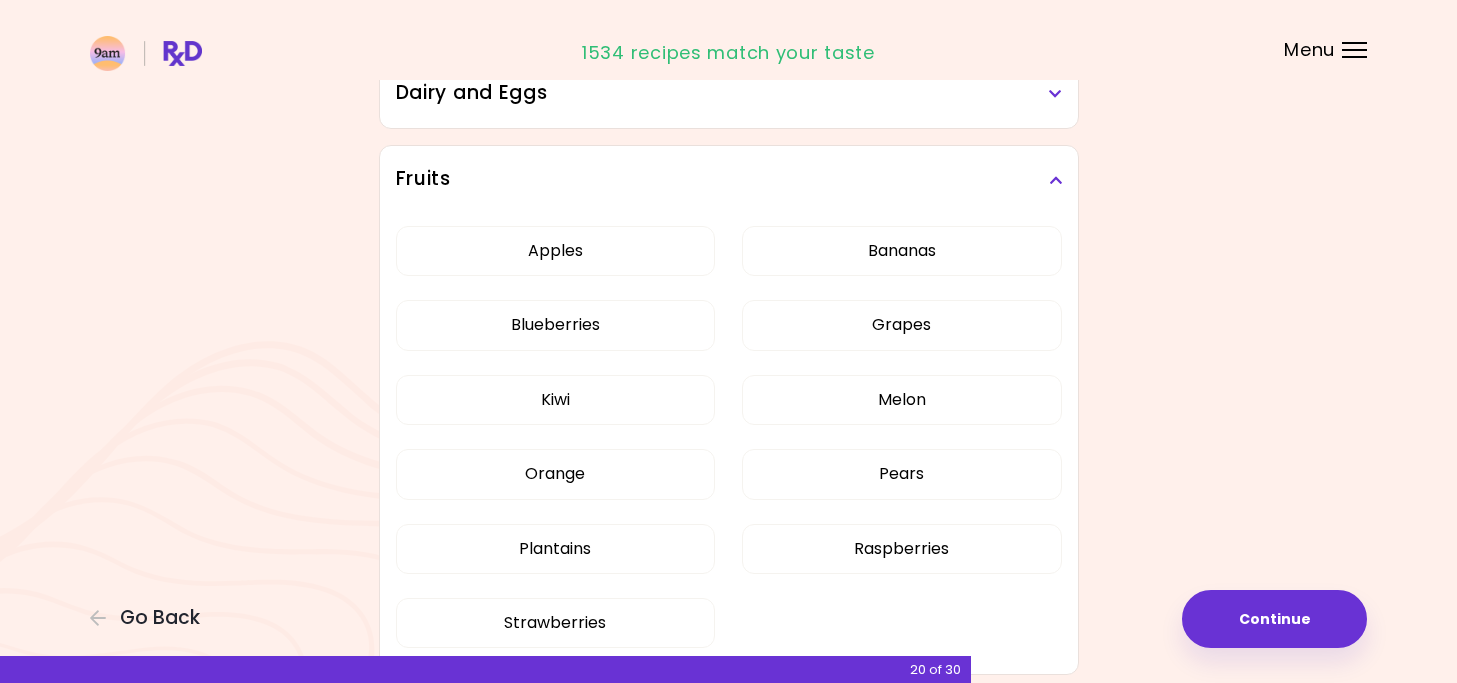 scroll, scrollTop: 300, scrollLeft: 0, axis: vertical 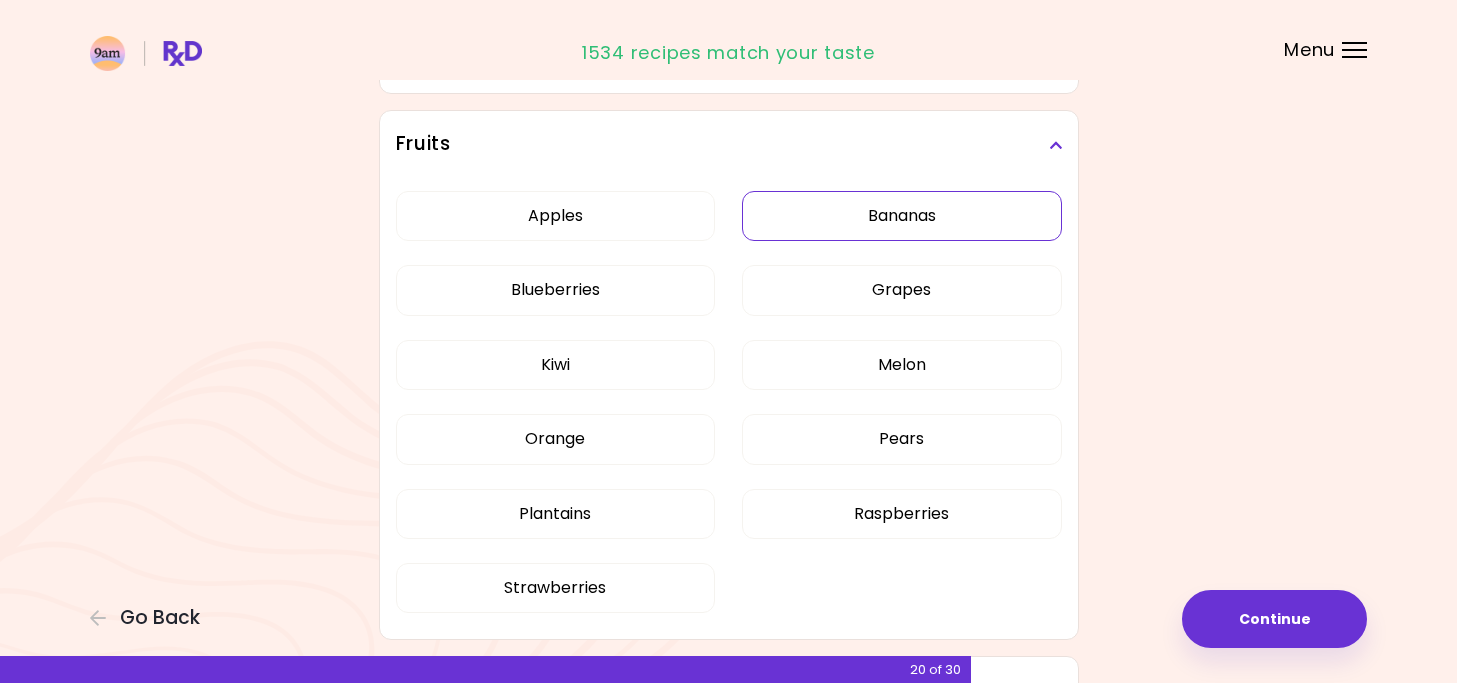 click on "Bananas" at bounding box center [902, 216] 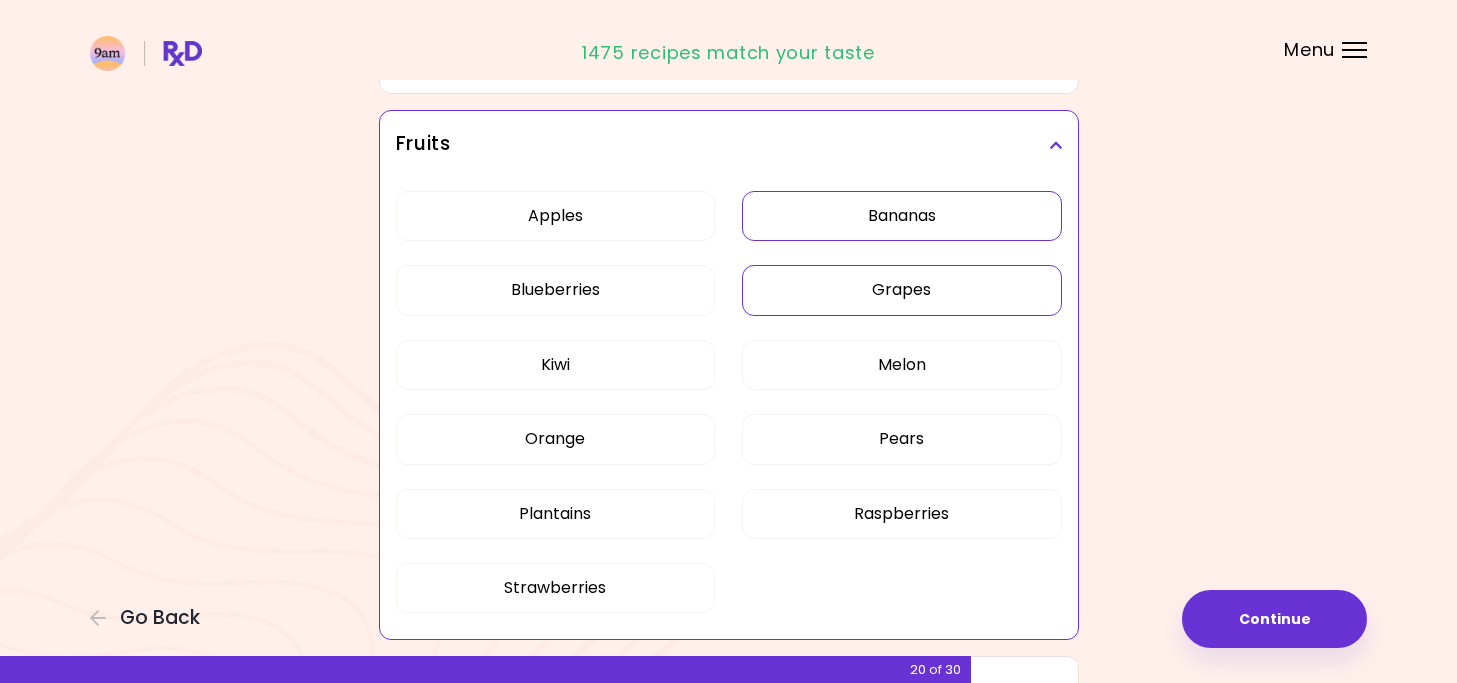 click on "Grapes" at bounding box center (902, 290) 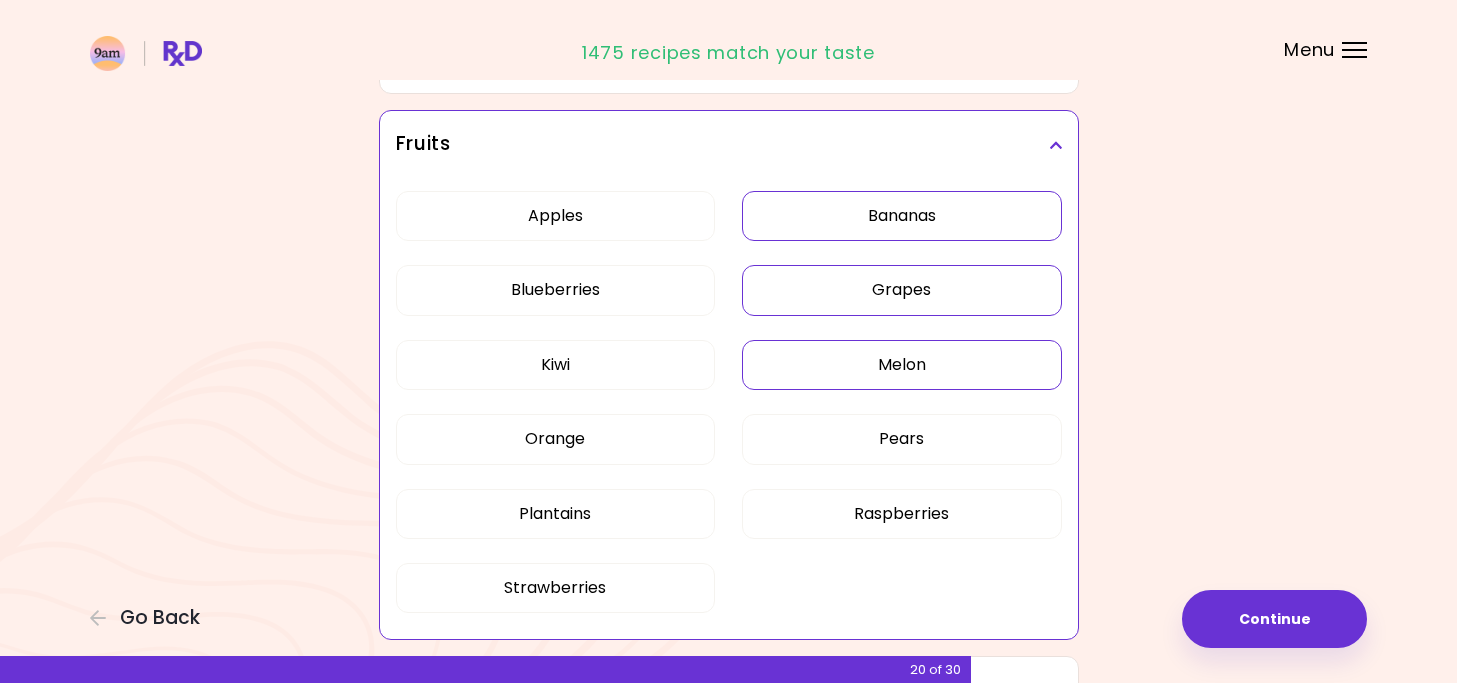 click on "Melon" at bounding box center (902, 365) 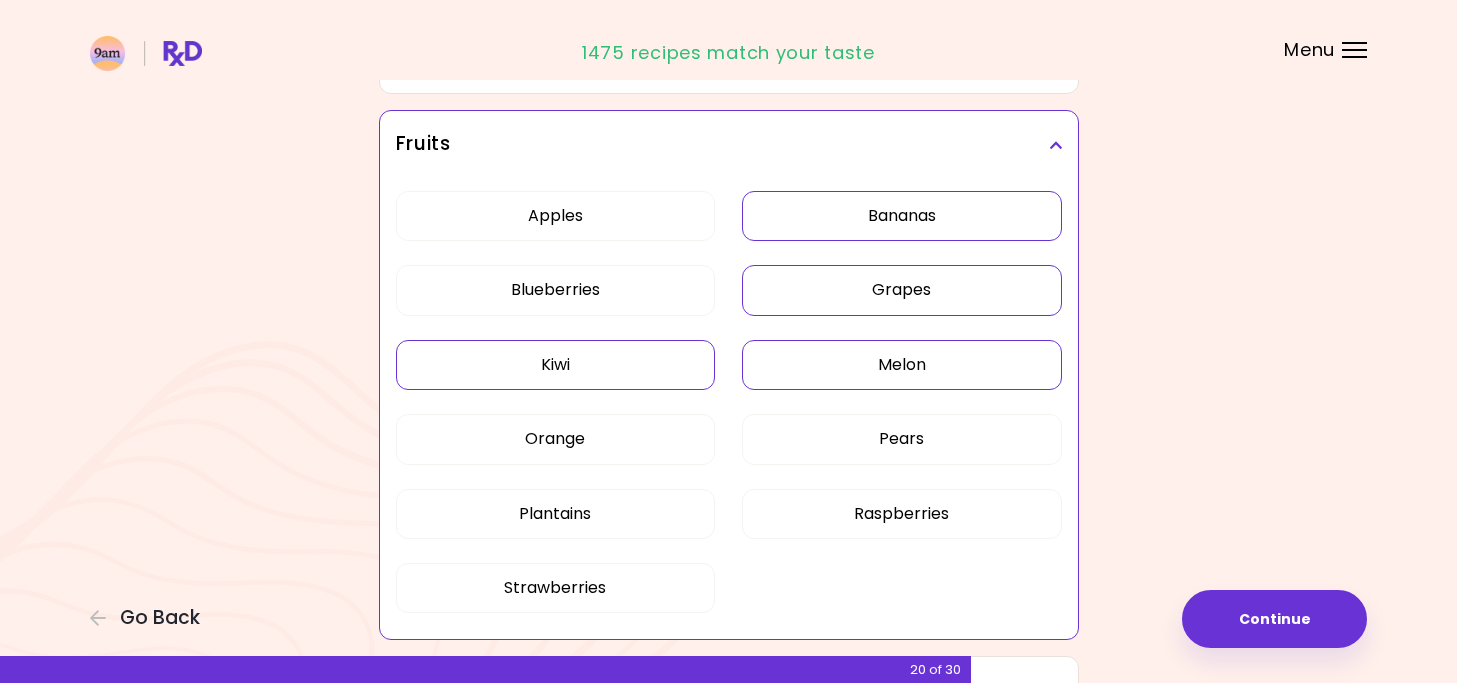click on "Kiwi" at bounding box center (556, 365) 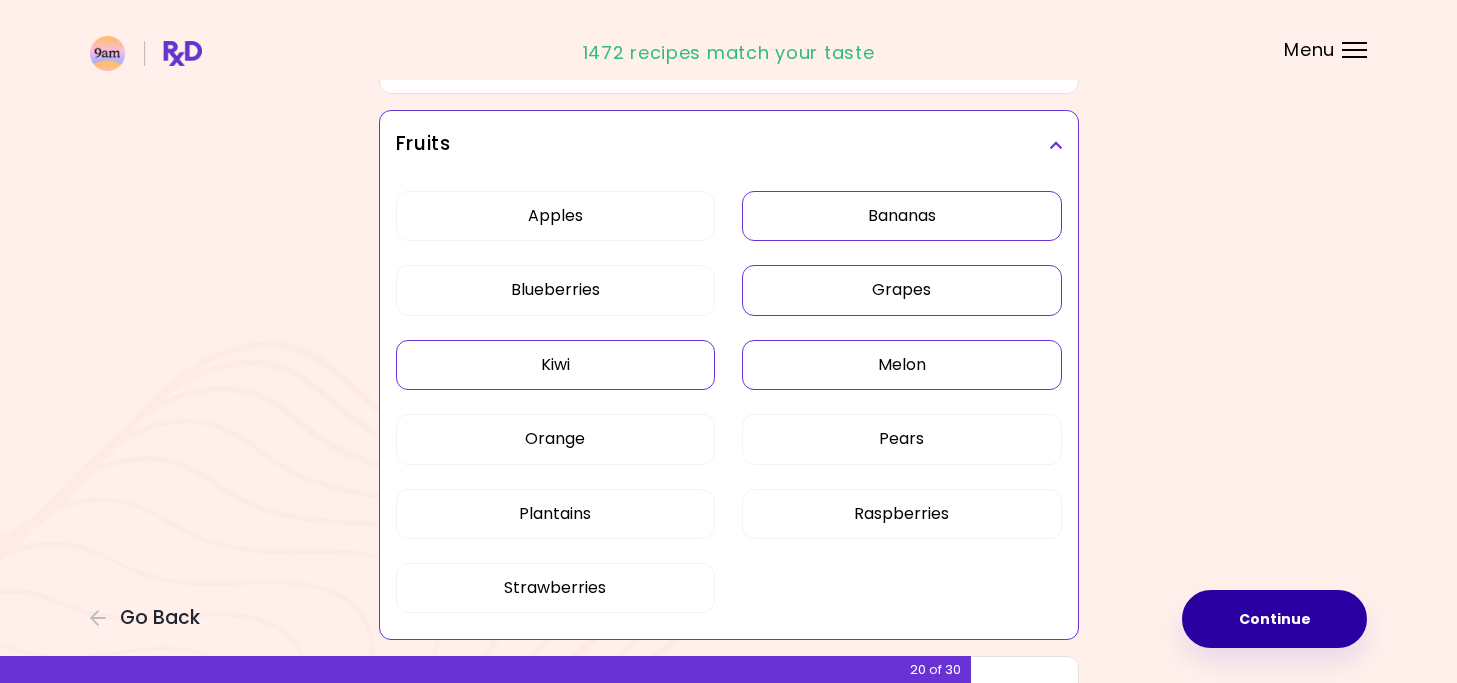click on "Continue" at bounding box center [1274, 619] 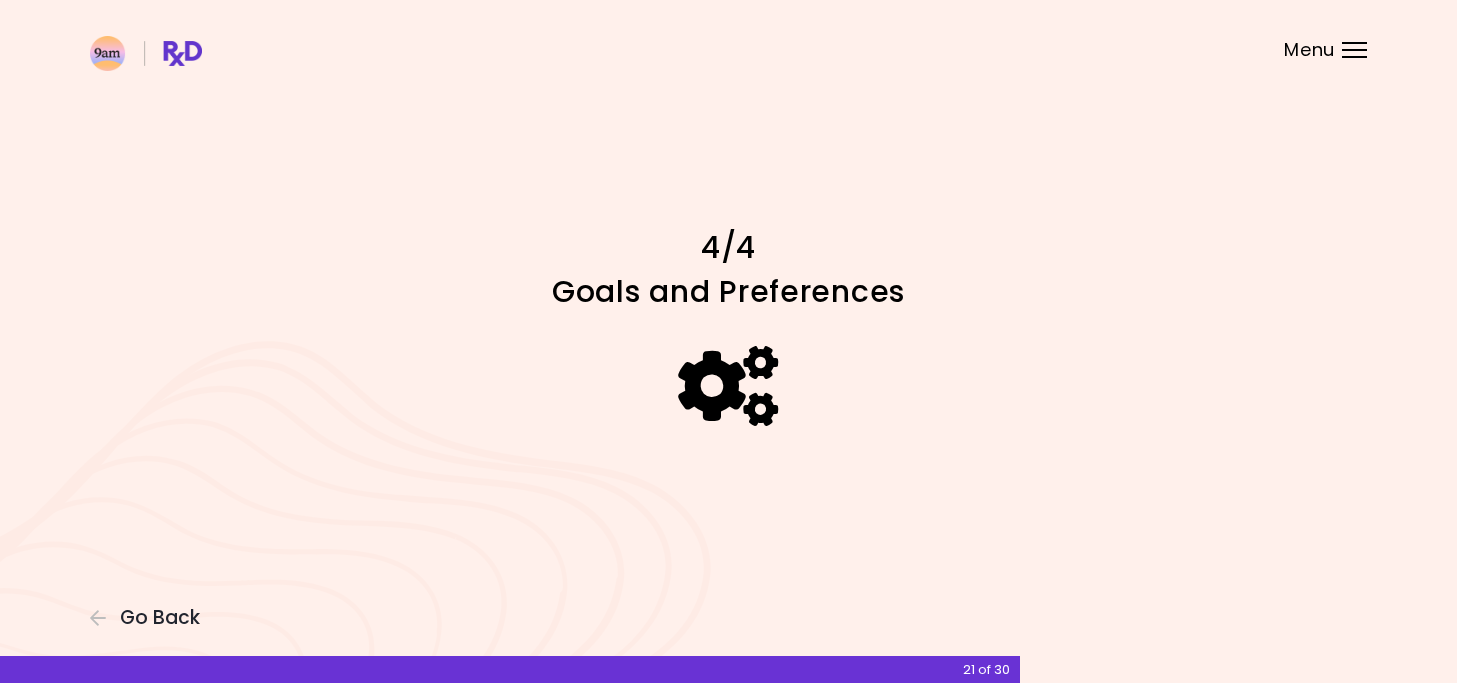 scroll, scrollTop: 0, scrollLeft: 0, axis: both 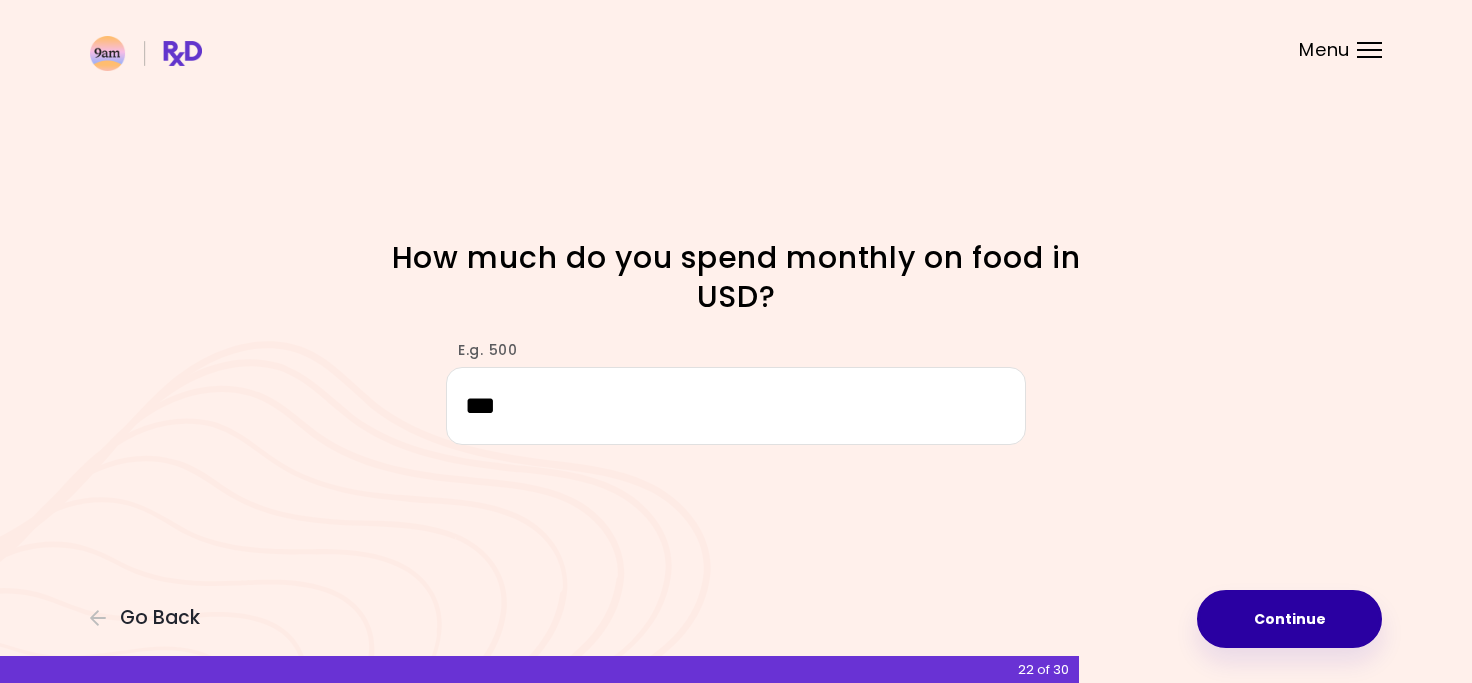 type on "***" 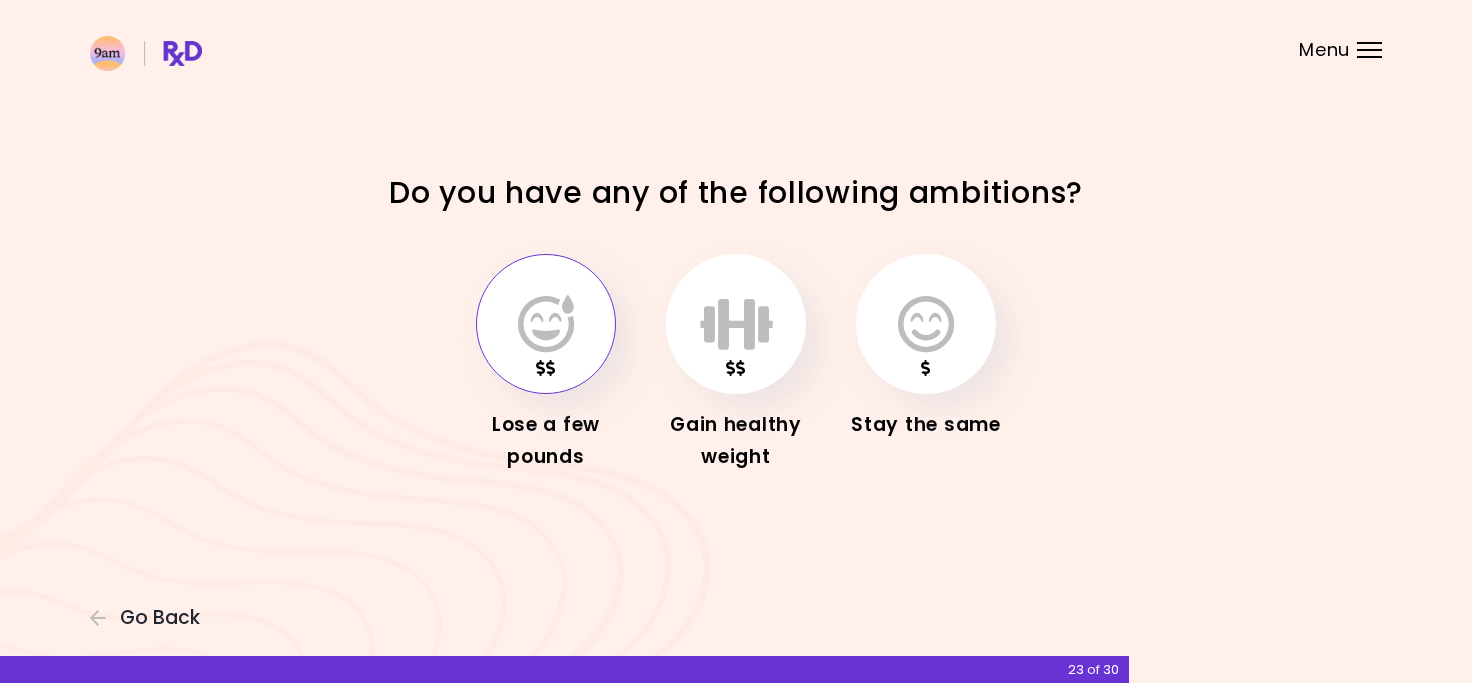 click at bounding box center [546, 324] 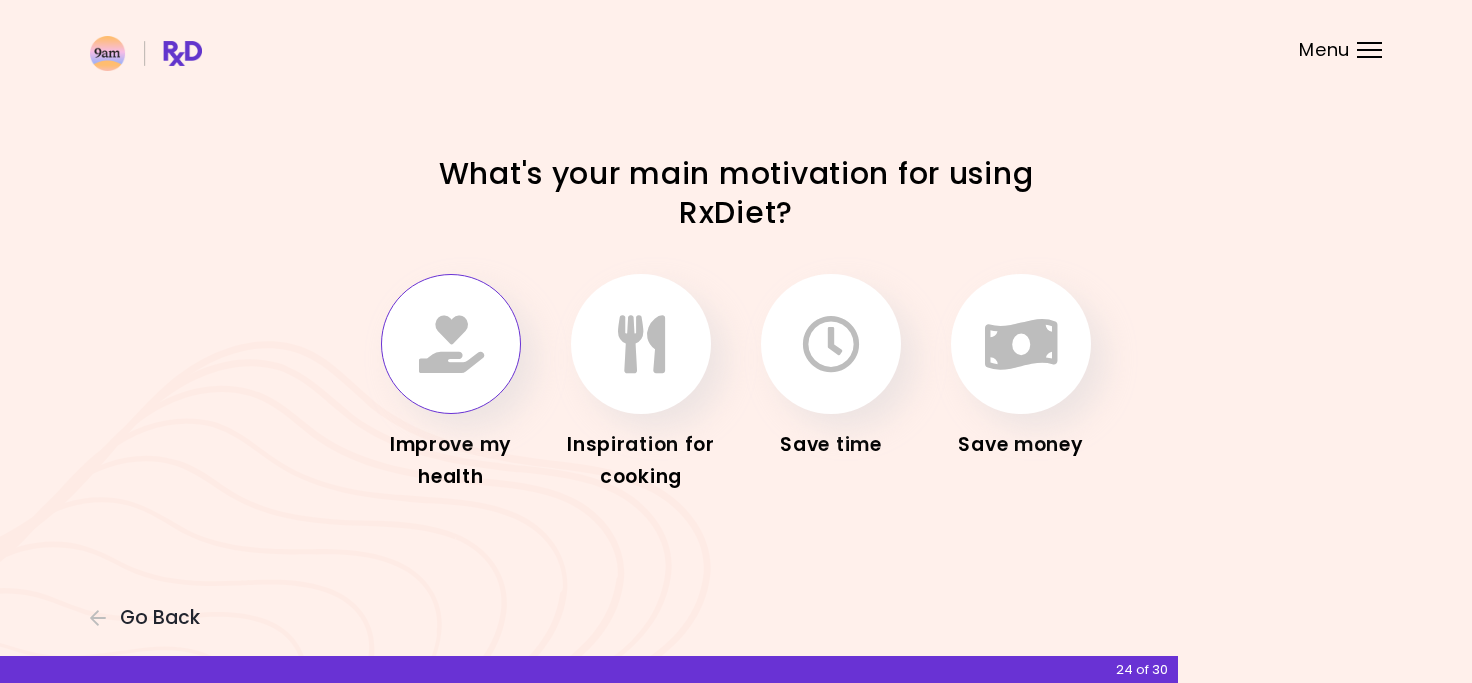 click at bounding box center (451, 344) 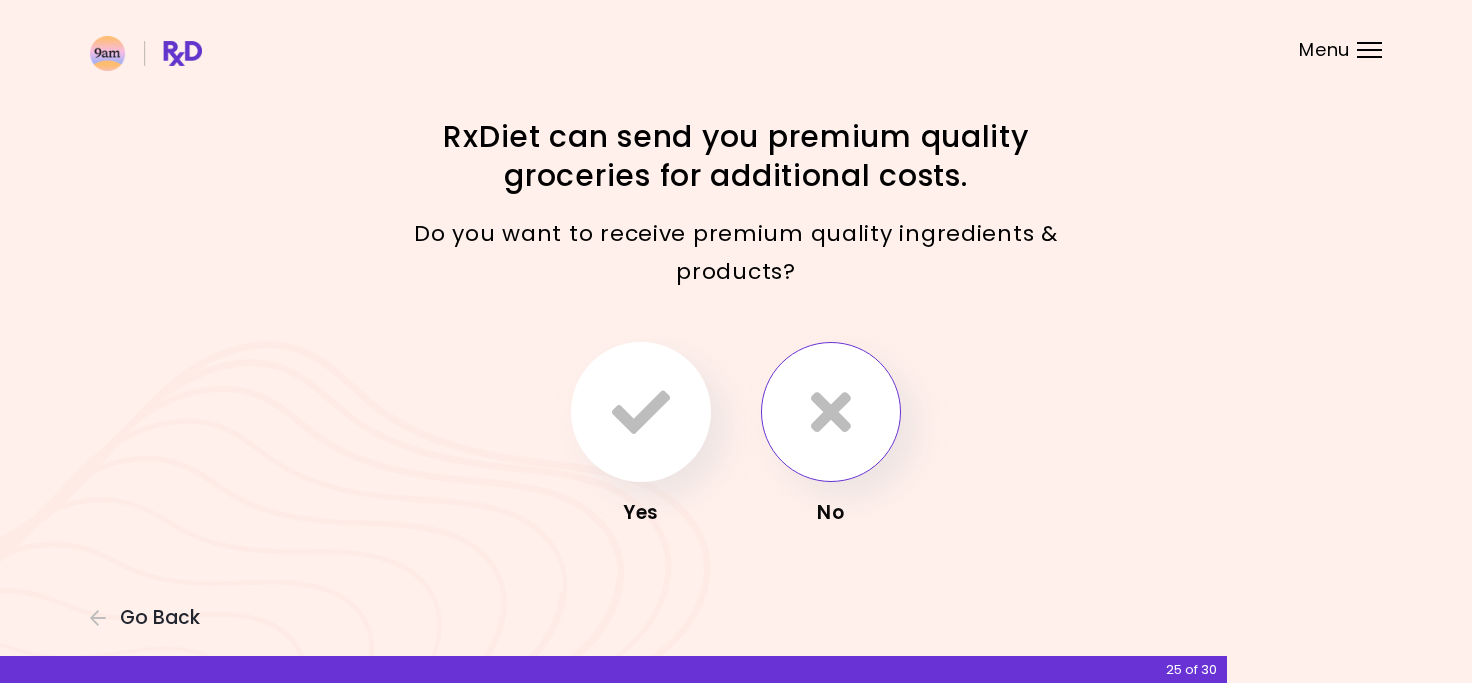 click at bounding box center [831, 412] 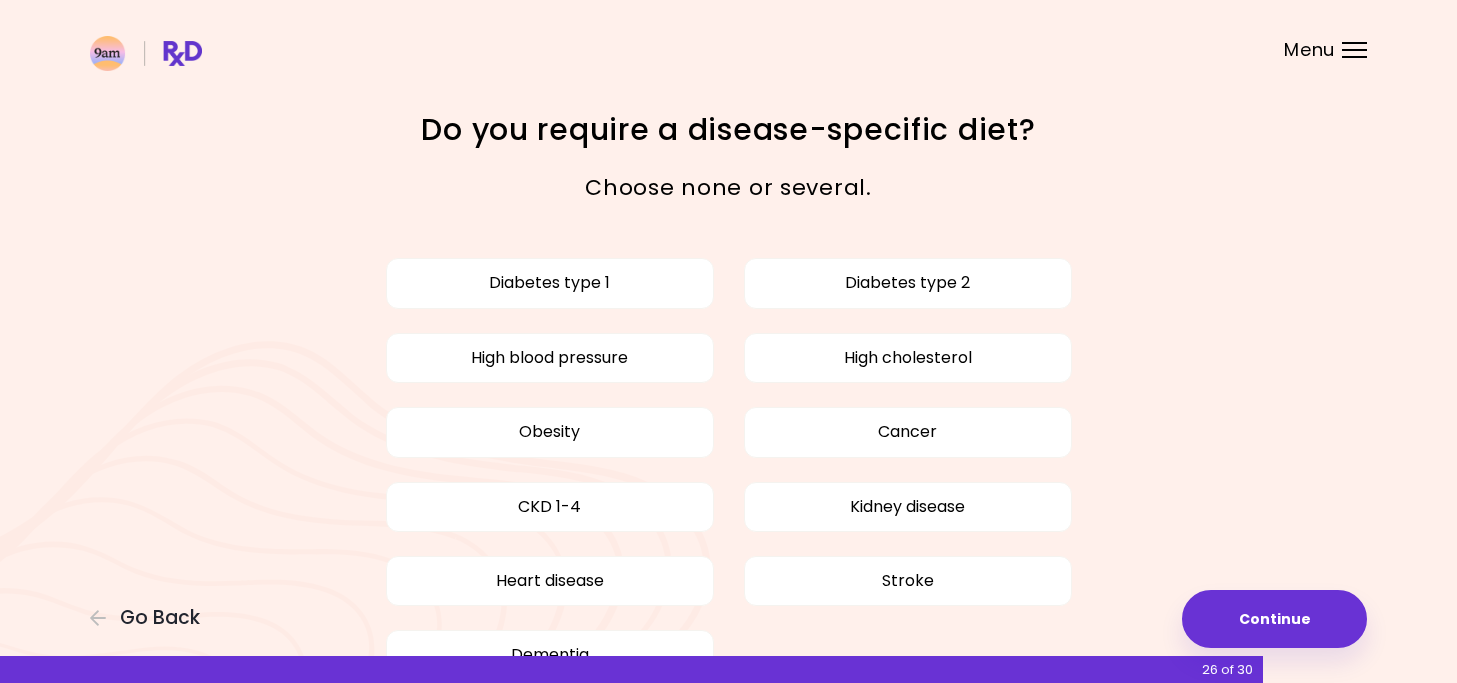 scroll, scrollTop: 142, scrollLeft: 0, axis: vertical 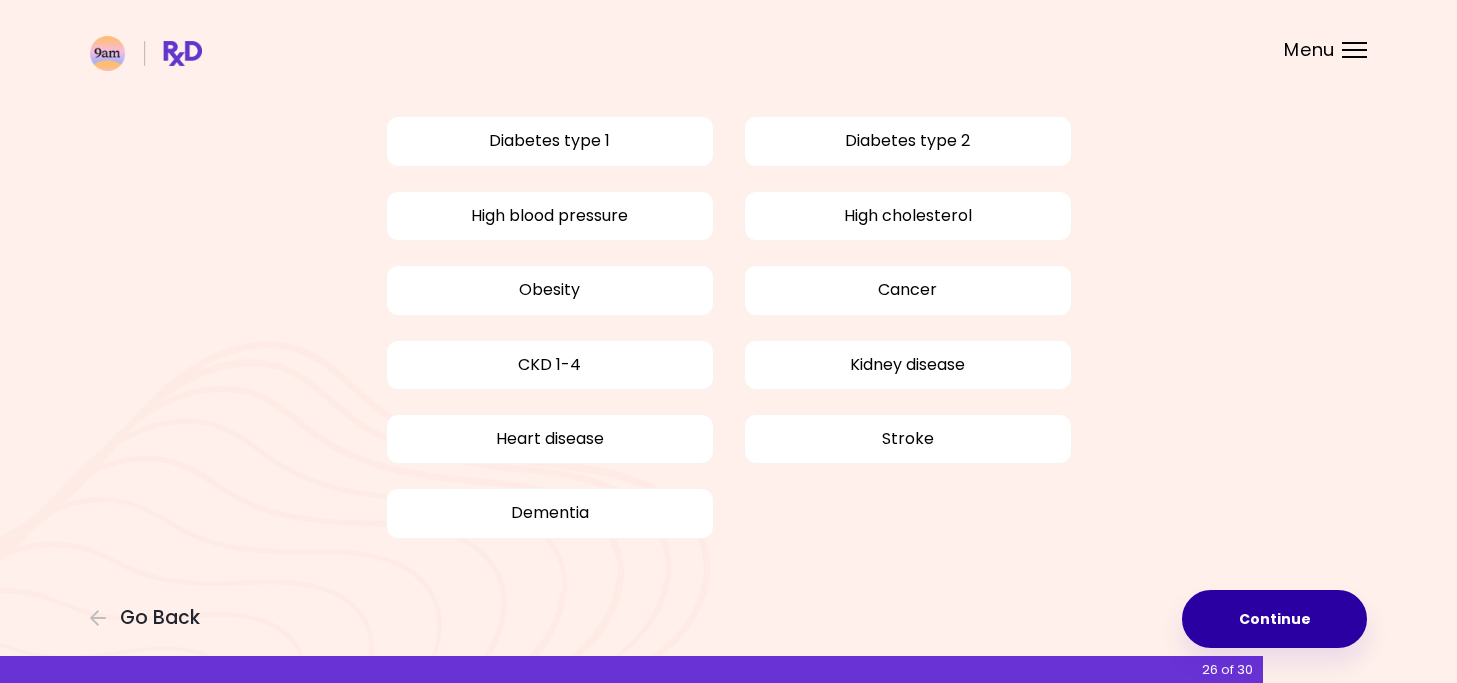 click on "Continue" at bounding box center [1274, 619] 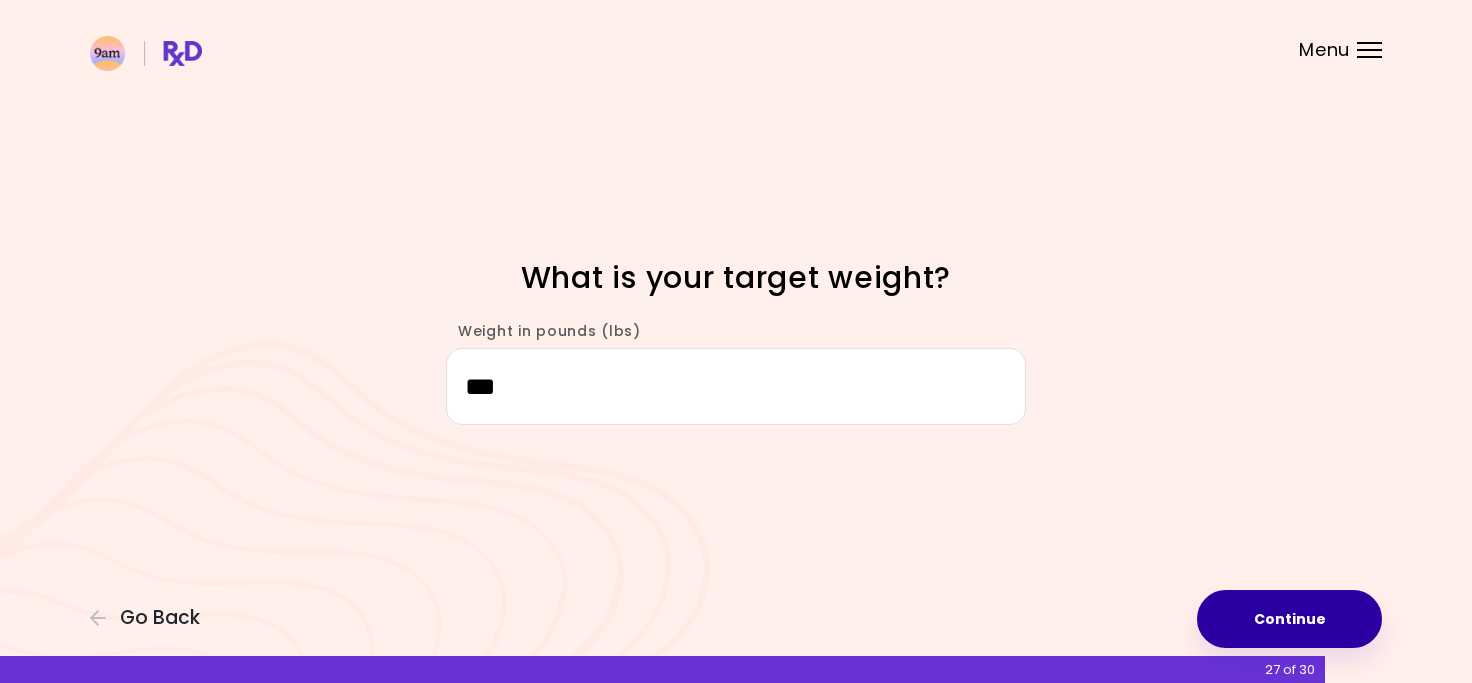 type on "***" 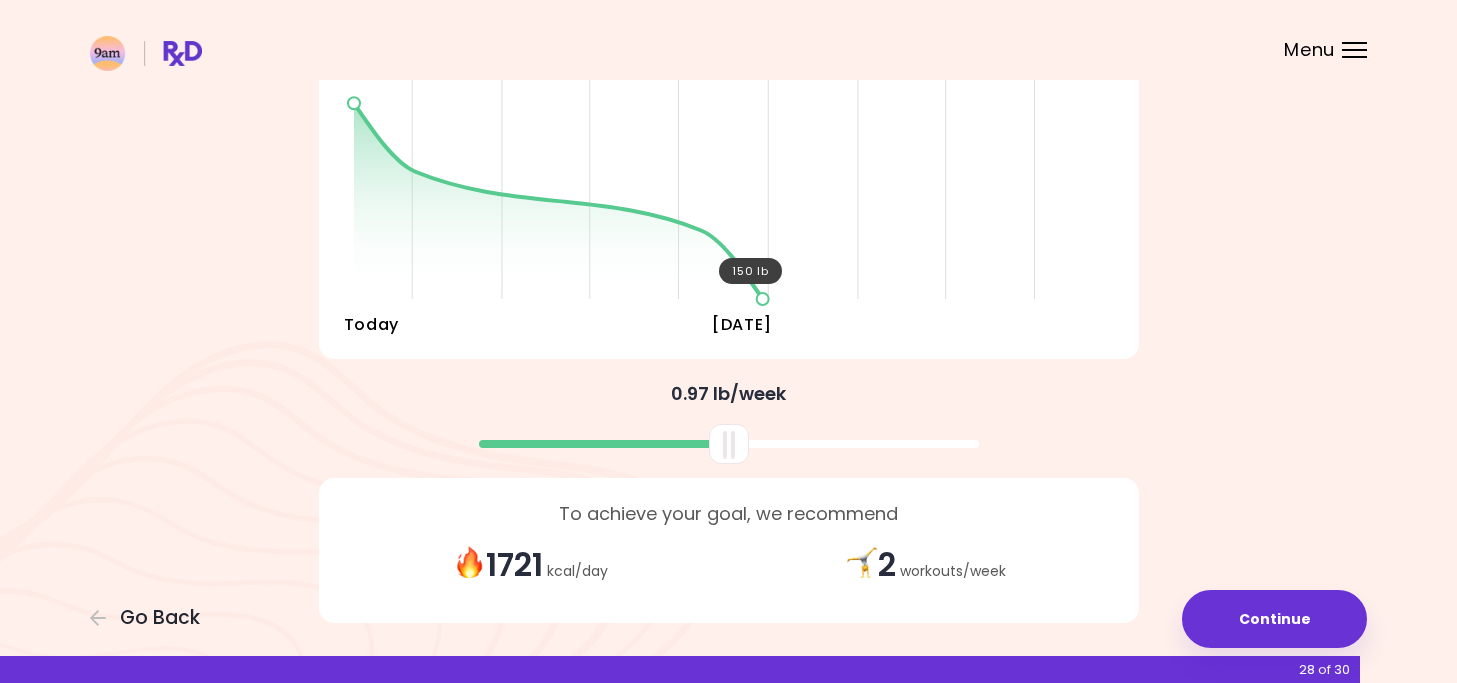 scroll, scrollTop: 300, scrollLeft: 0, axis: vertical 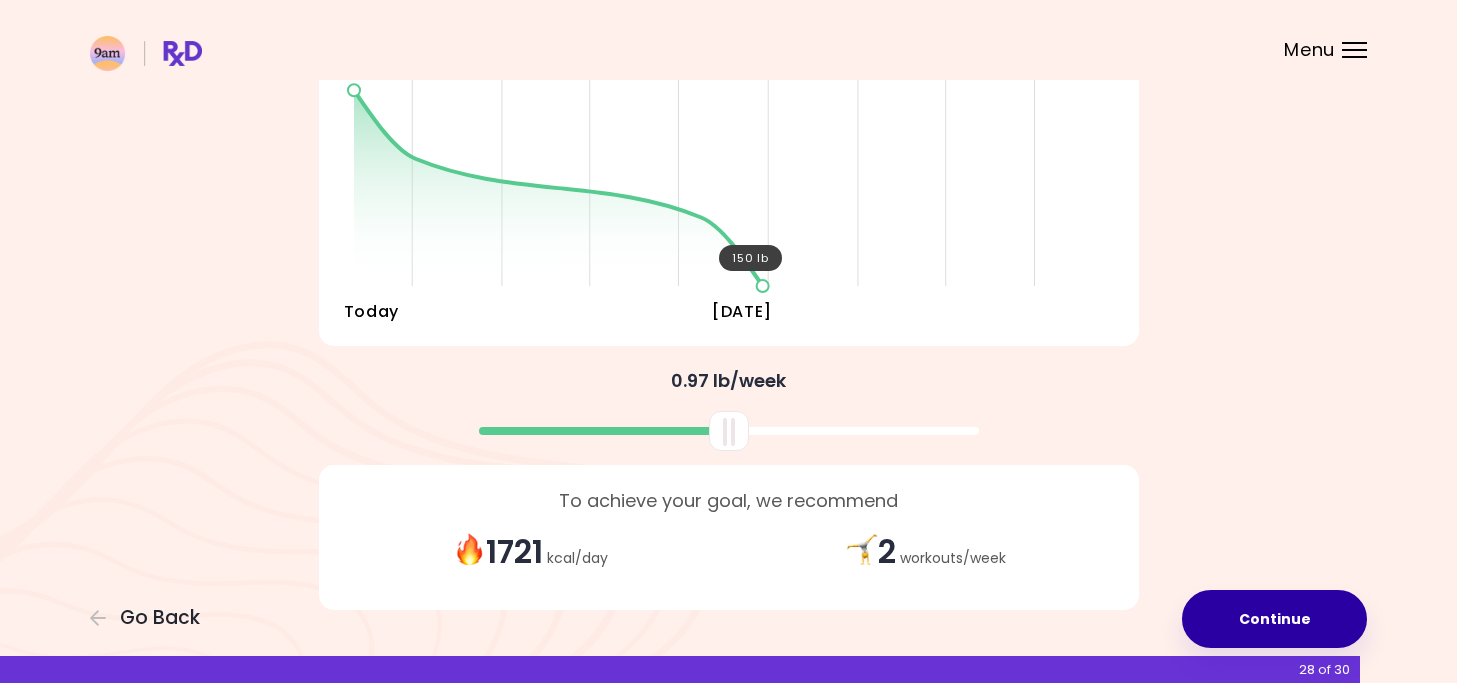 click on "Continue" at bounding box center [1274, 619] 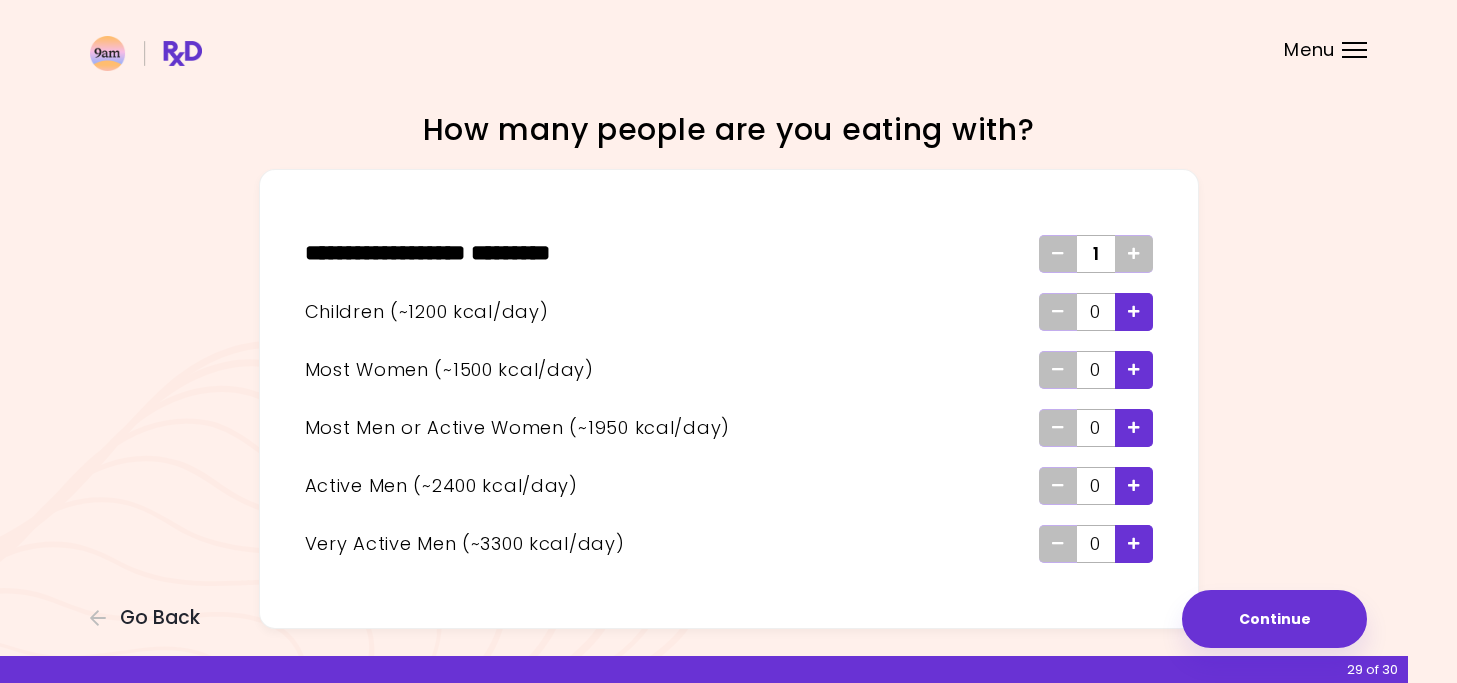 click at bounding box center (1134, 253) 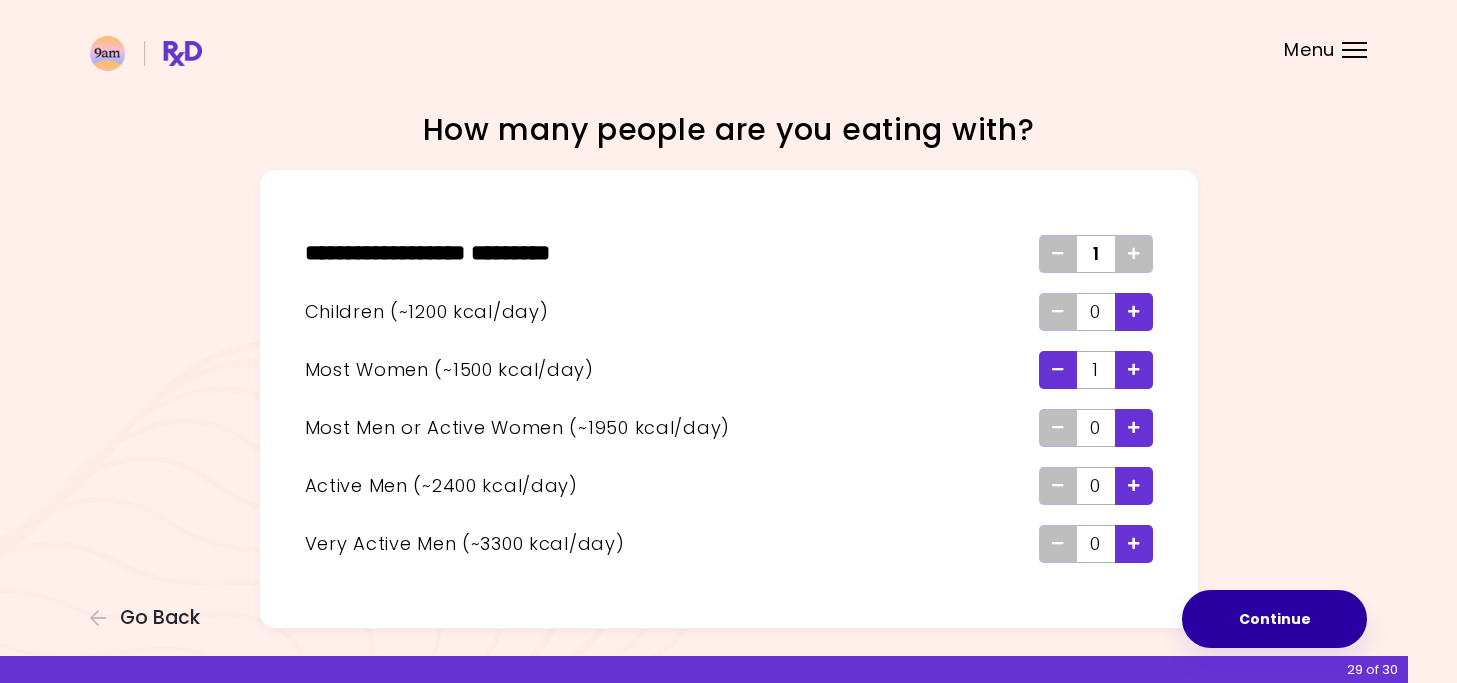 click on "Continue" at bounding box center [1274, 619] 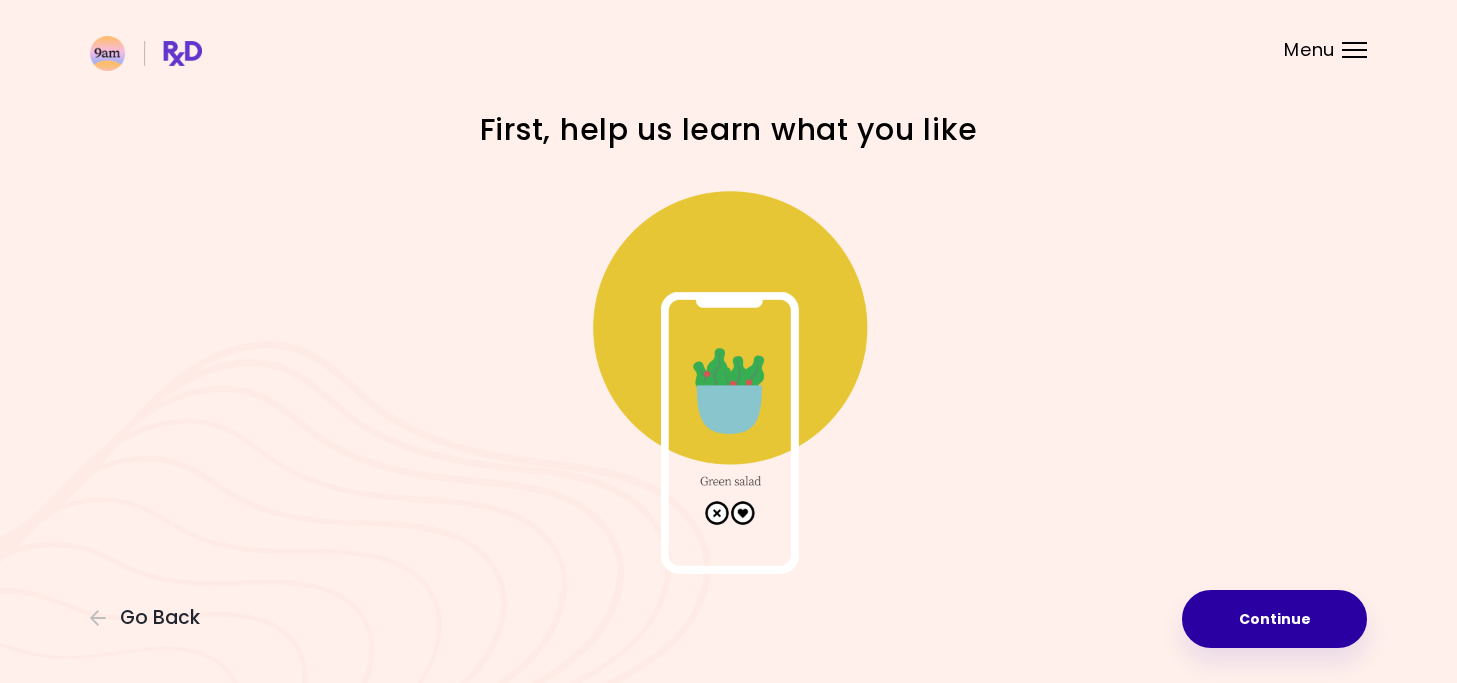 click on "Continue" at bounding box center (1274, 619) 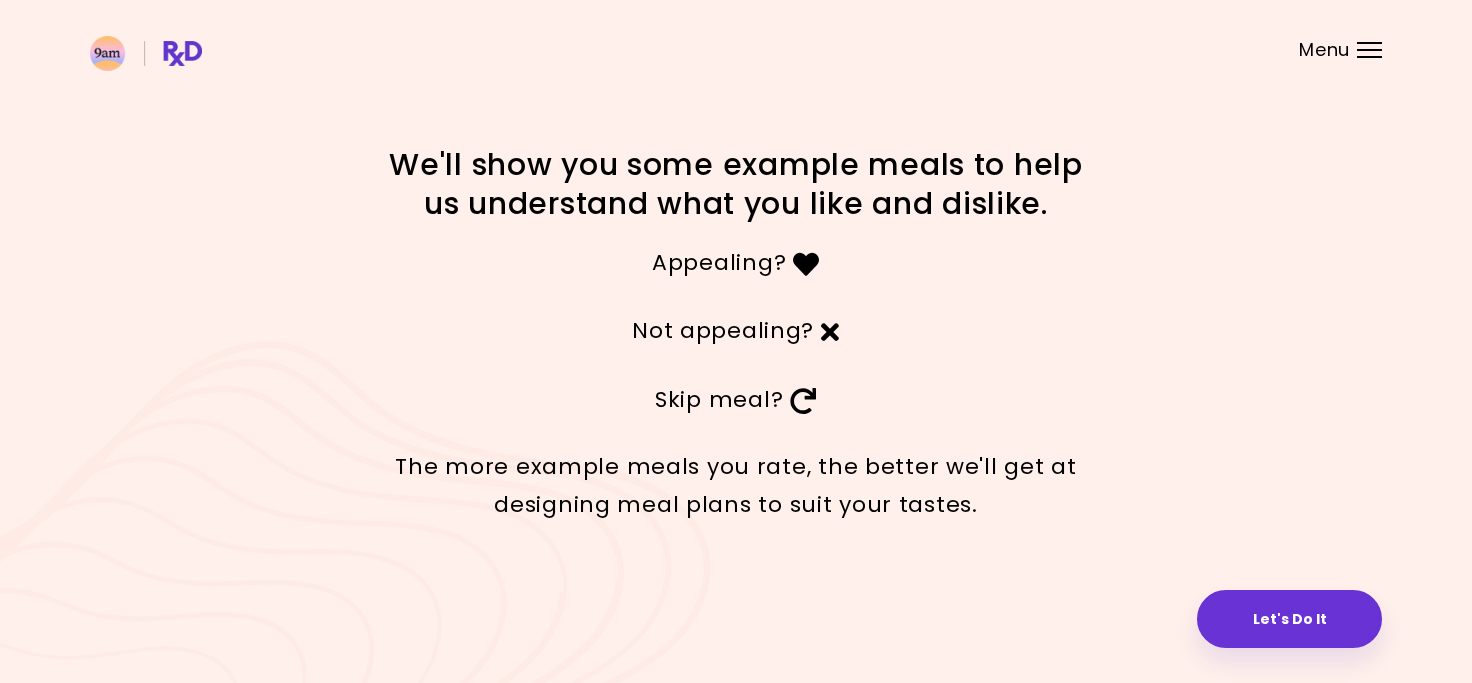 click on "Let's Do It" at bounding box center (1289, 619) 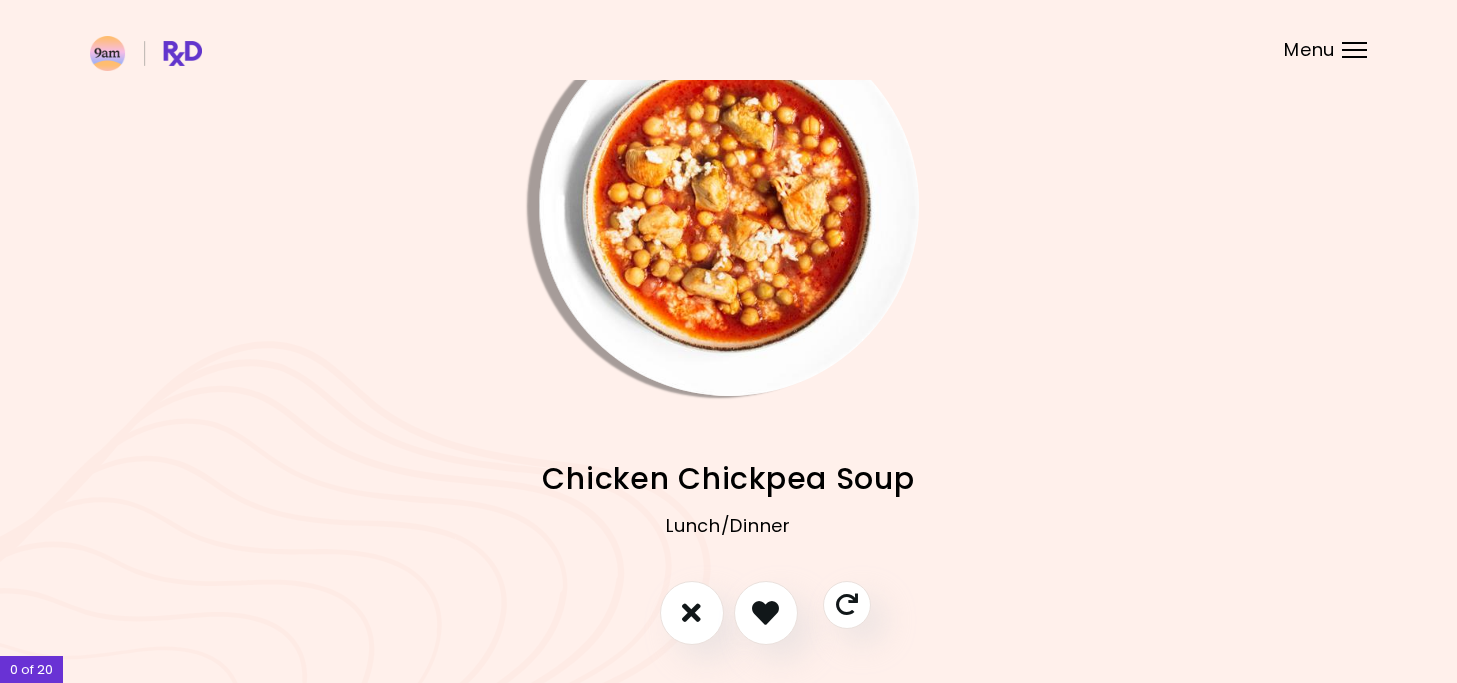 scroll, scrollTop: 100, scrollLeft: 0, axis: vertical 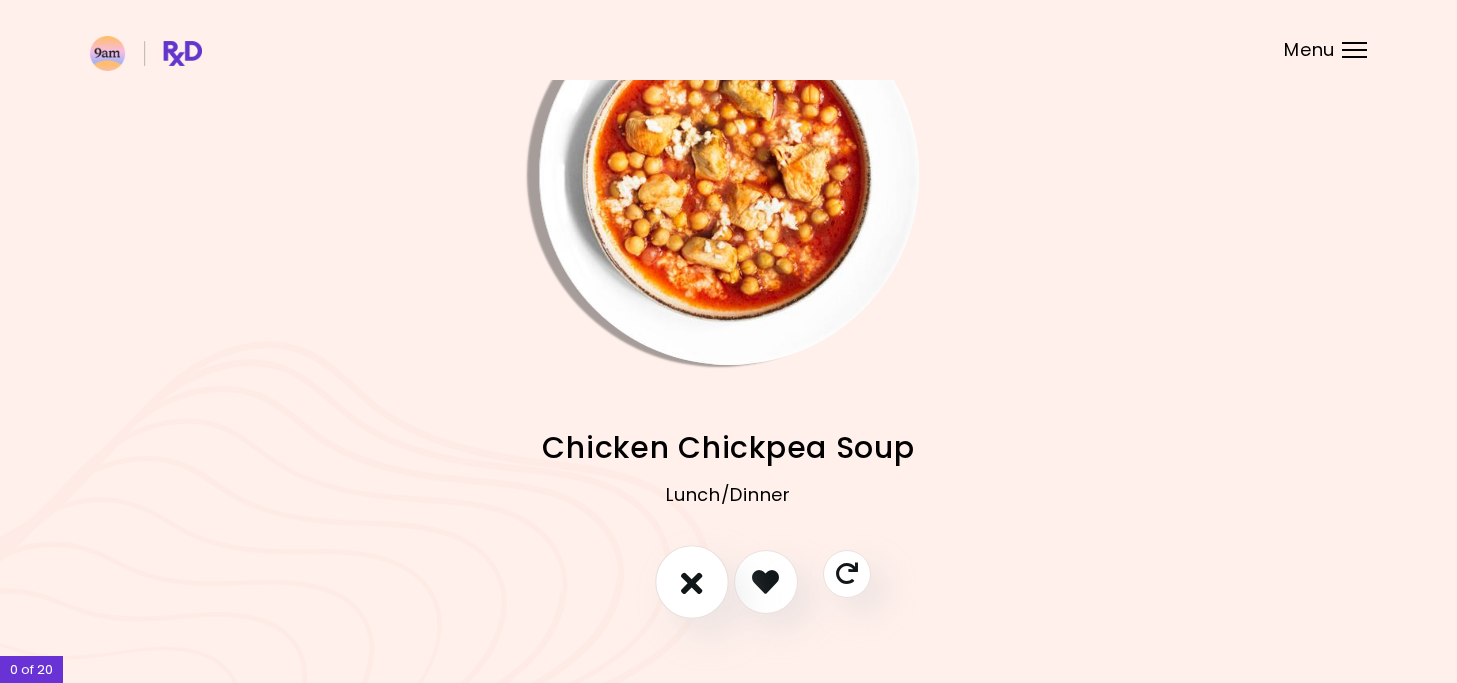 click at bounding box center [692, 581] 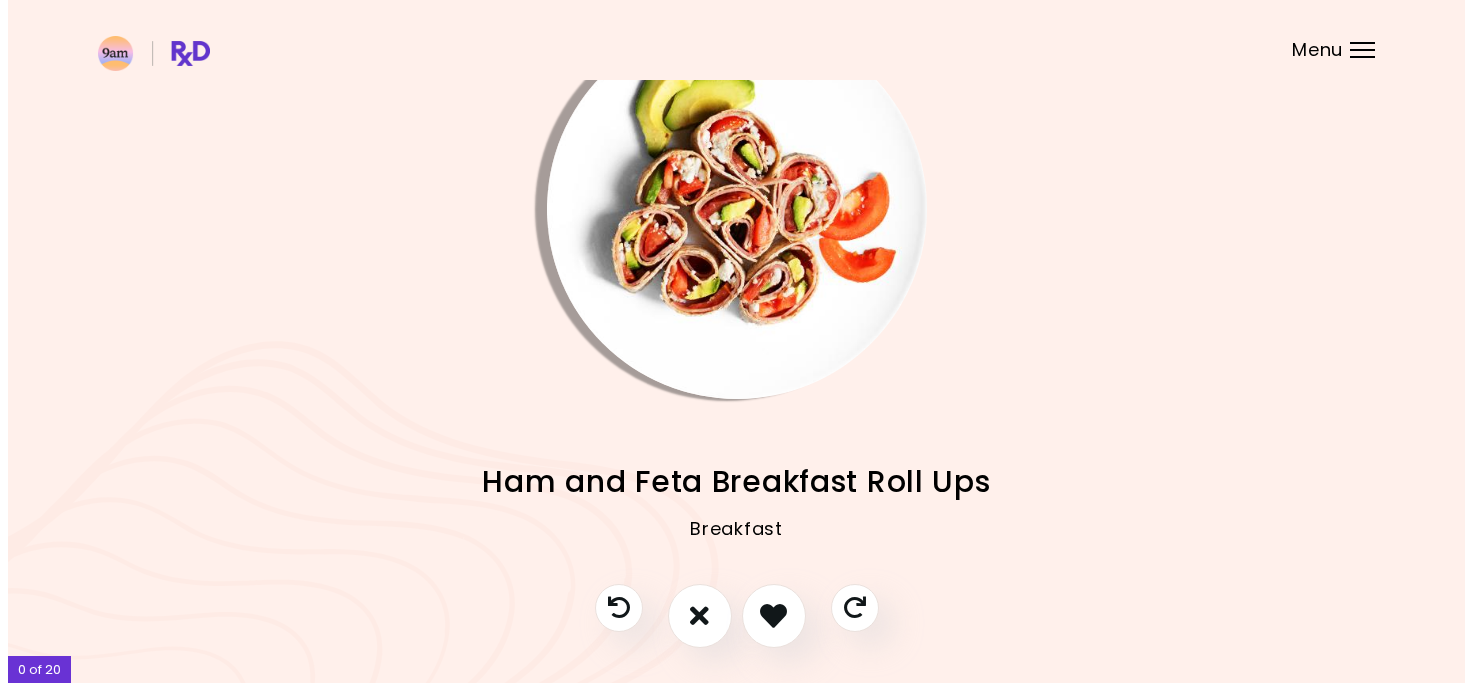 scroll, scrollTop: 100, scrollLeft: 0, axis: vertical 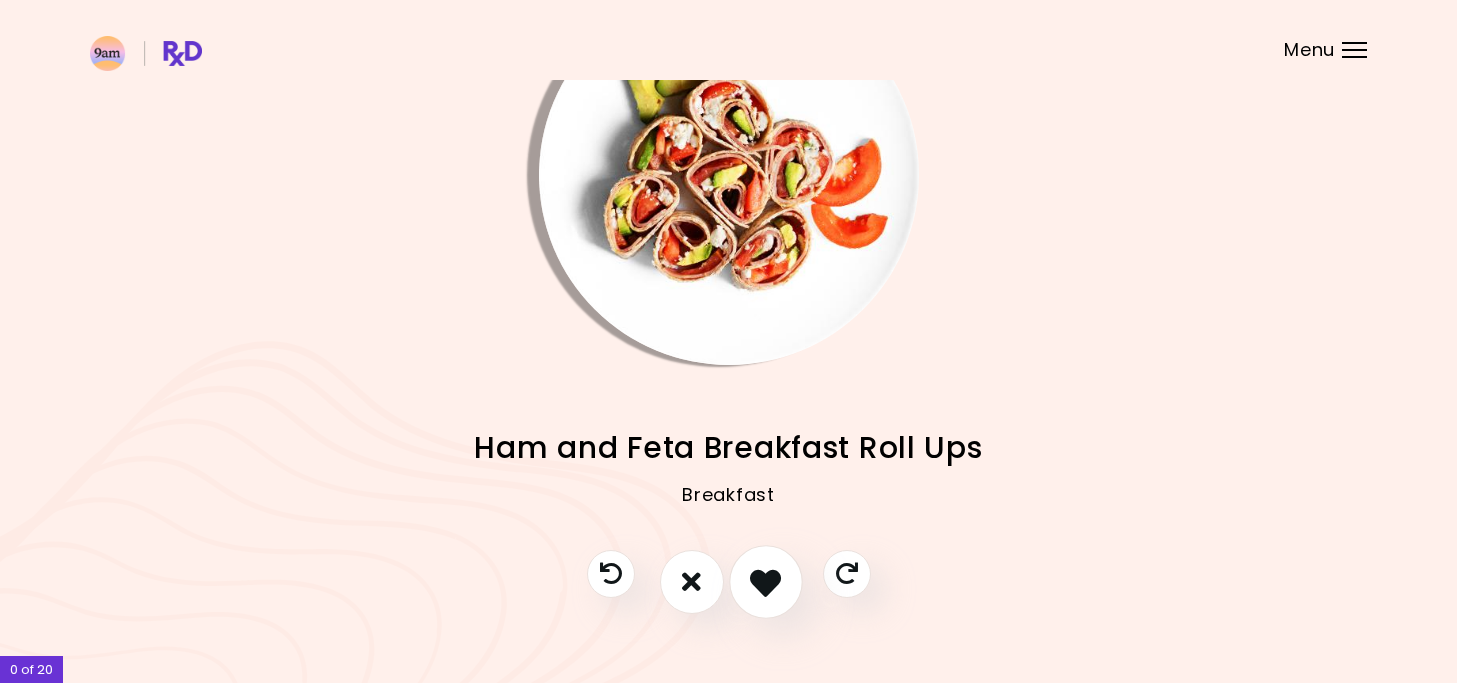 click at bounding box center (765, 581) 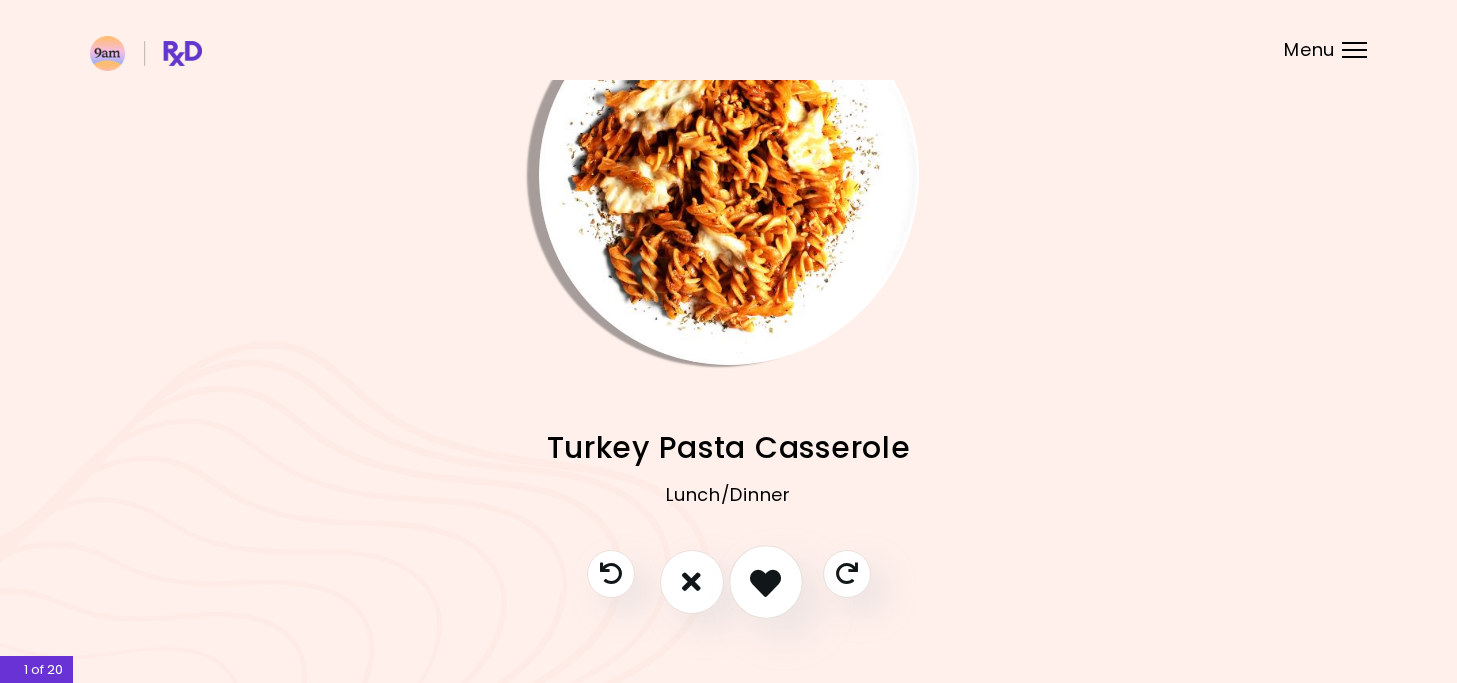 click at bounding box center [765, 581] 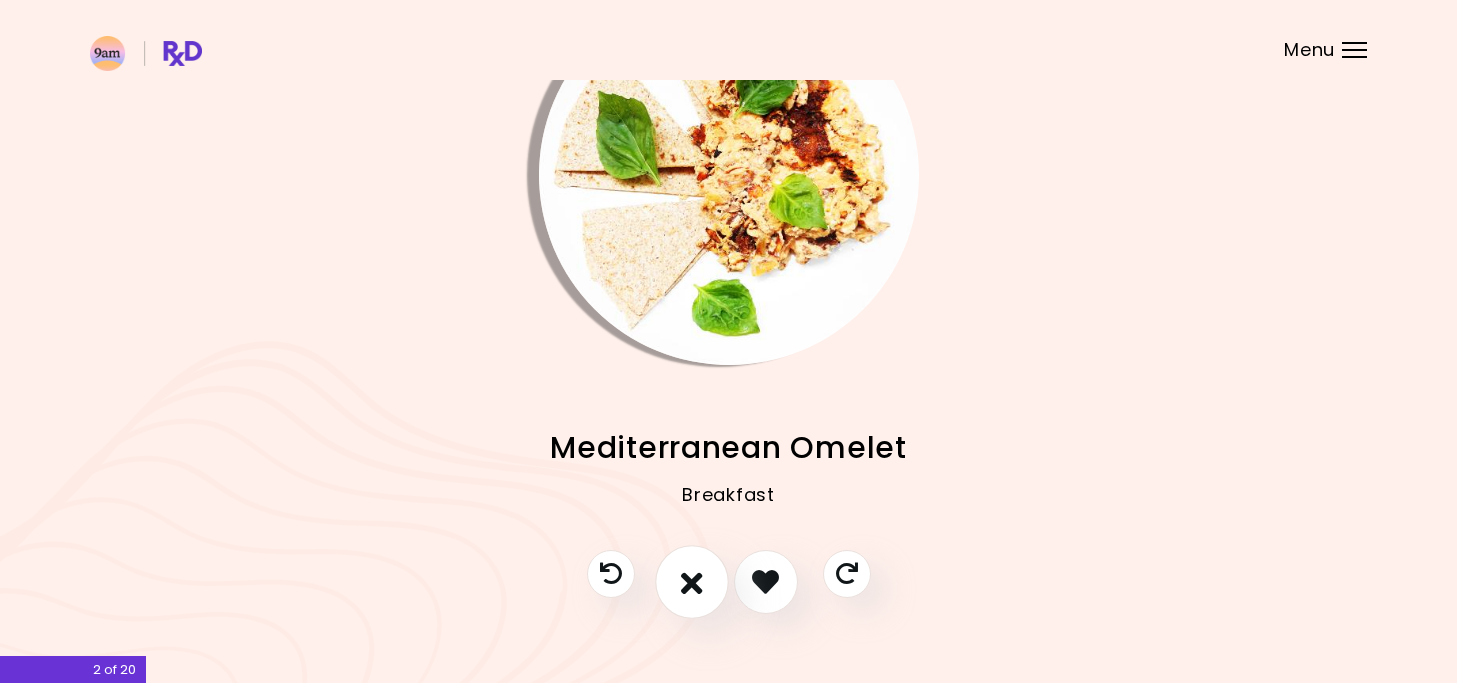 click at bounding box center [692, 581] 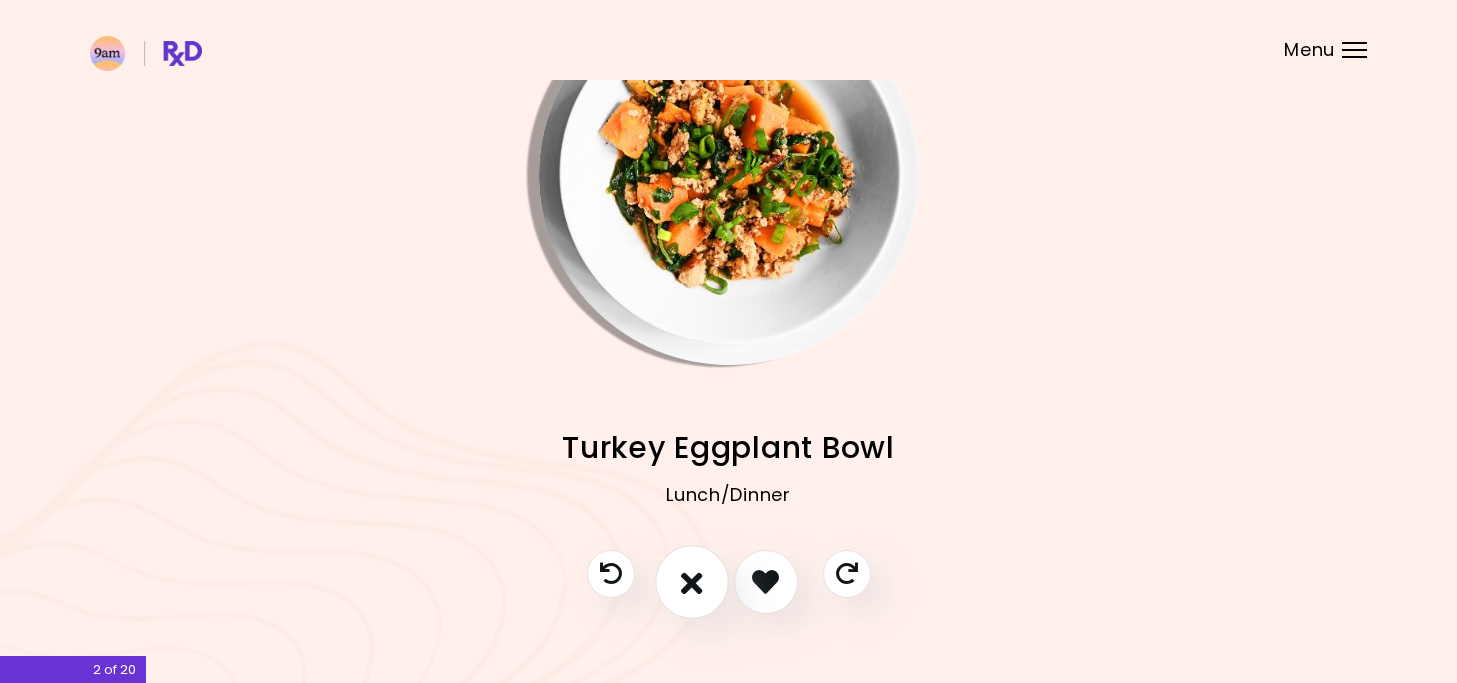 click at bounding box center (692, 581) 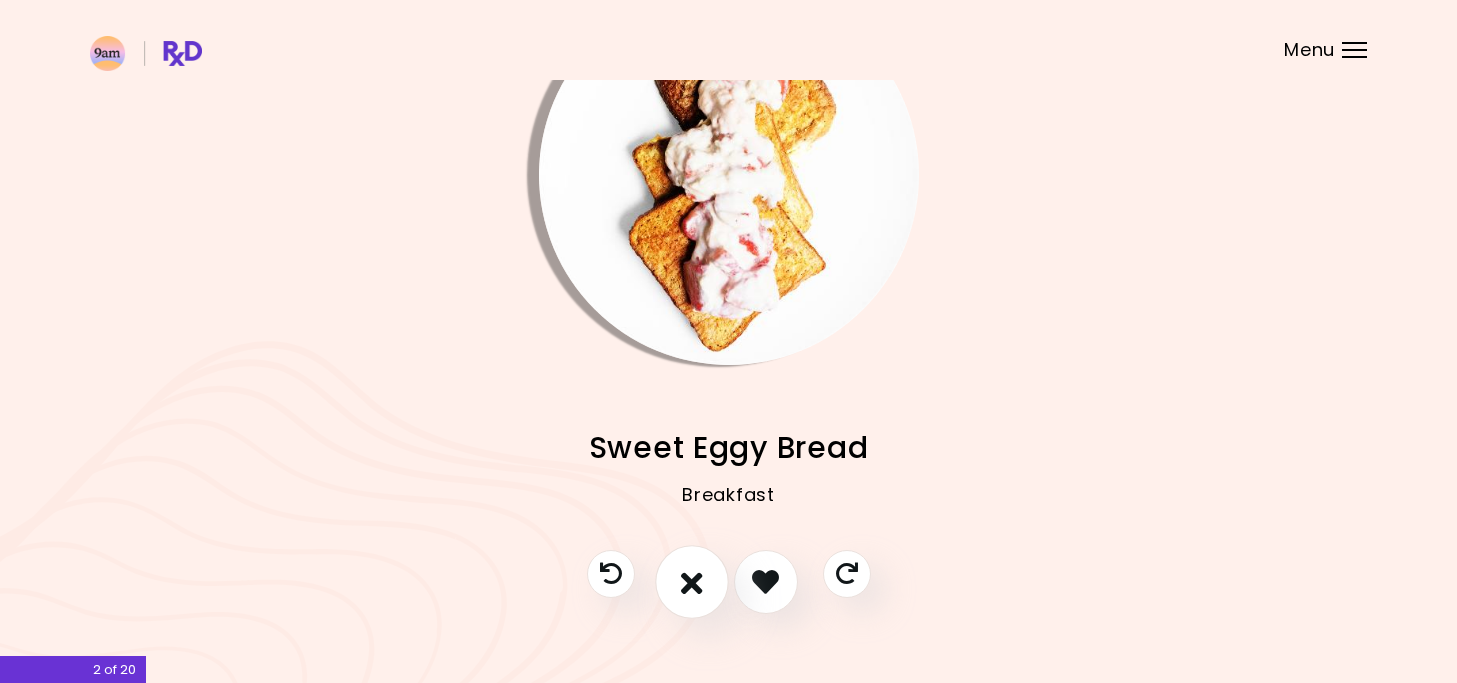 click at bounding box center [692, 581] 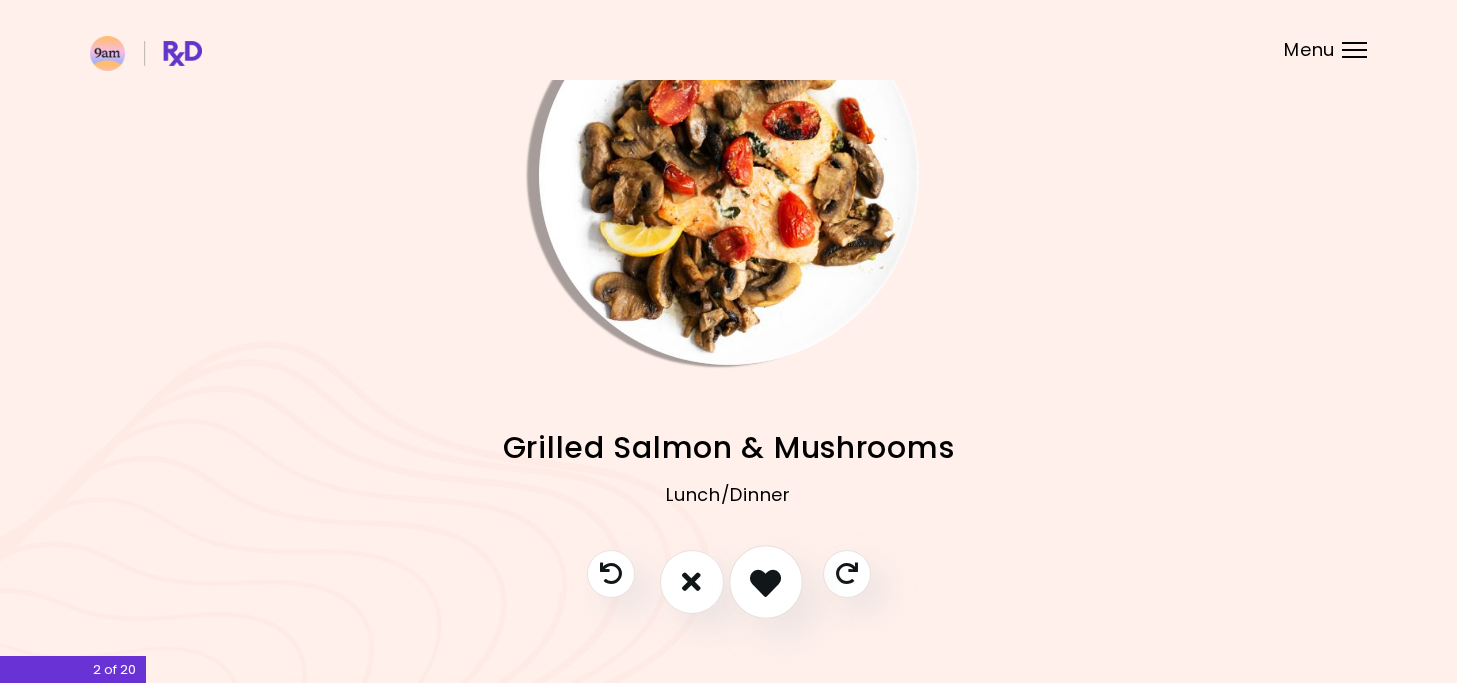 click at bounding box center (765, 581) 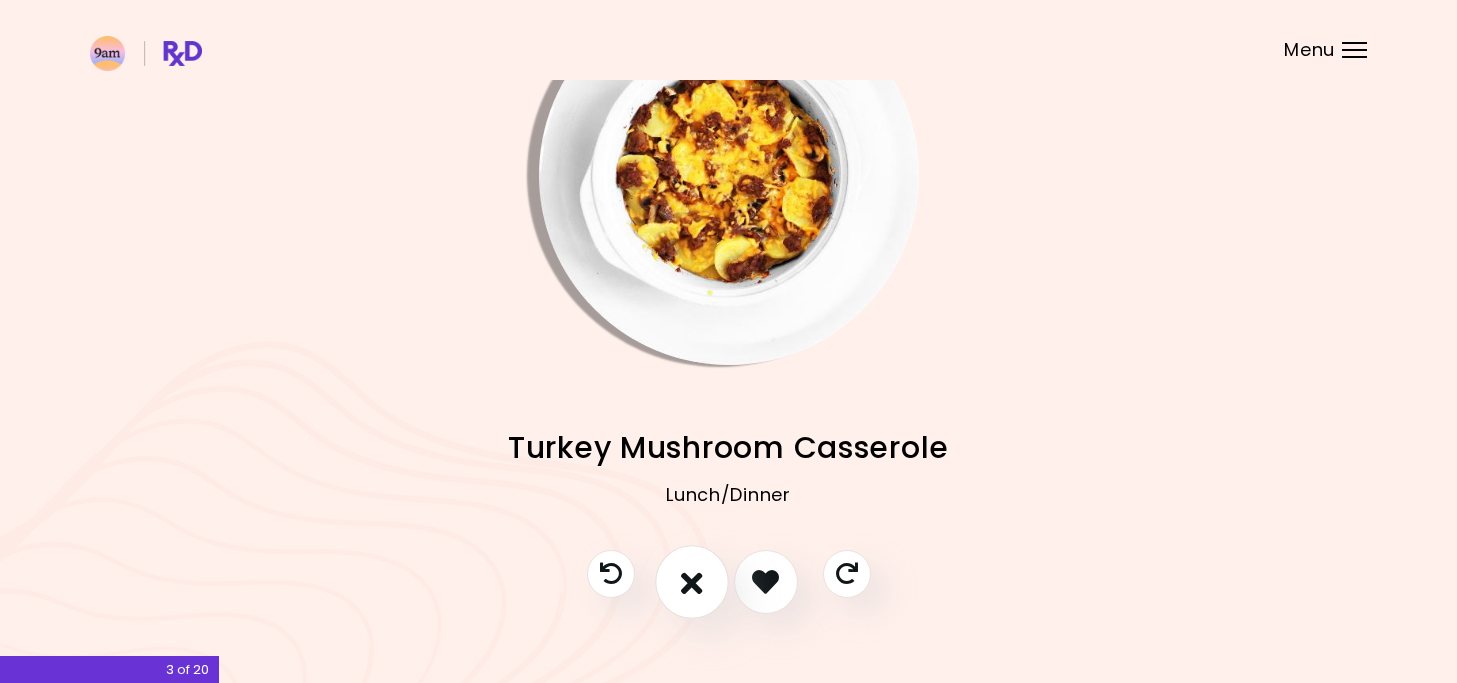 click at bounding box center (692, 582) 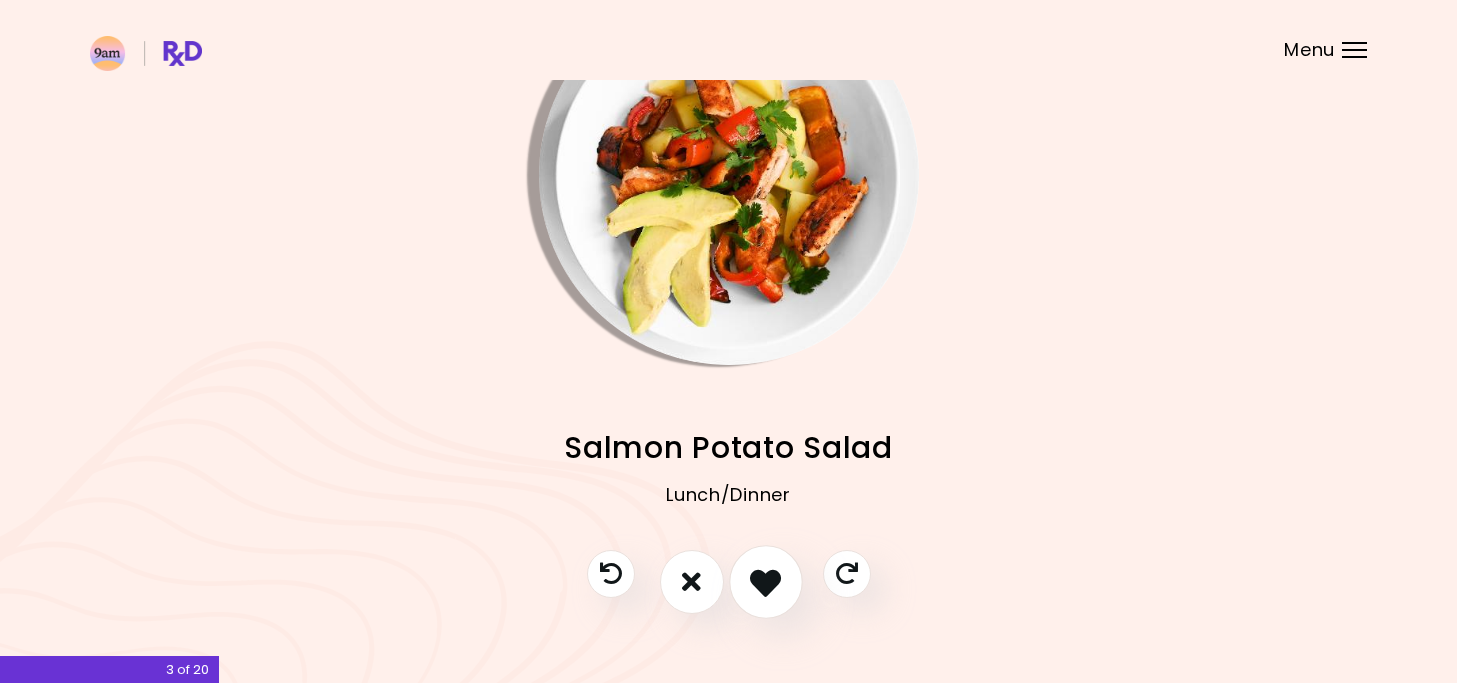 click at bounding box center [765, 581] 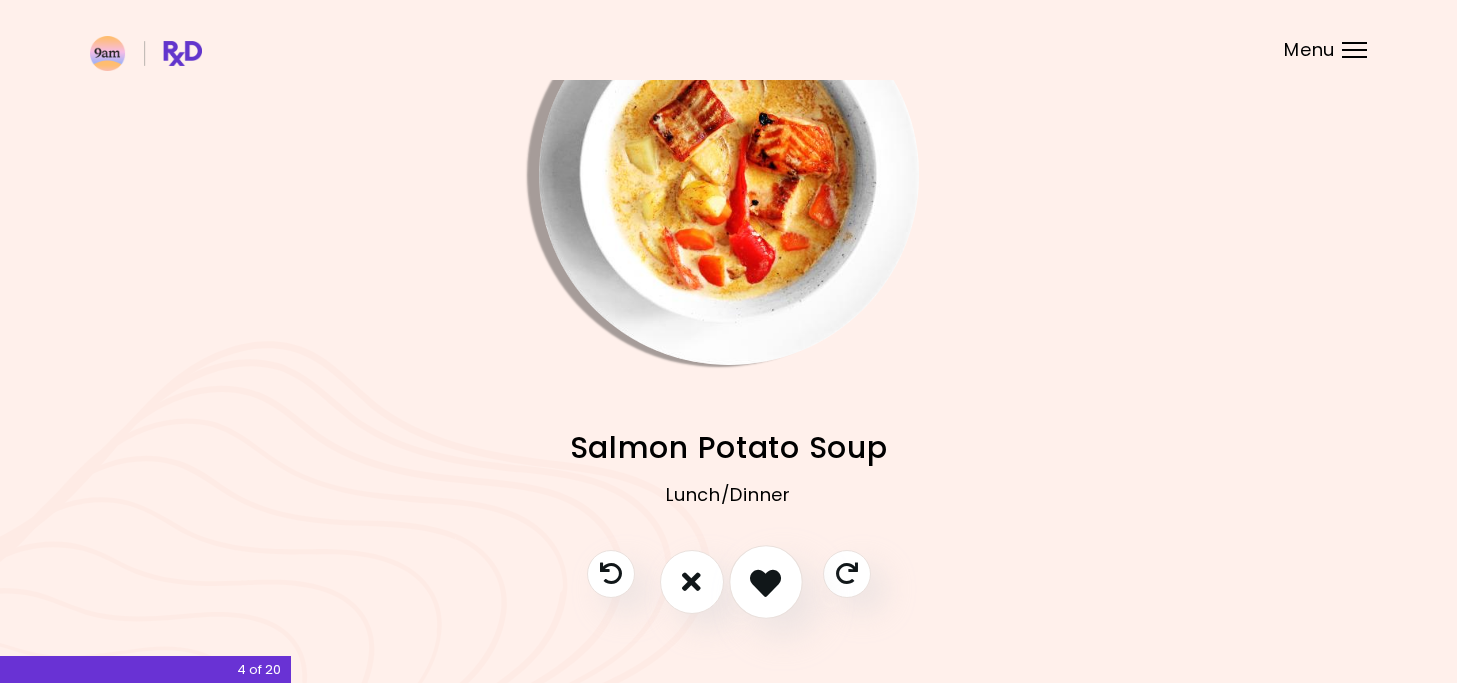 click at bounding box center (765, 581) 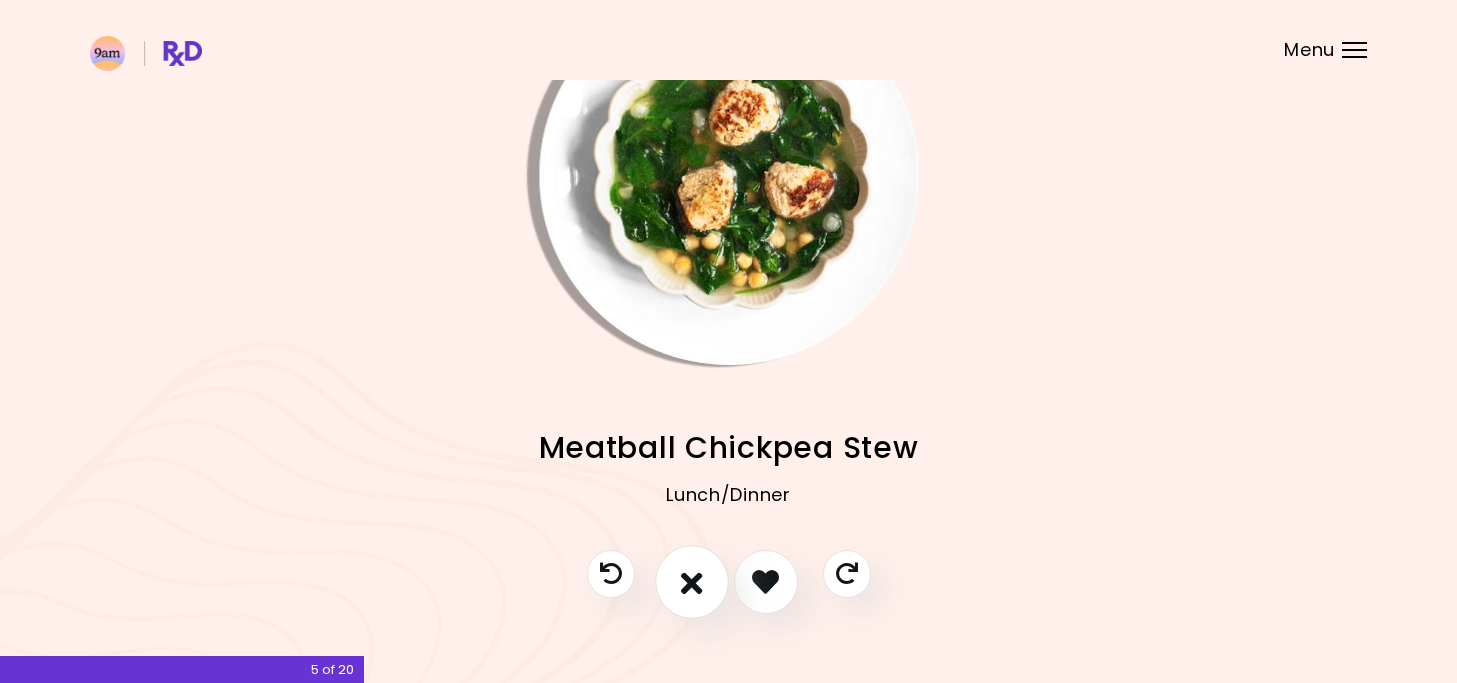 click at bounding box center (692, 581) 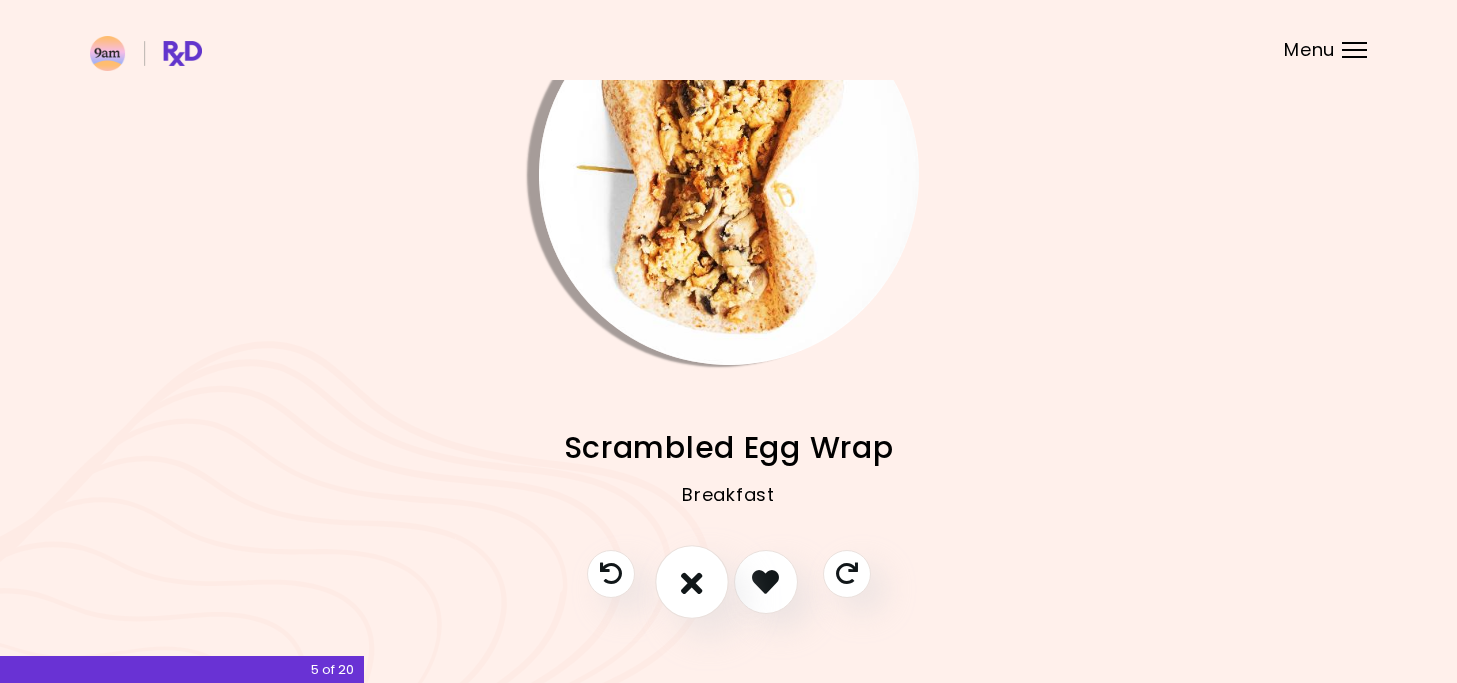 click at bounding box center [692, 581] 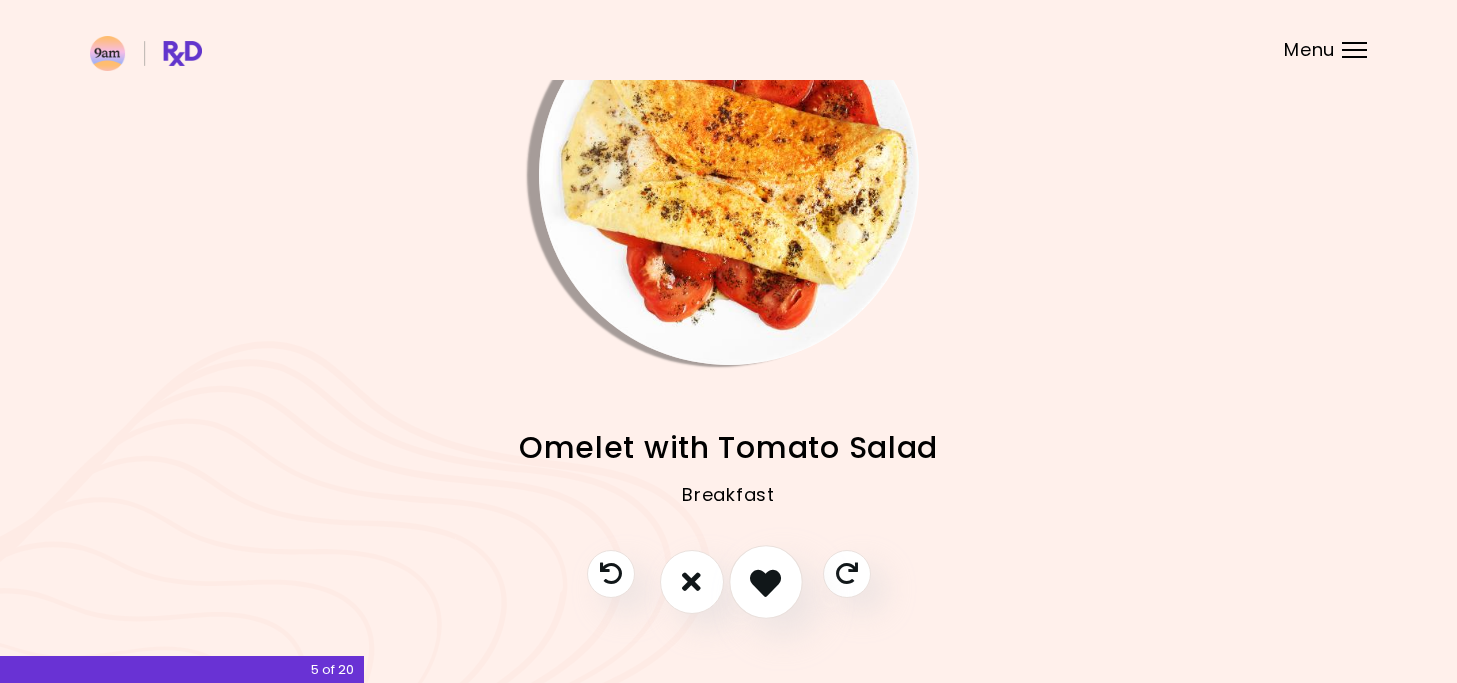 click at bounding box center (765, 581) 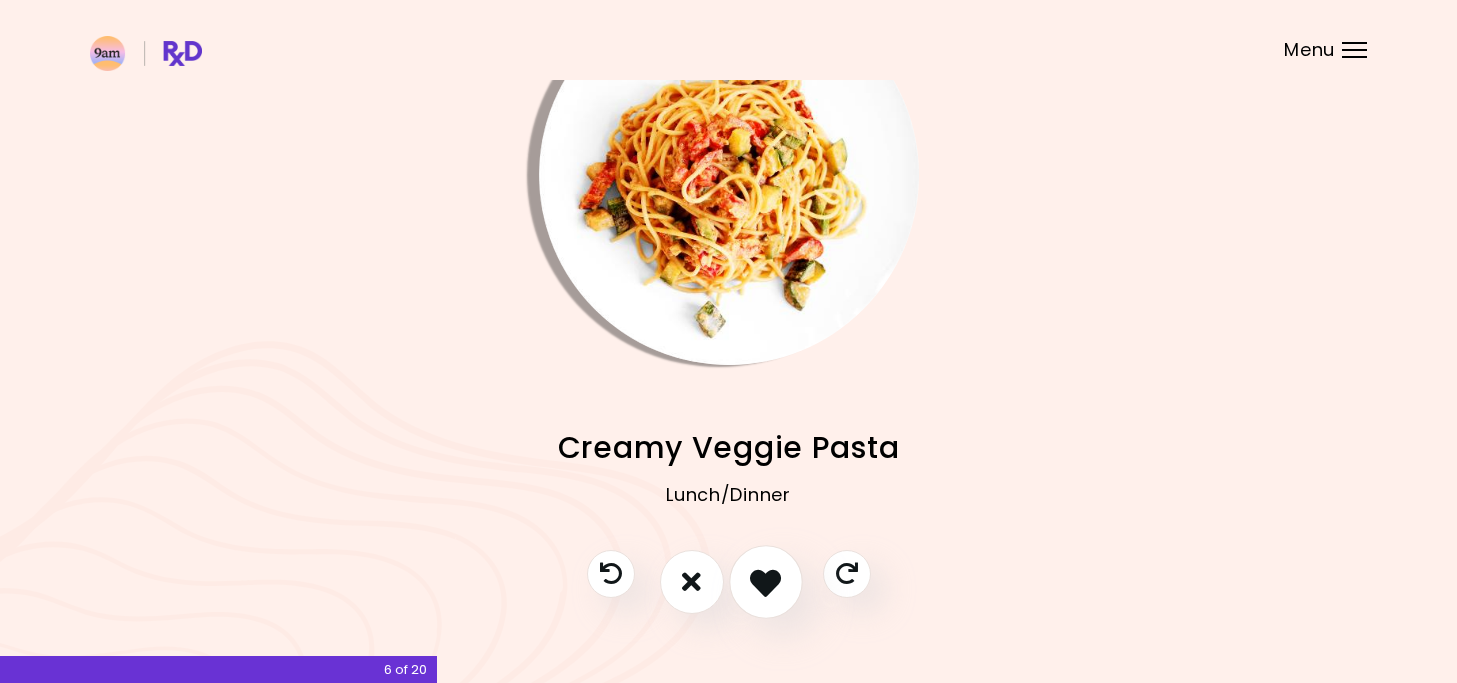 click at bounding box center (765, 581) 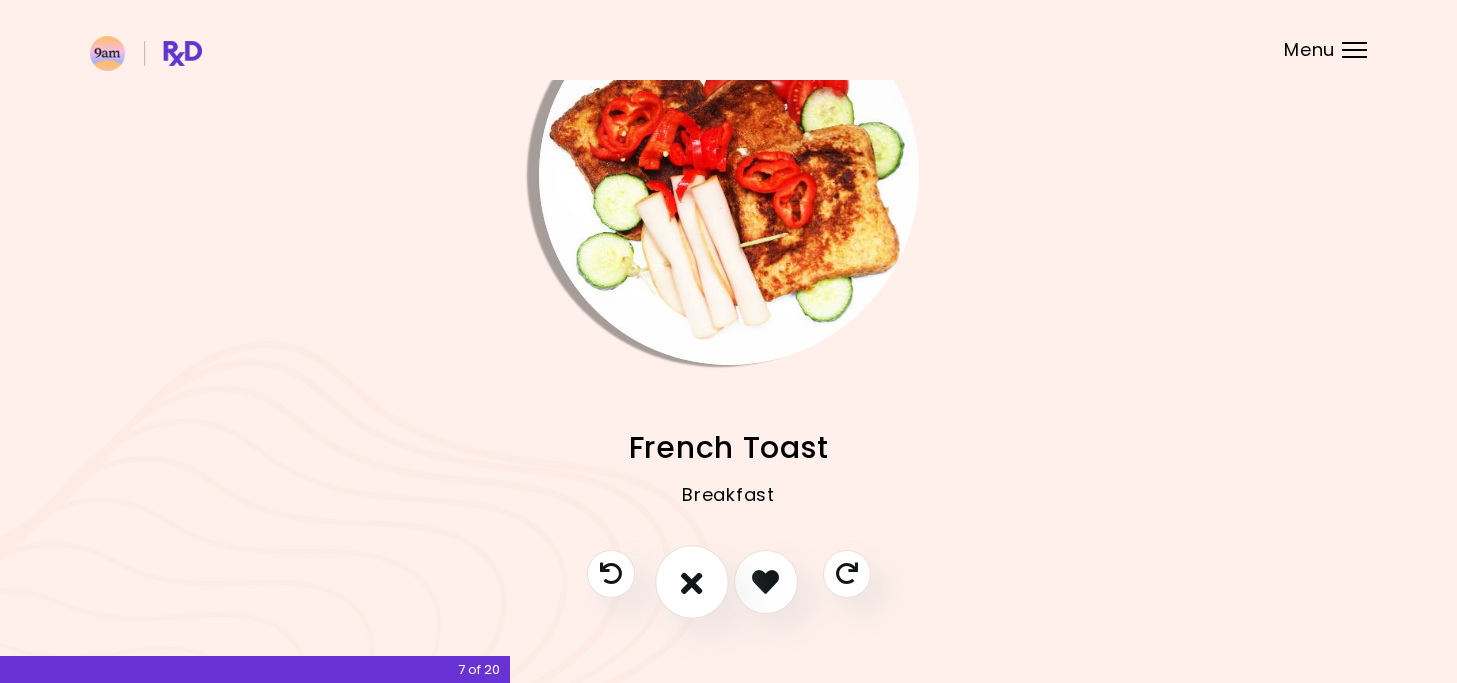 click at bounding box center (692, 582) 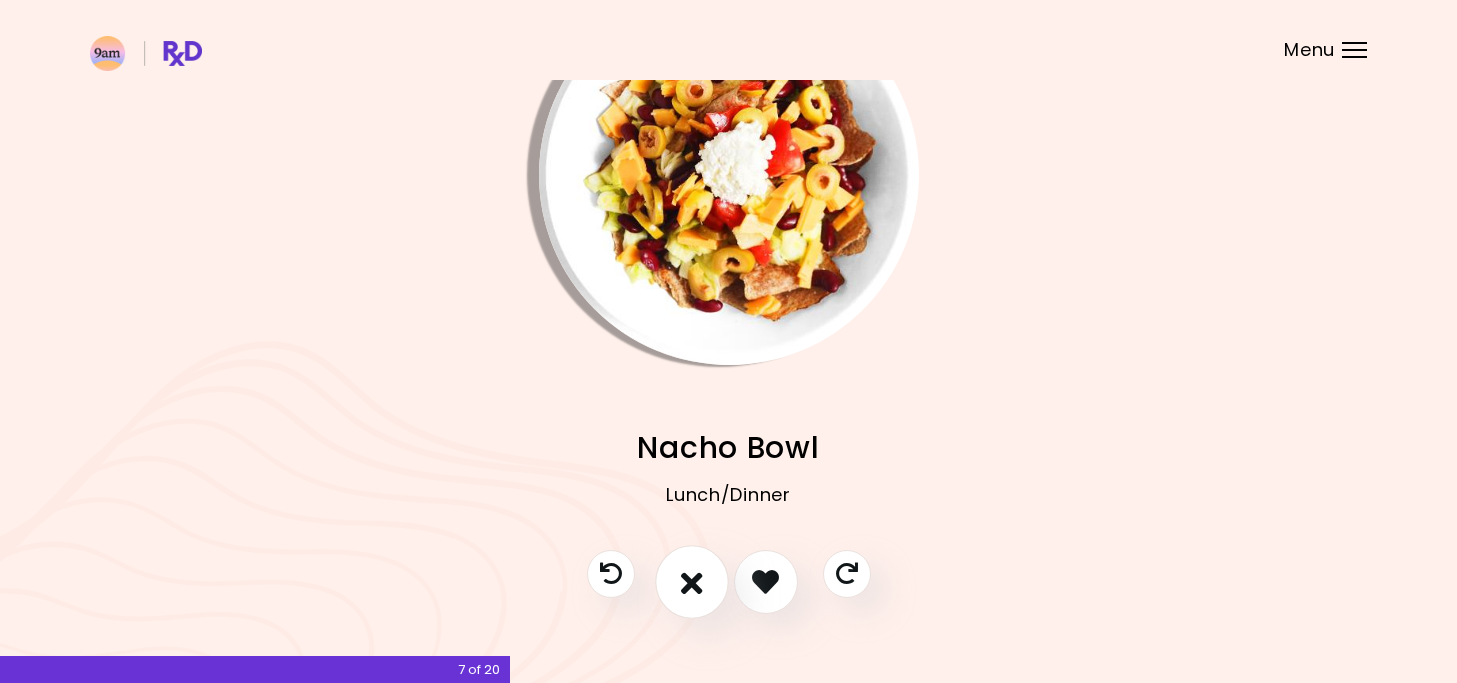 click at bounding box center [692, 582] 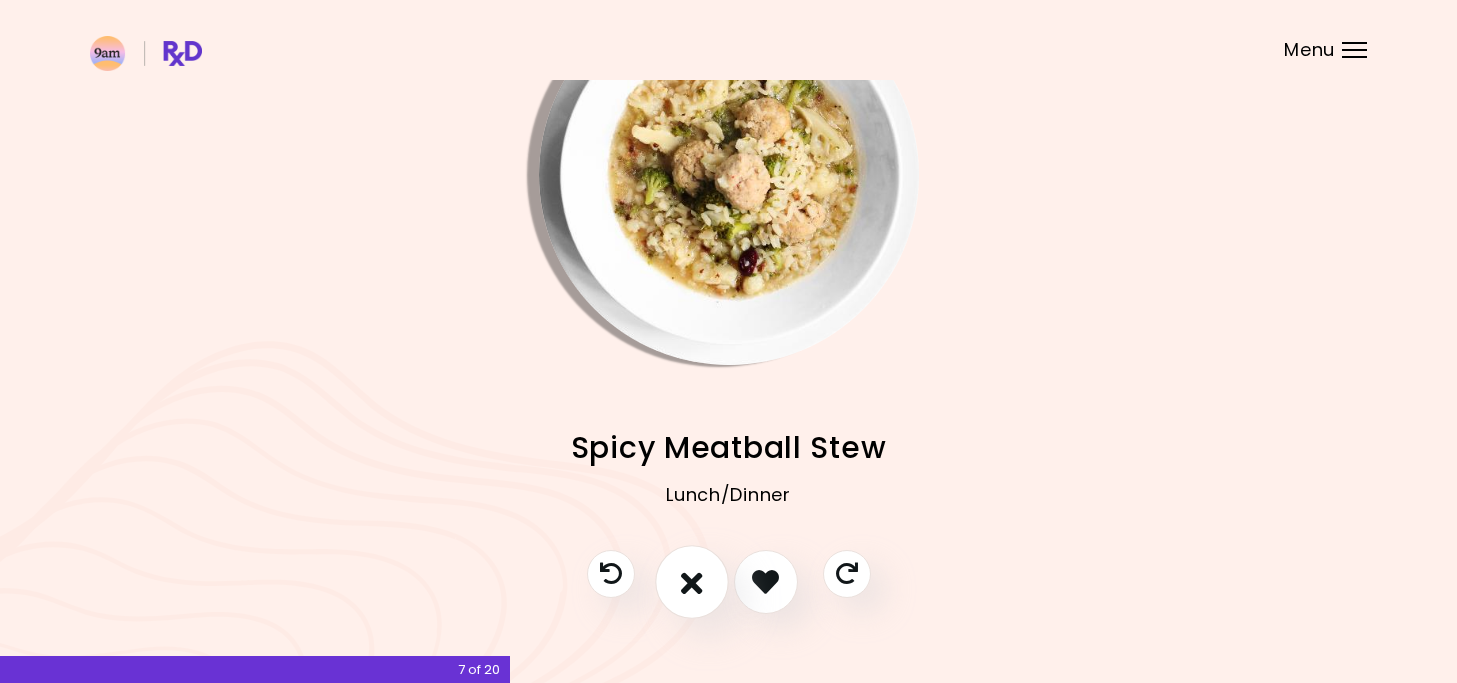 click at bounding box center [692, 582] 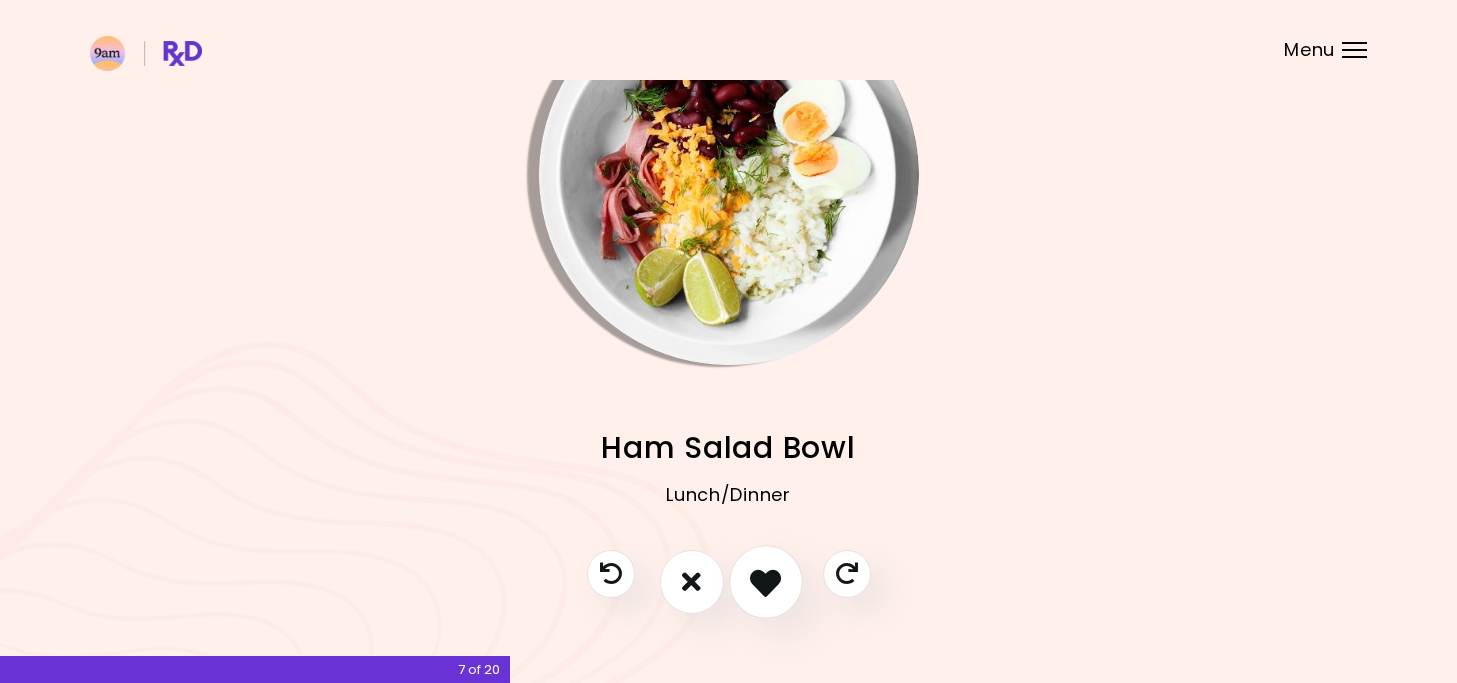 click at bounding box center [765, 581] 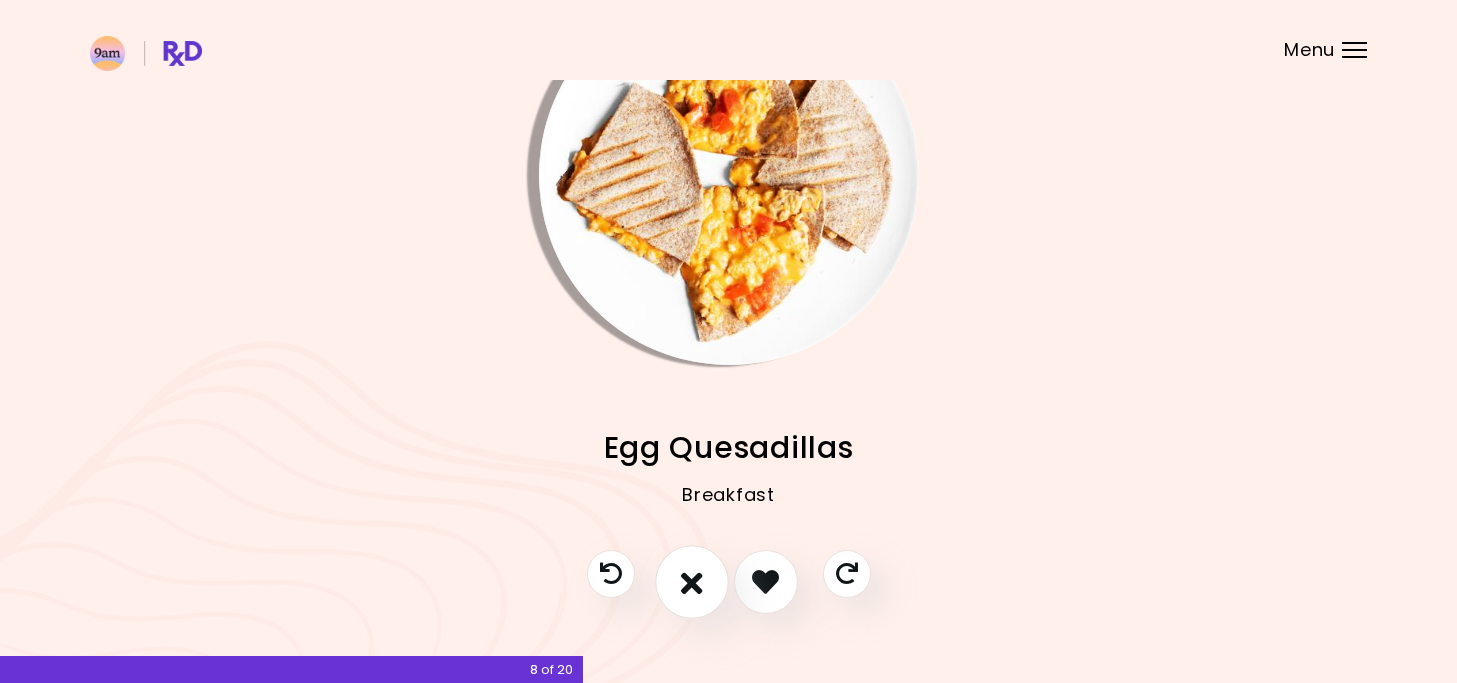 click at bounding box center [692, 581] 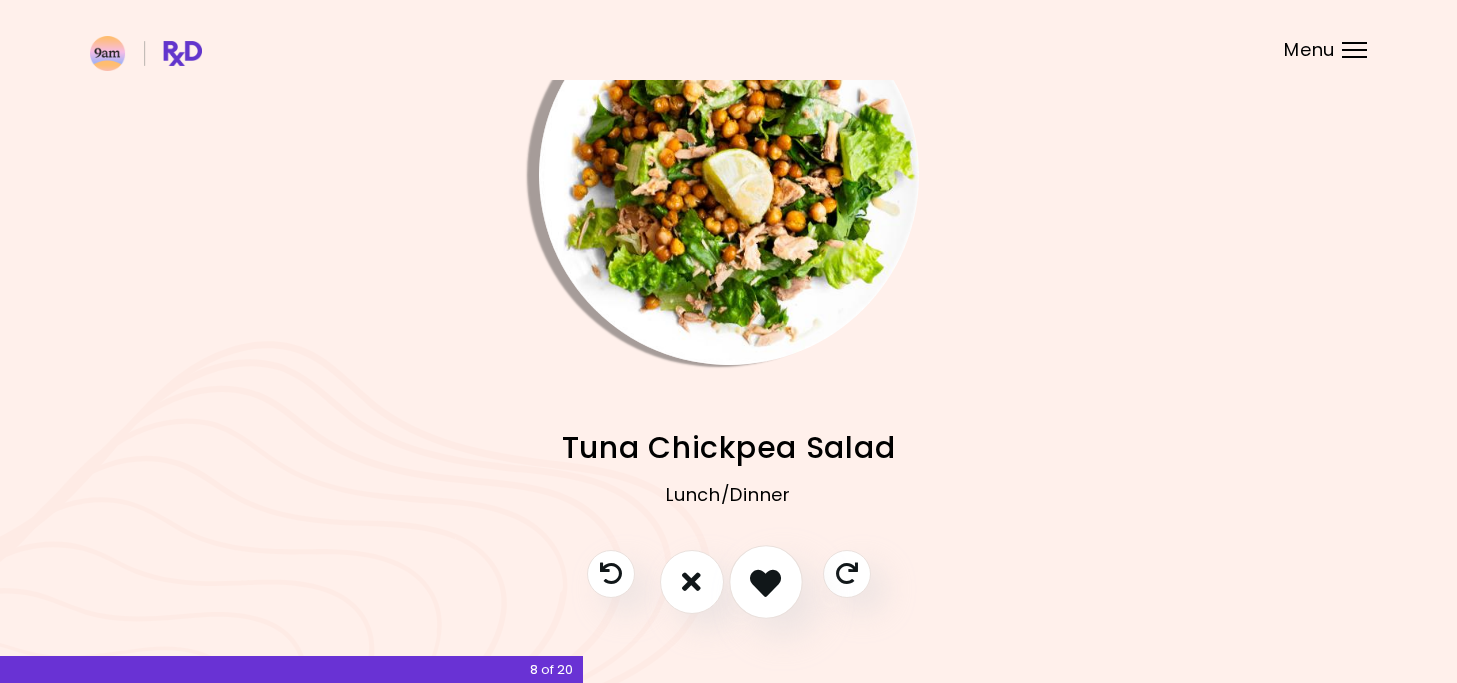 click at bounding box center [765, 581] 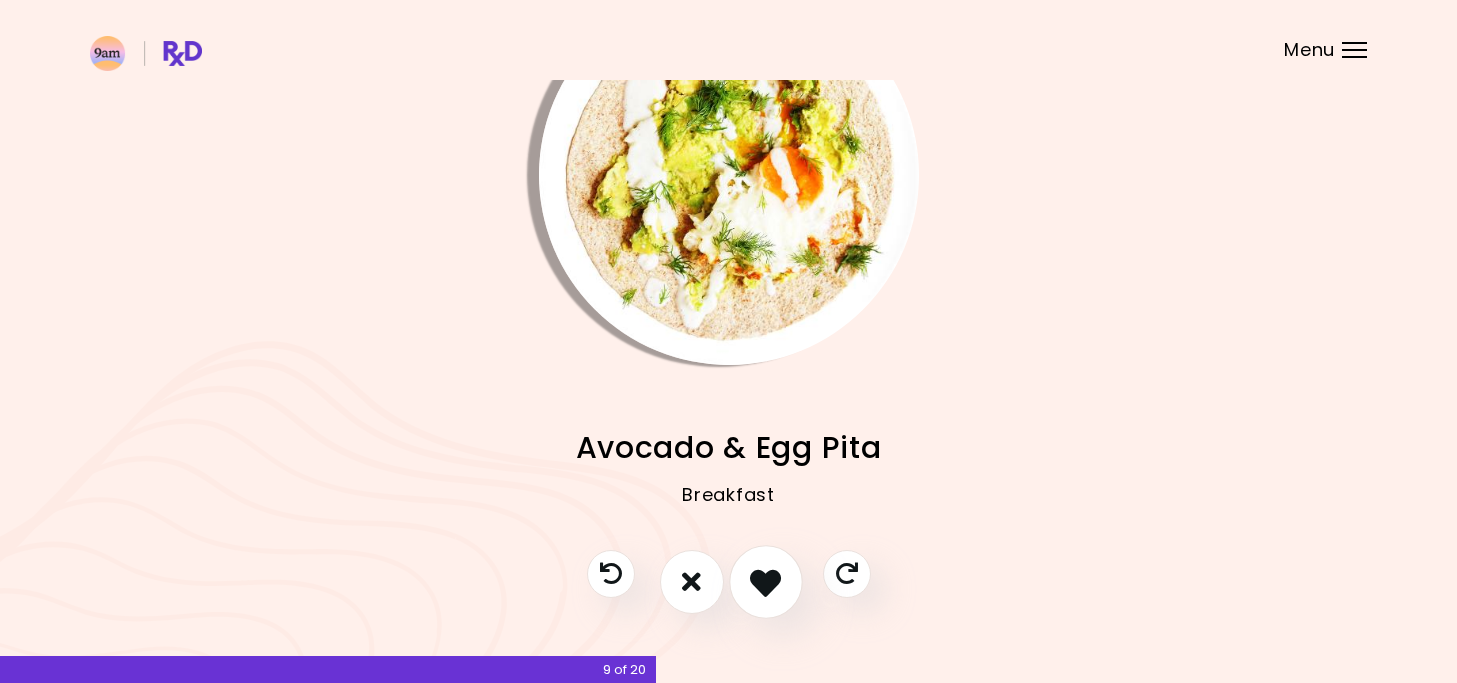 click at bounding box center [765, 581] 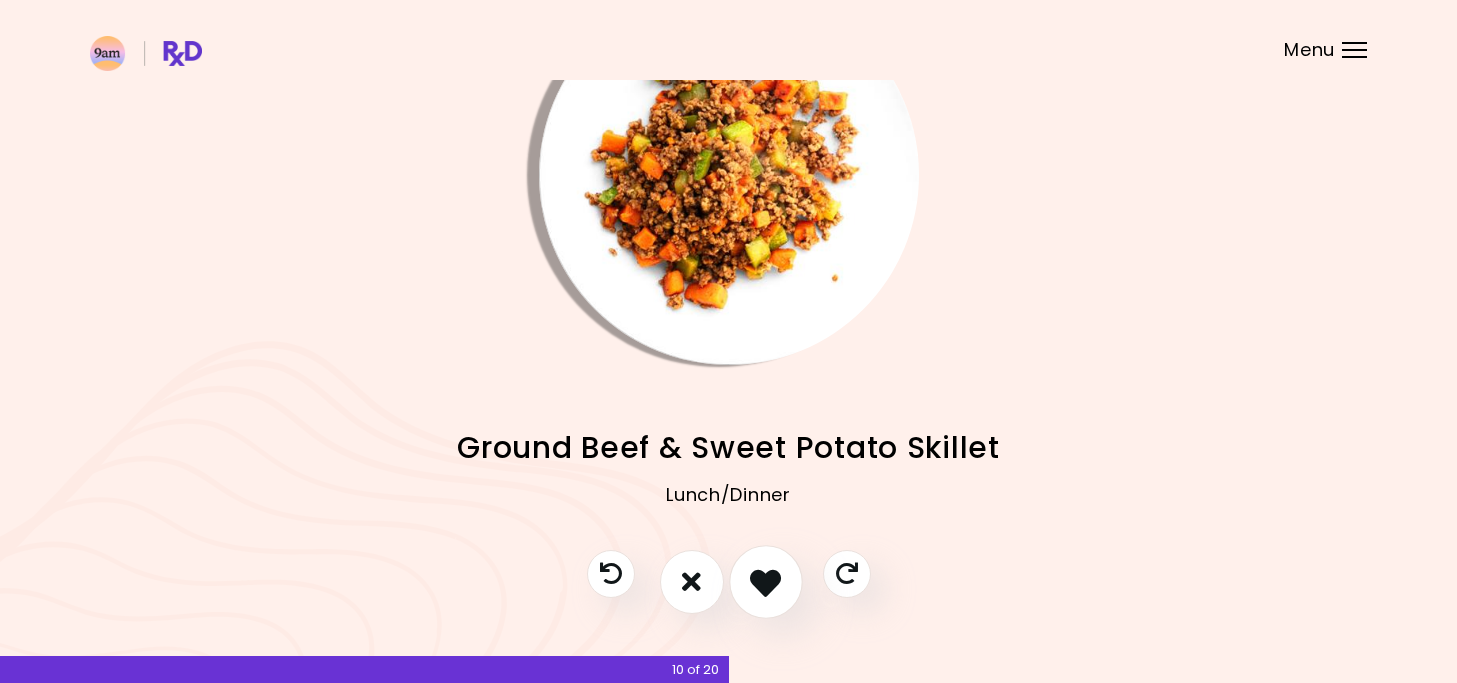 click at bounding box center (765, 581) 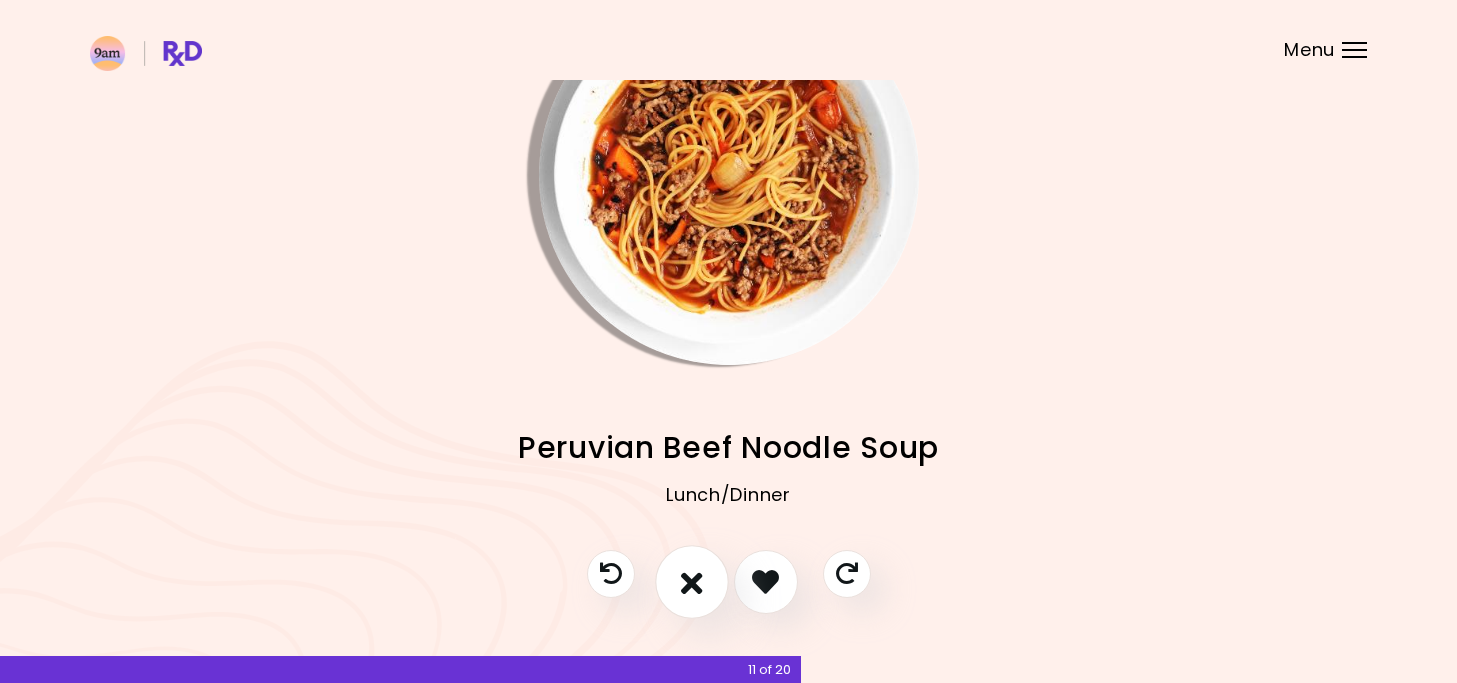 click at bounding box center [692, 581] 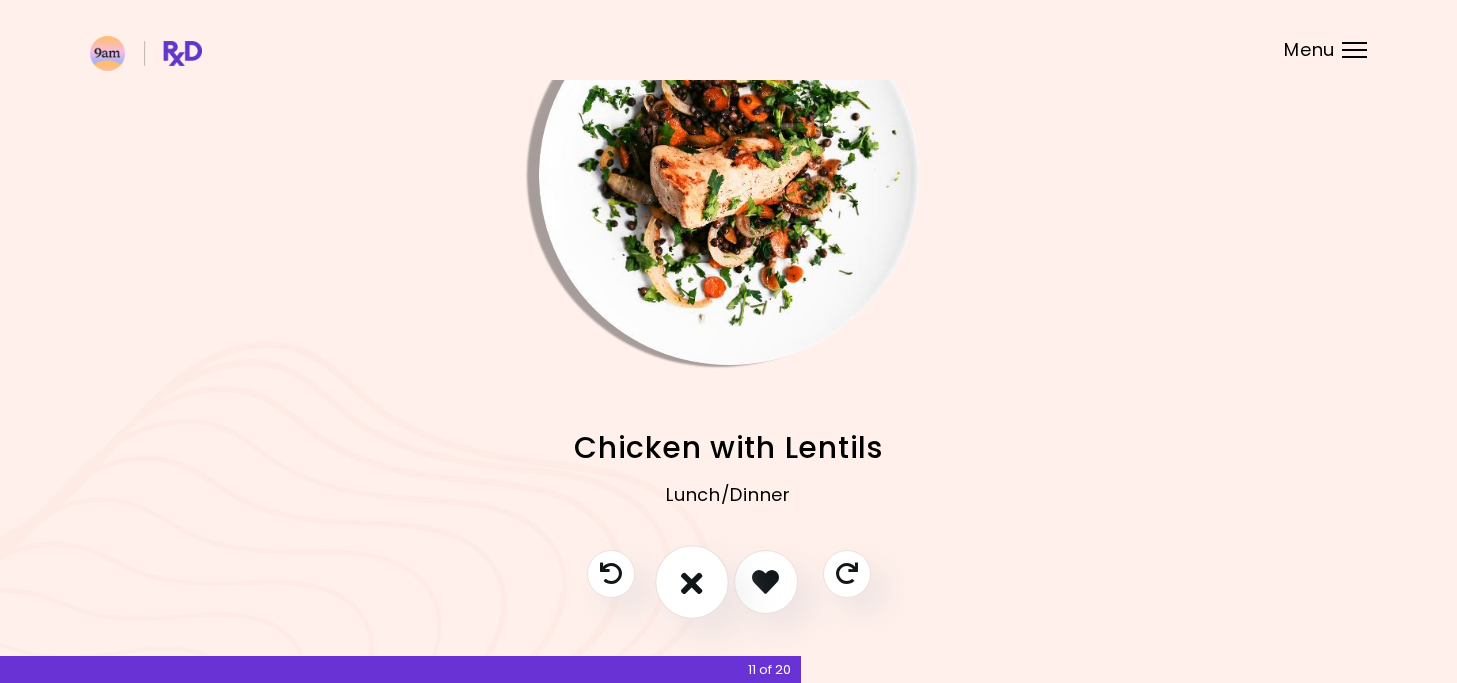click at bounding box center [692, 581] 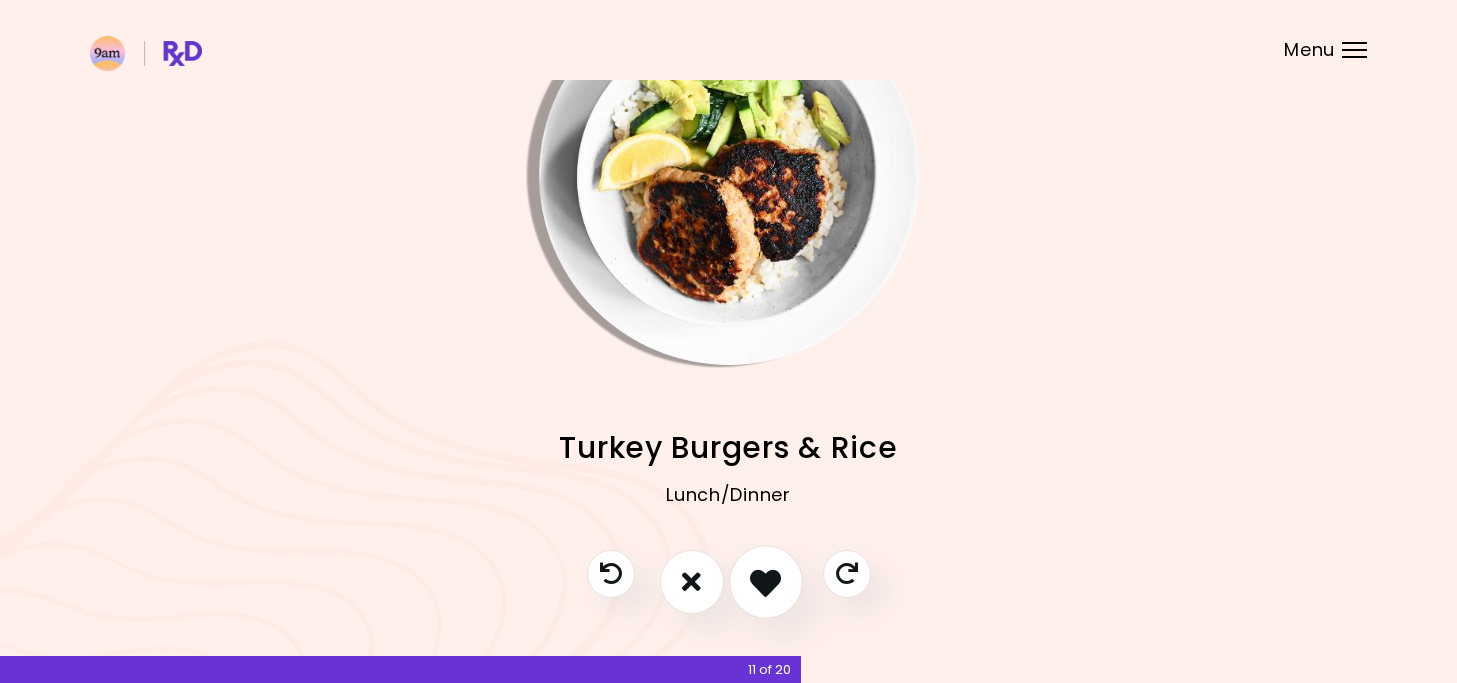 click at bounding box center [765, 581] 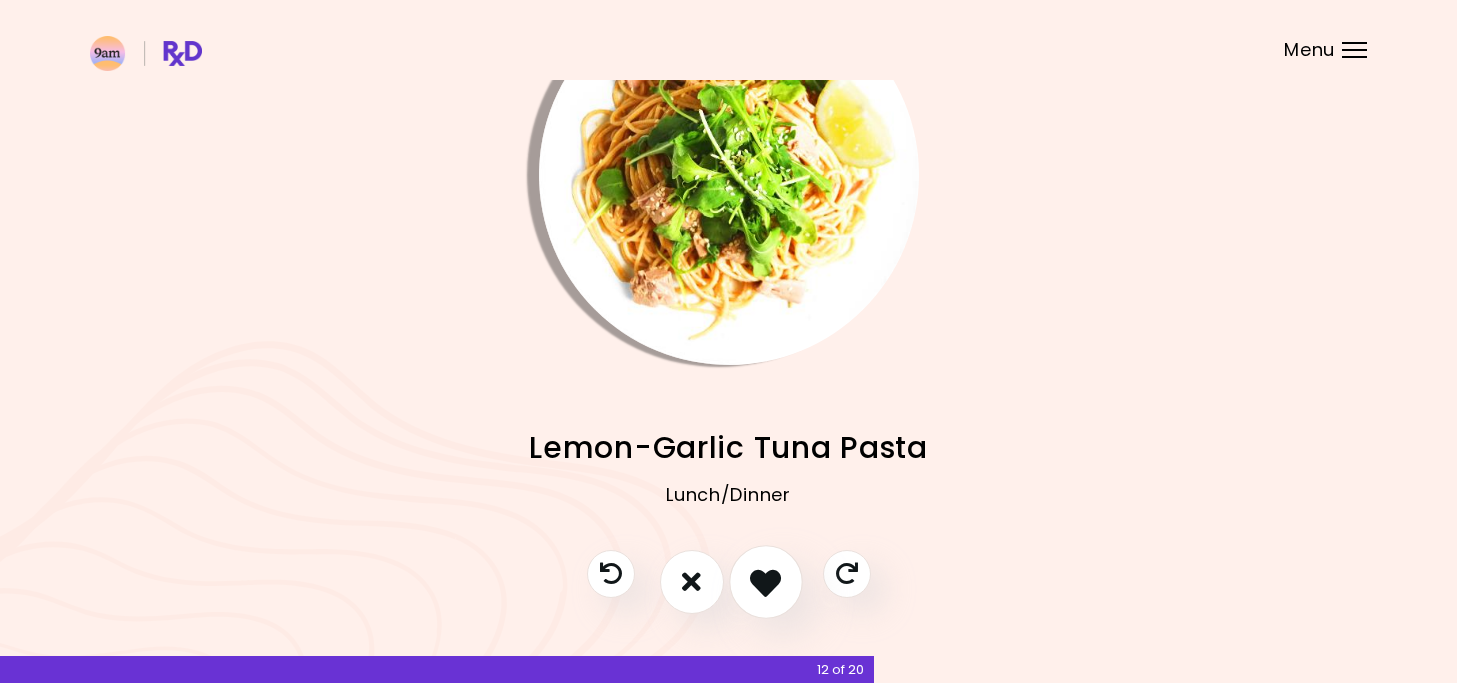 click at bounding box center (765, 581) 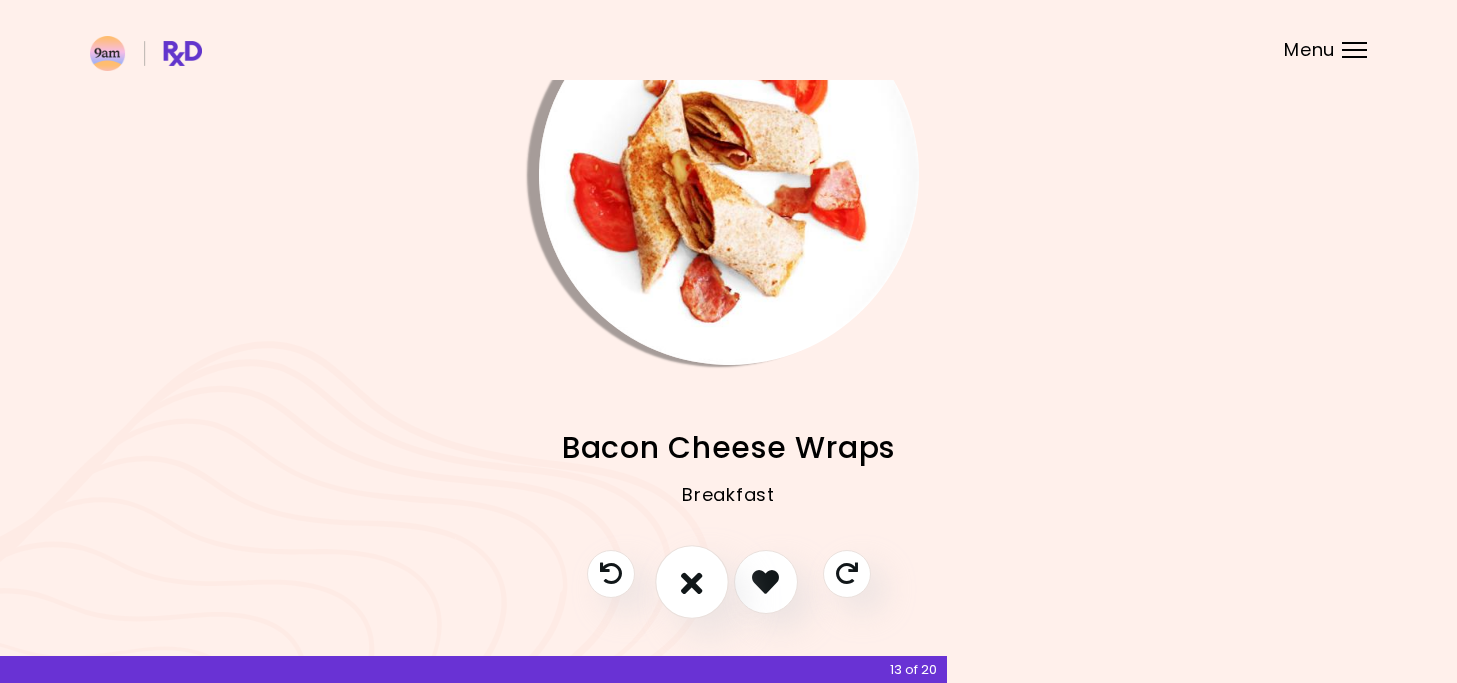 click at bounding box center (692, 581) 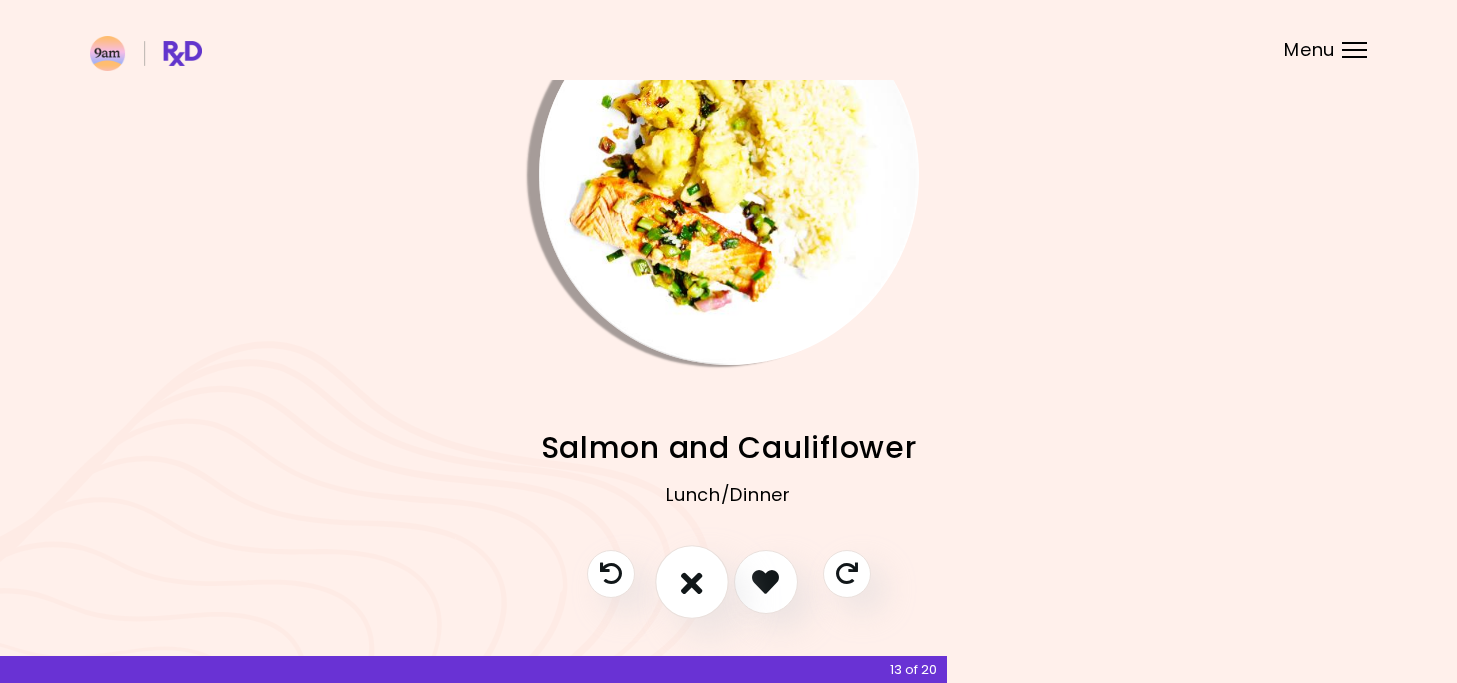 click at bounding box center [692, 581] 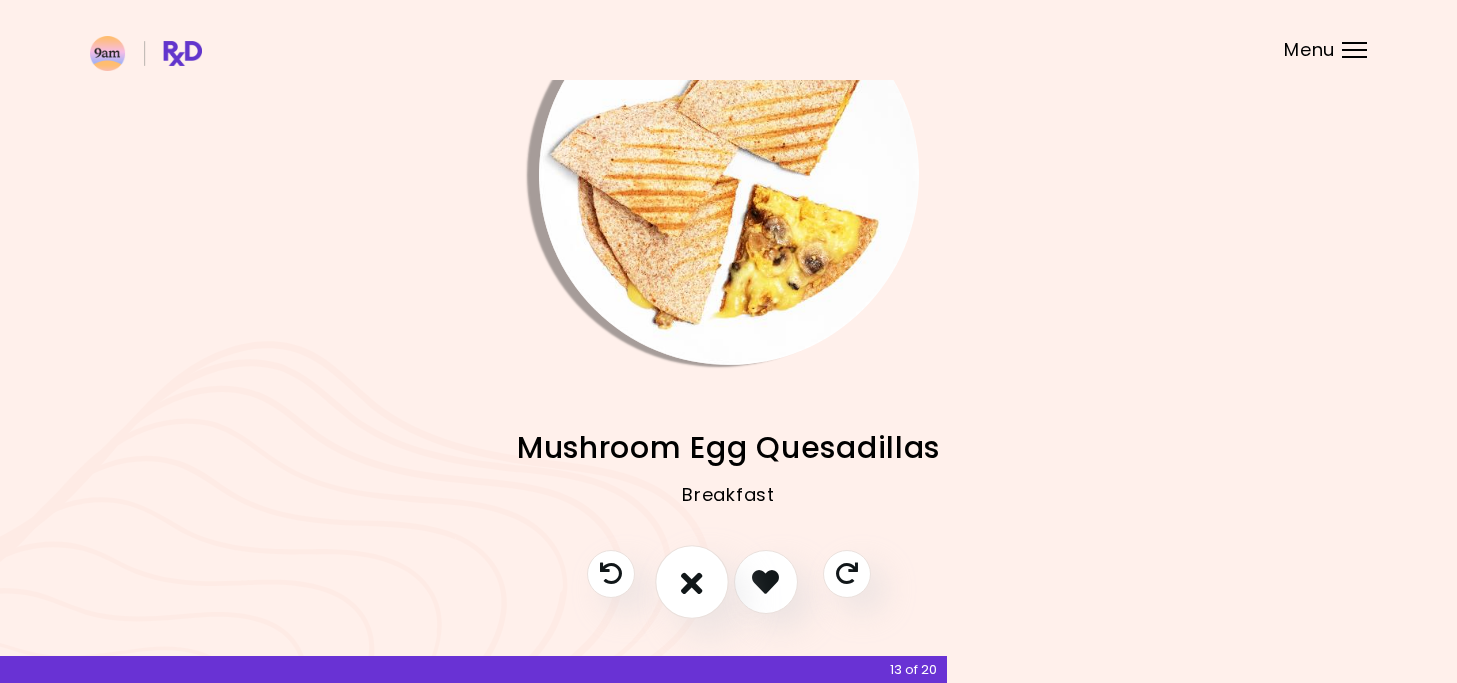 click at bounding box center [692, 581] 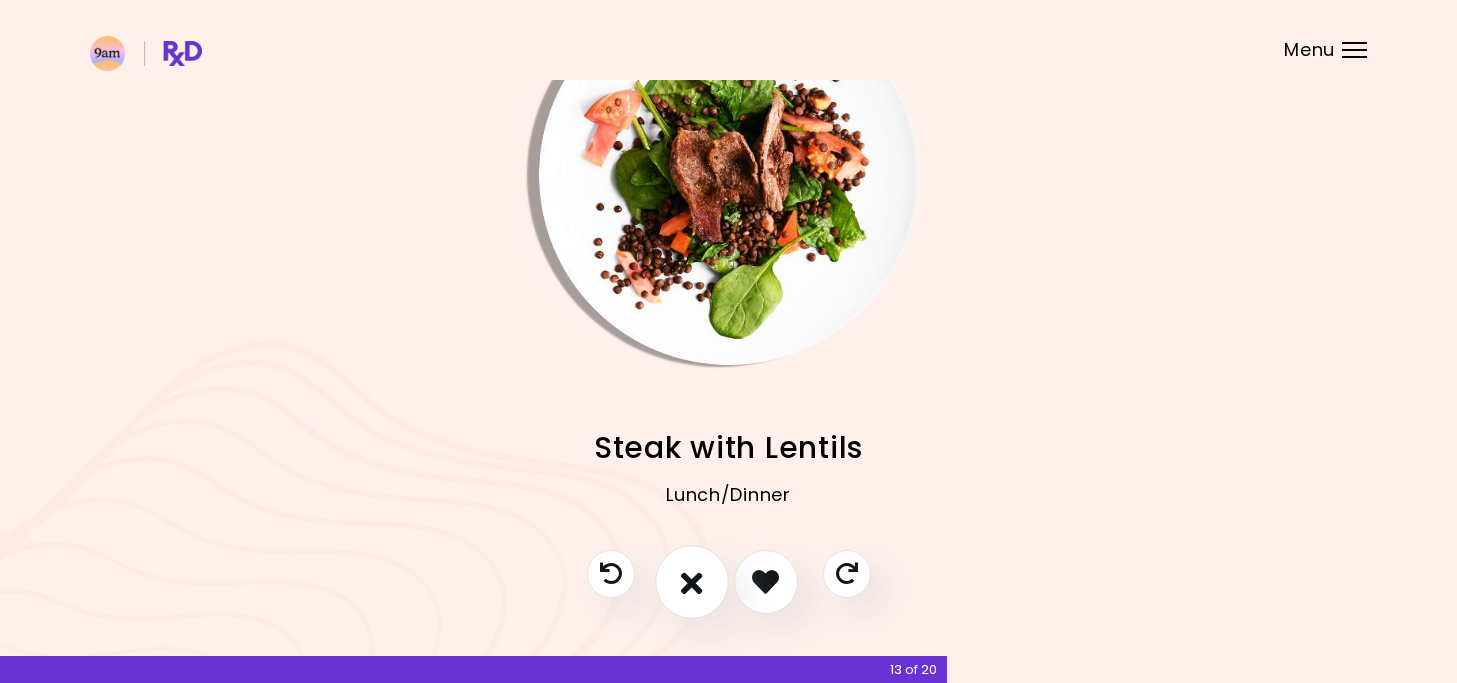 click at bounding box center [692, 581] 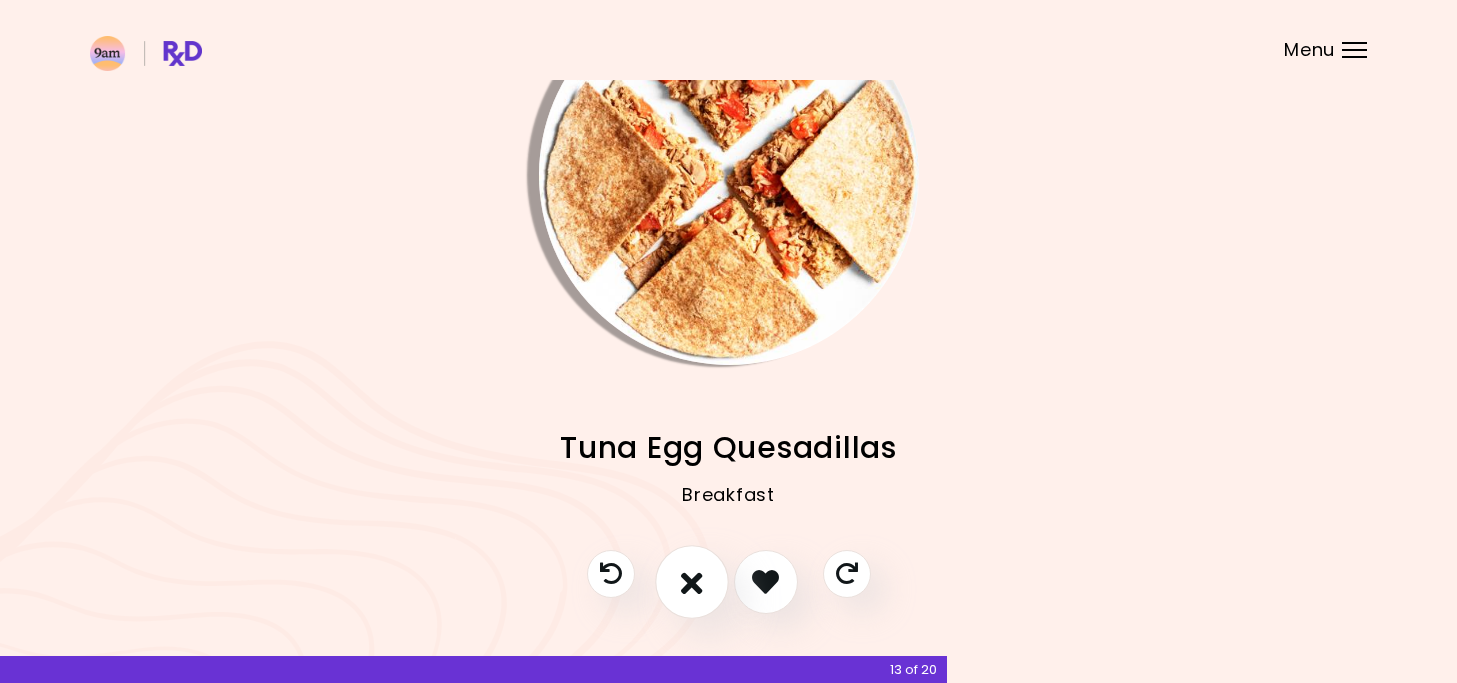 click at bounding box center (692, 581) 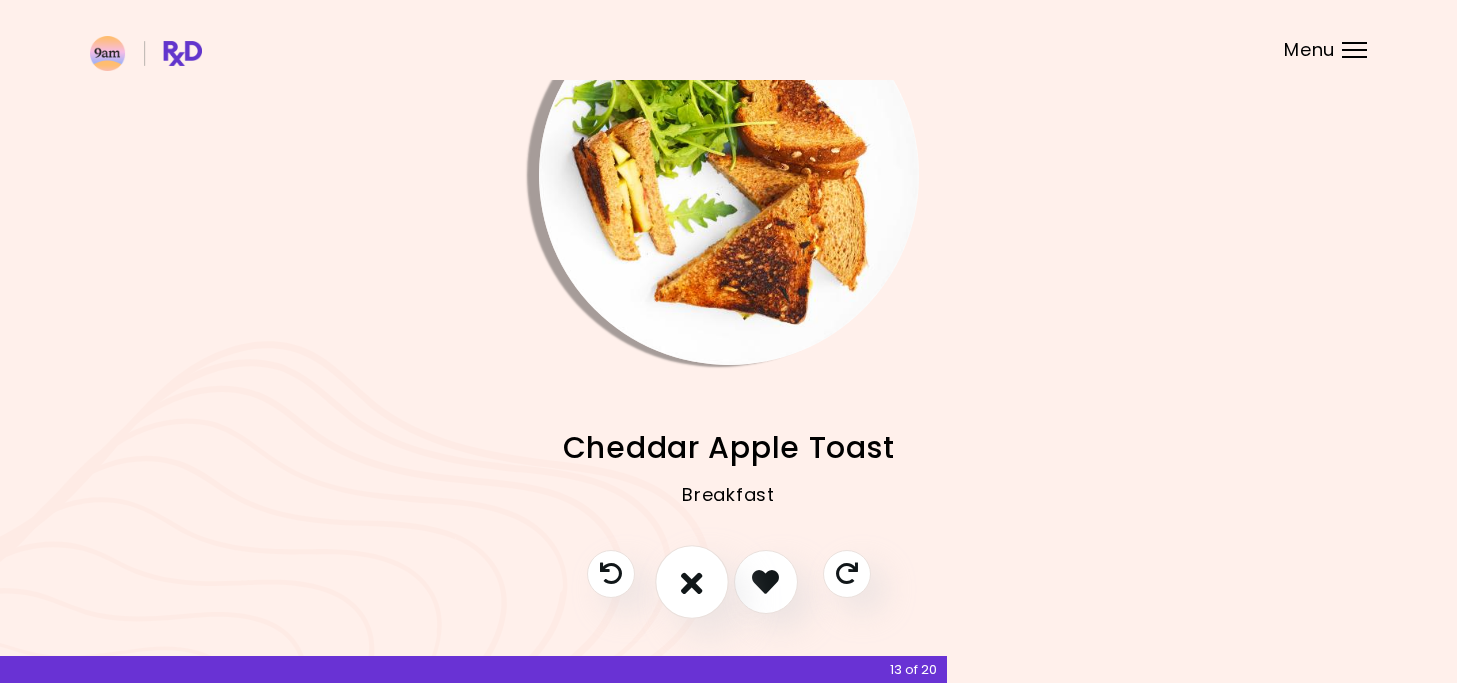 click at bounding box center [692, 581] 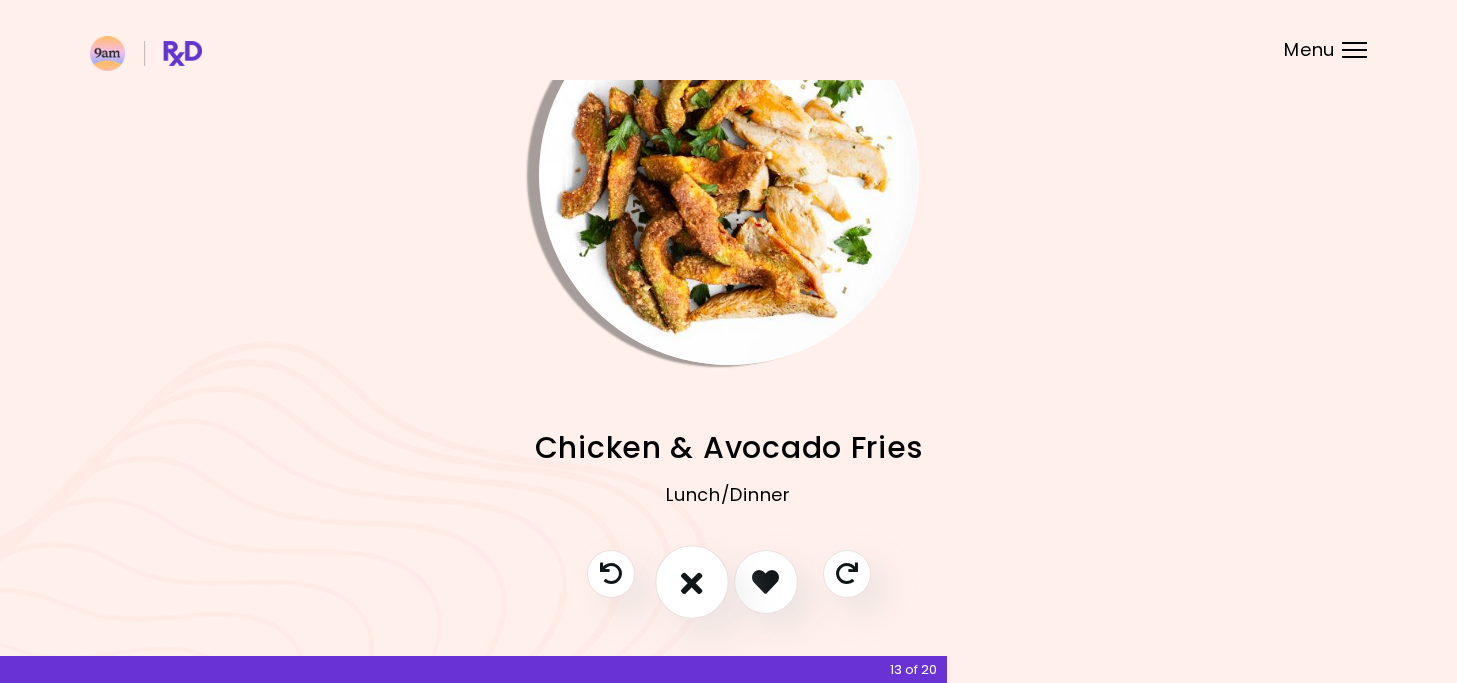 click at bounding box center [692, 581] 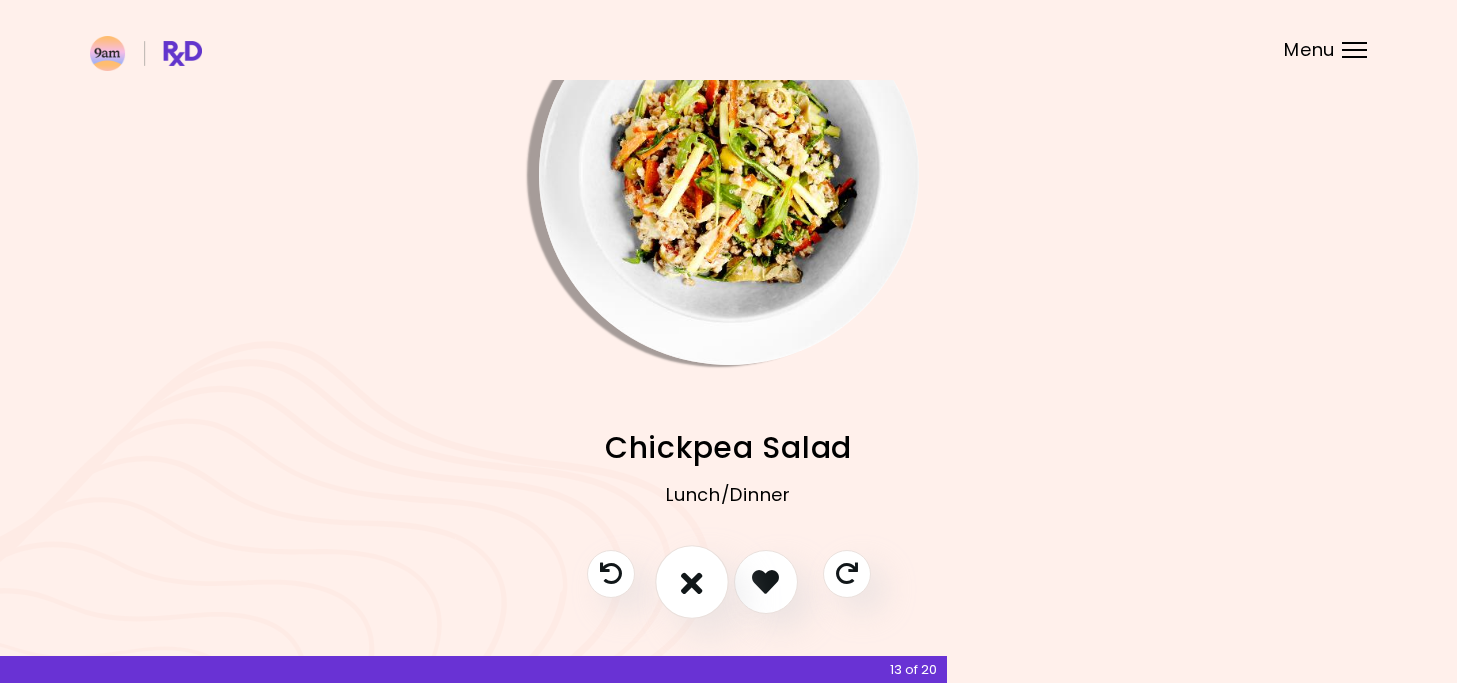 click at bounding box center [692, 581] 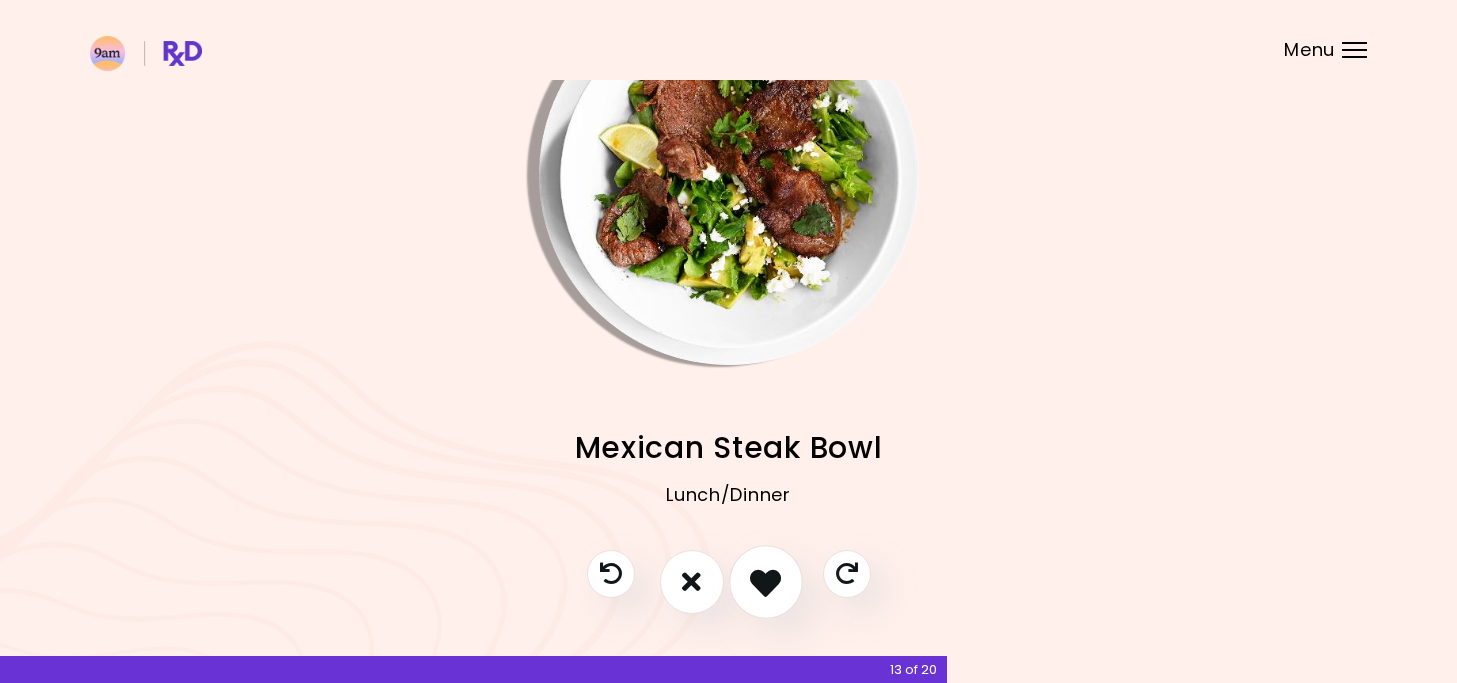 click at bounding box center [765, 581] 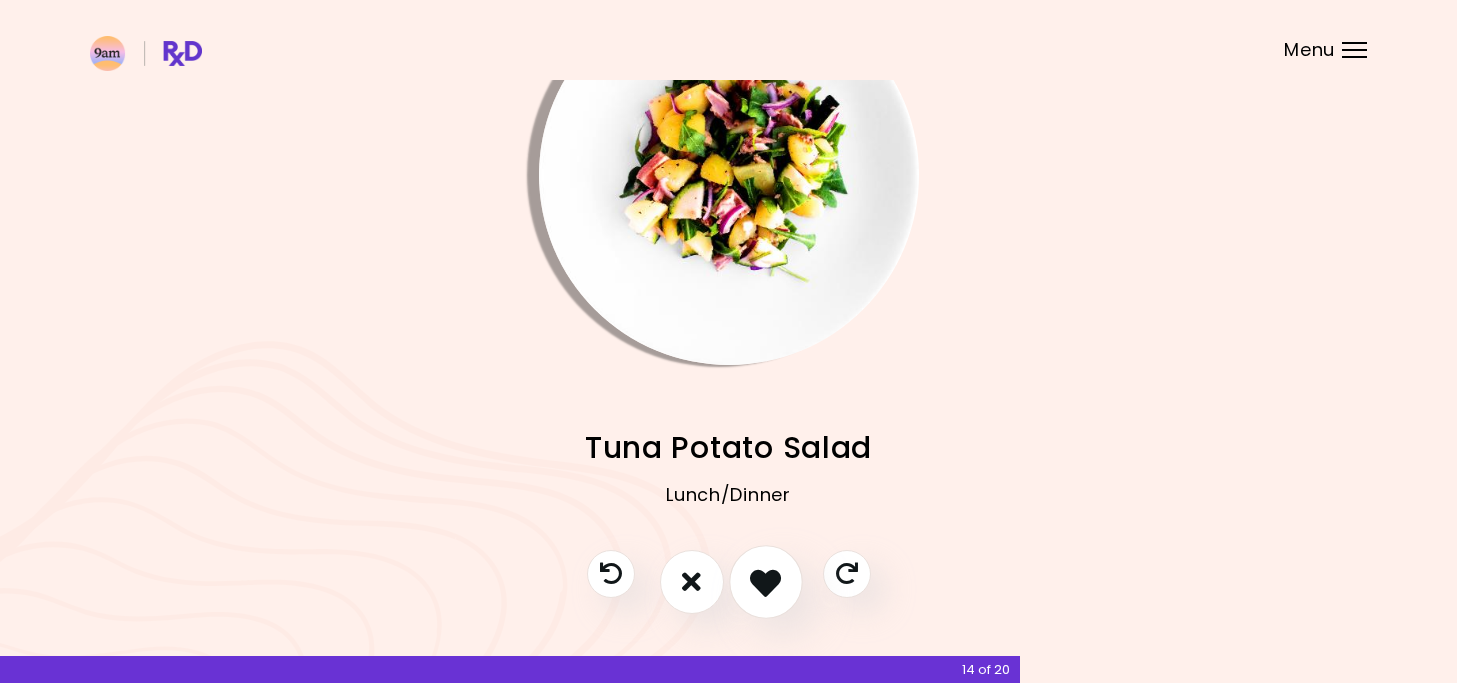 click at bounding box center (765, 581) 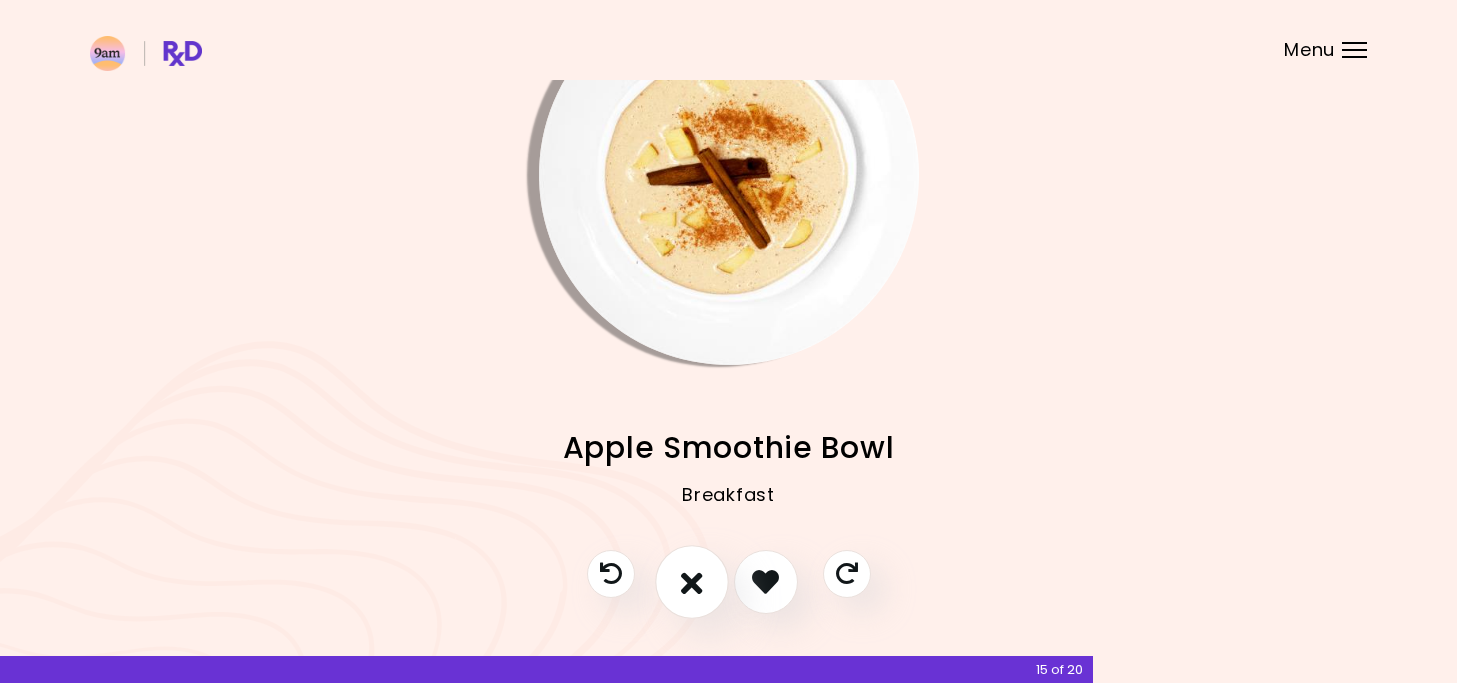 click at bounding box center (692, 582) 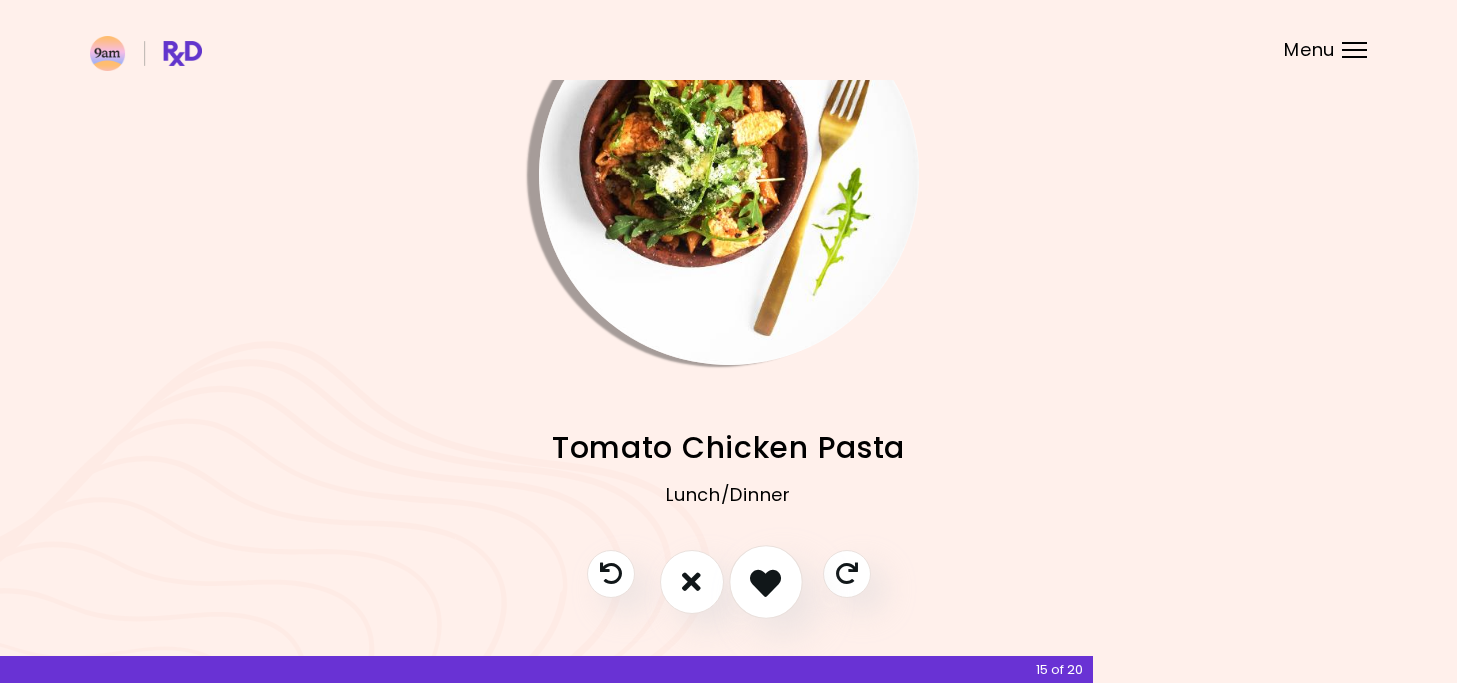 click at bounding box center [766, 582] 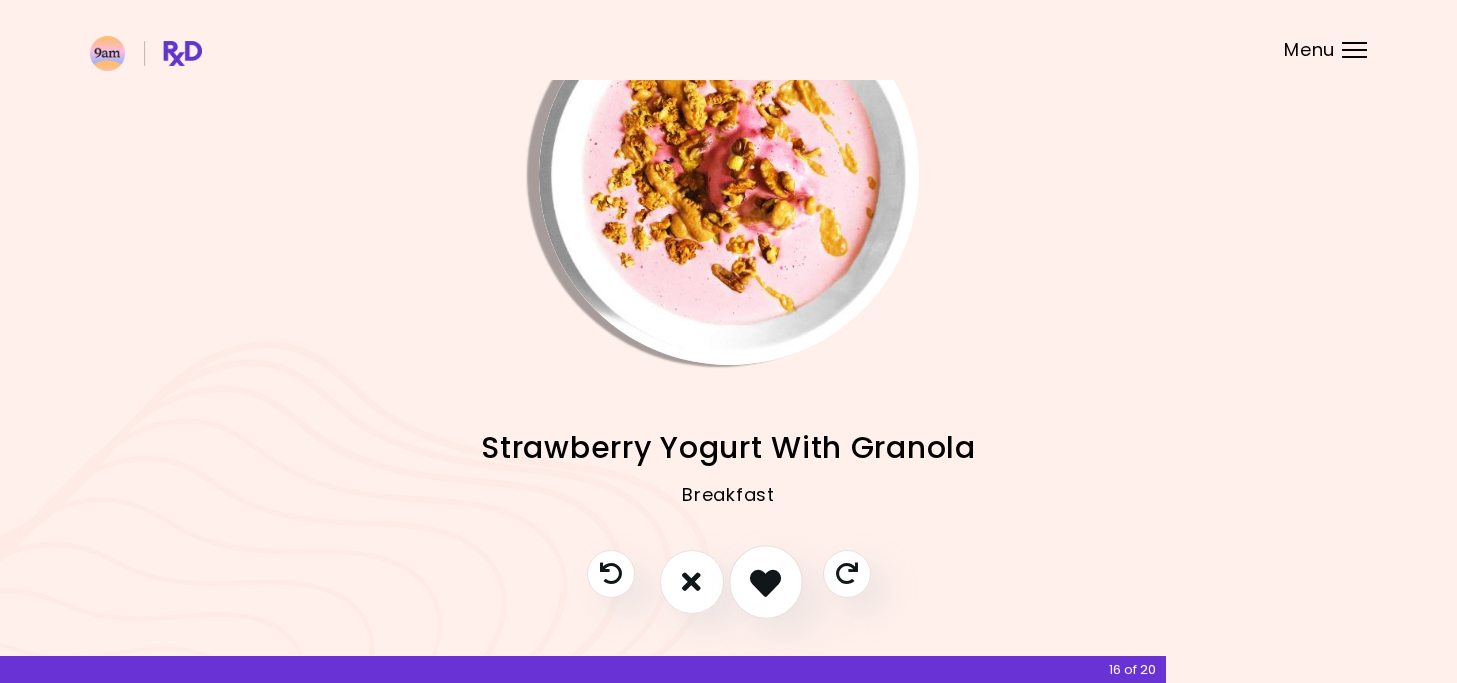 click at bounding box center [766, 582] 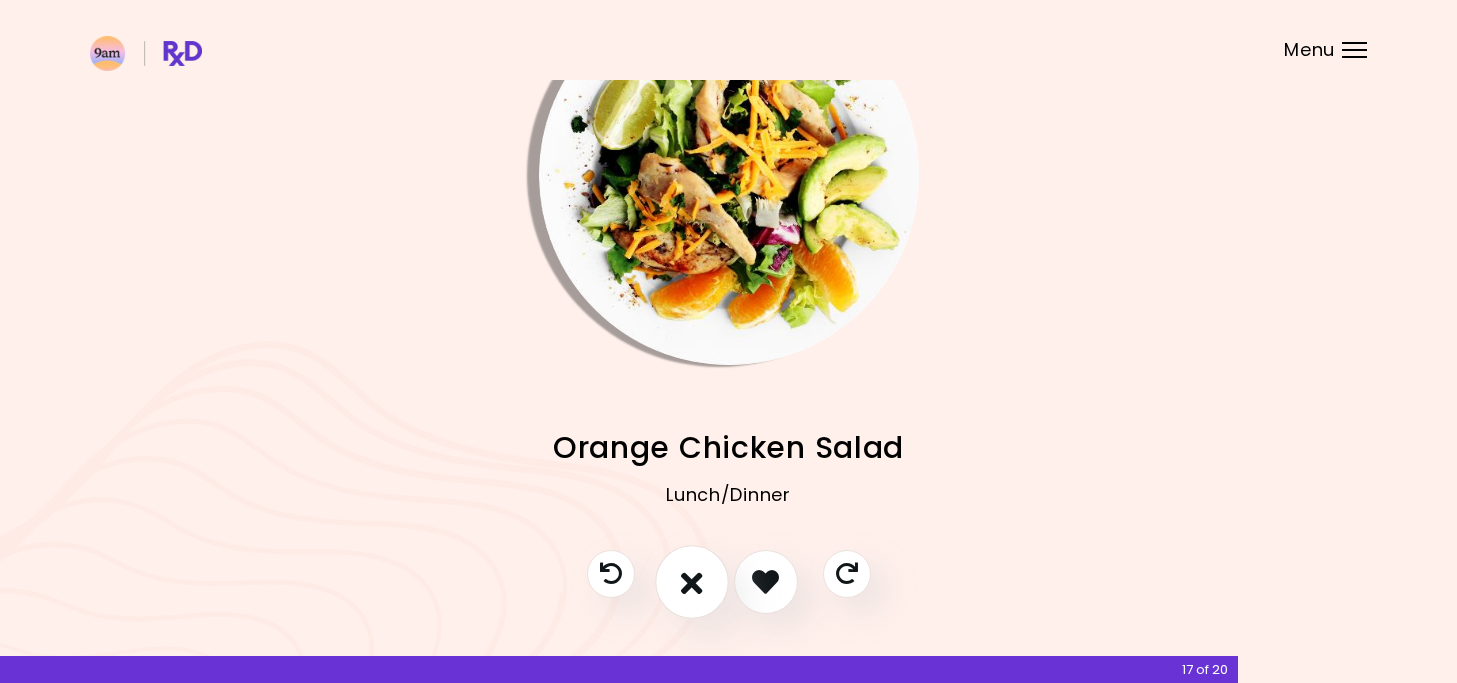 click at bounding box center (692, 581) 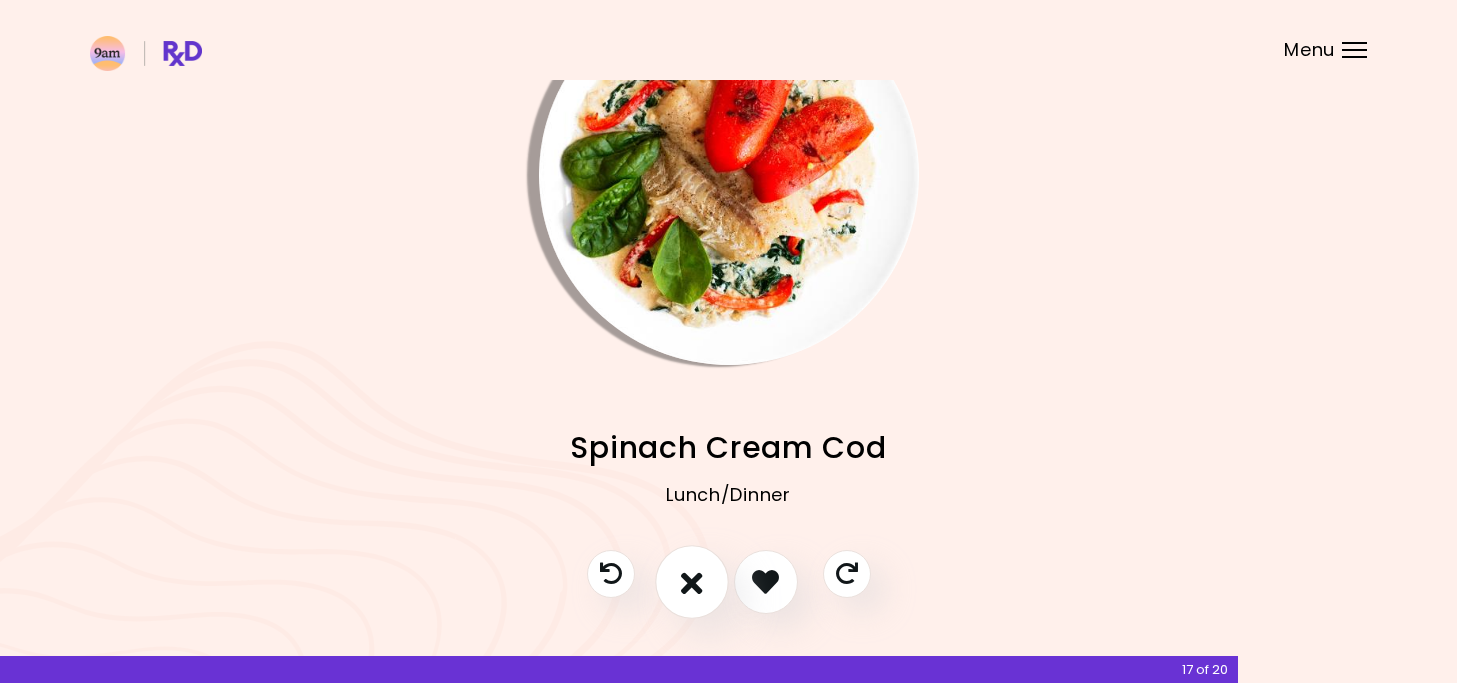 click at bounding box center [692, 581] 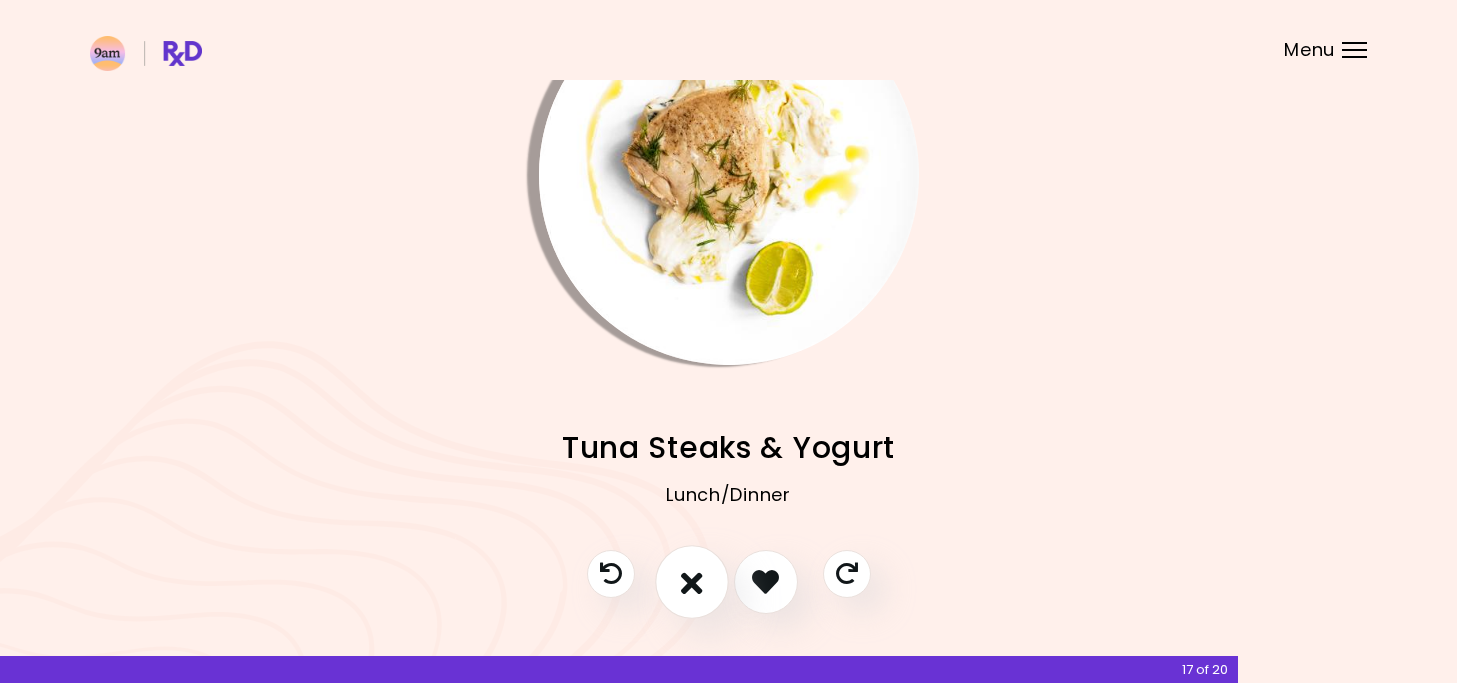 click at bounding box center [692, 581] 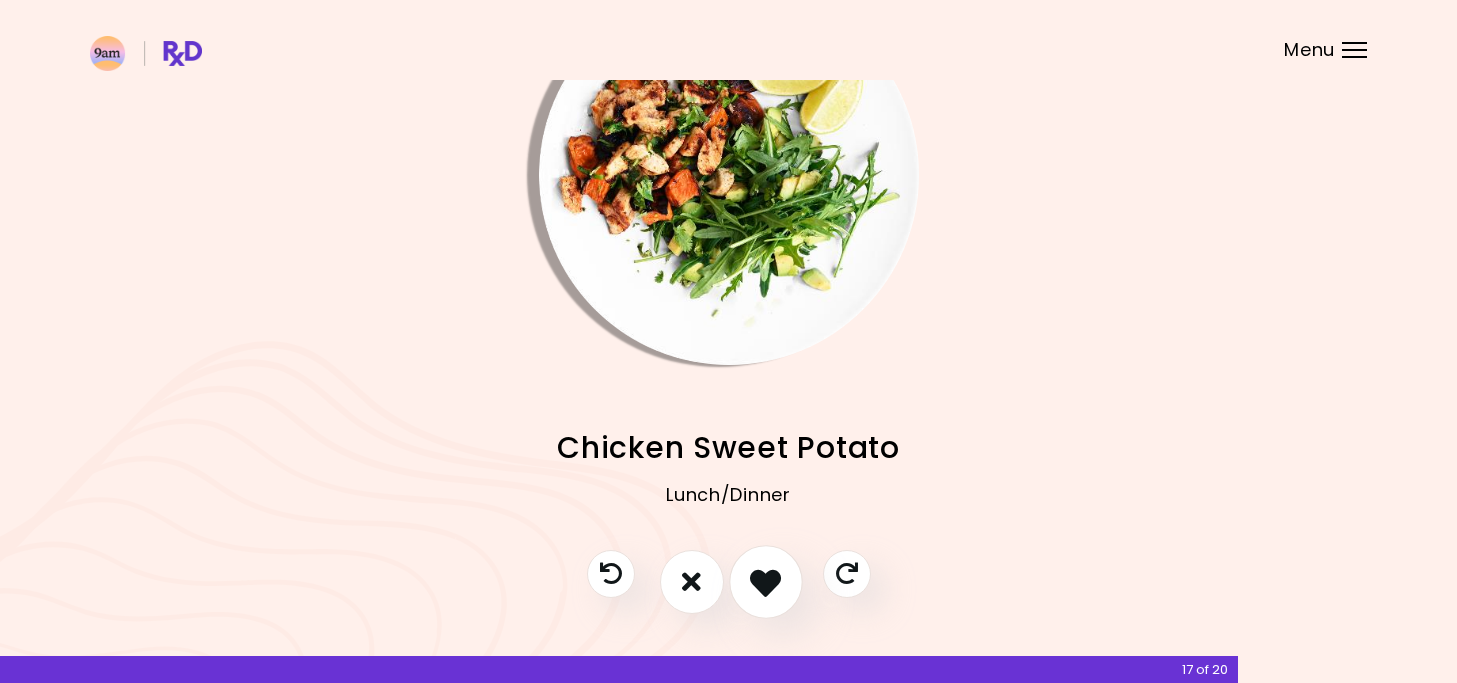 click at bounding box center (765, 581) 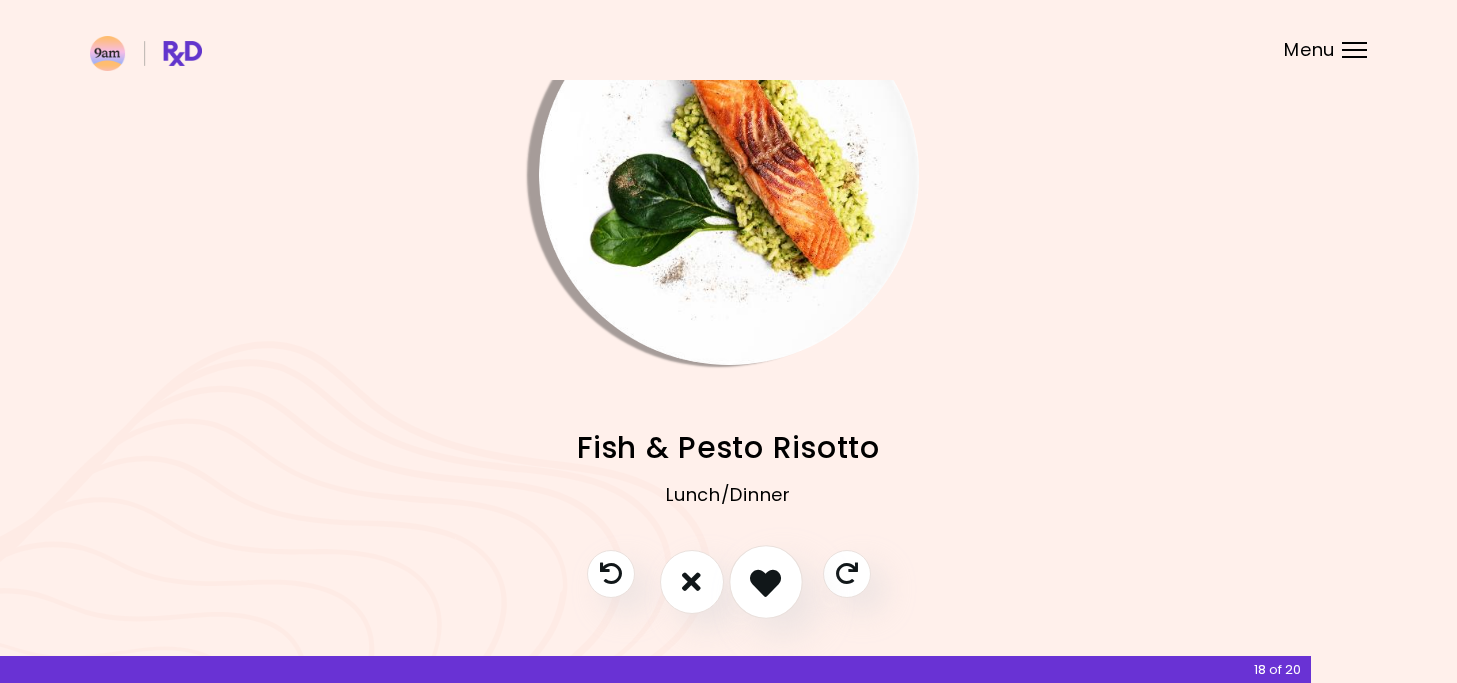 click at bounding box center (765, 581) 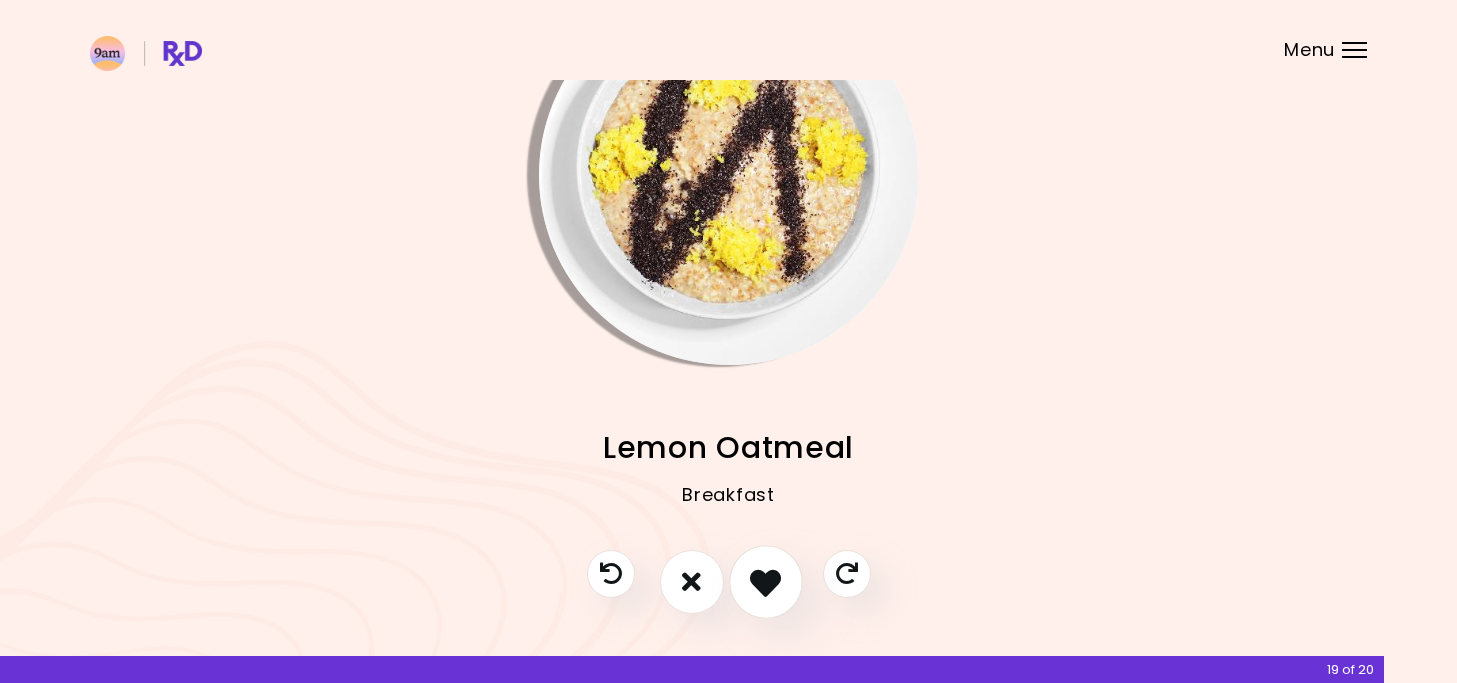 click at bounding box center (765, 581) 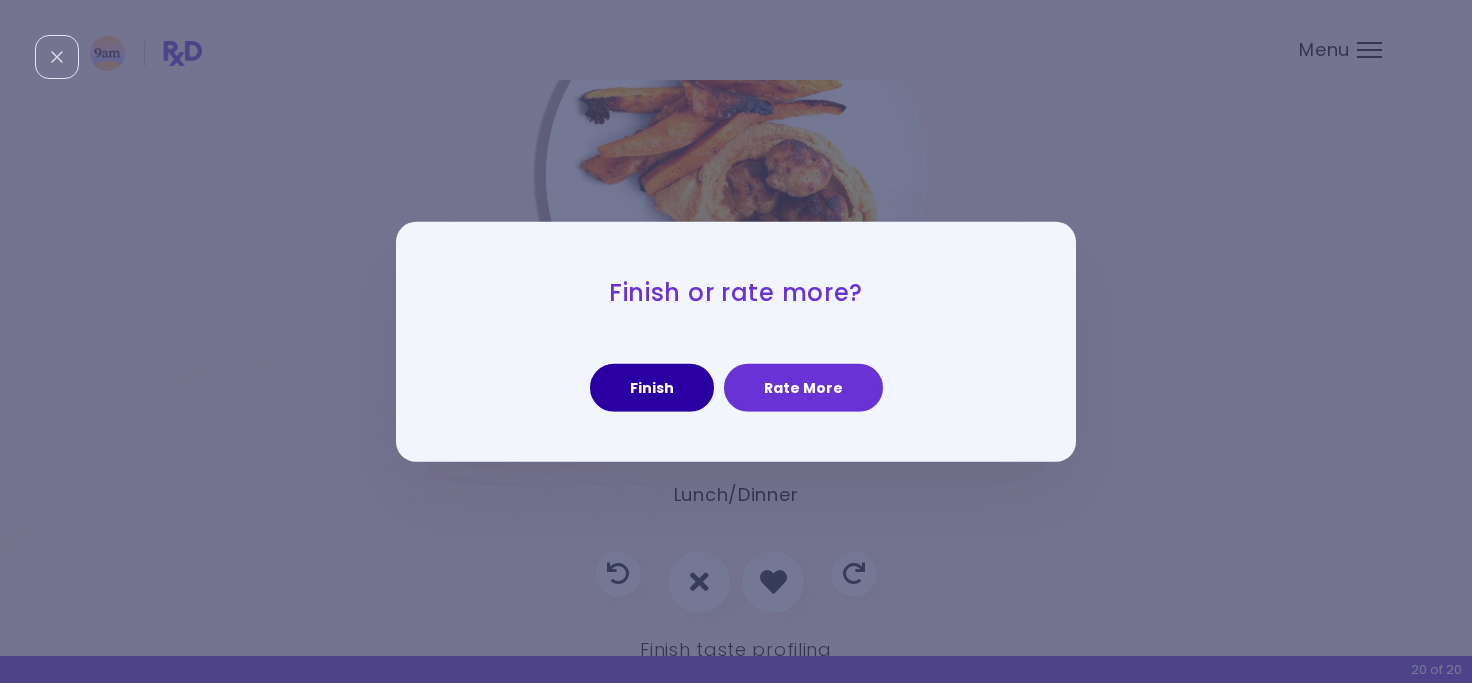 click on "Finish" at bounding box center (652, 388) 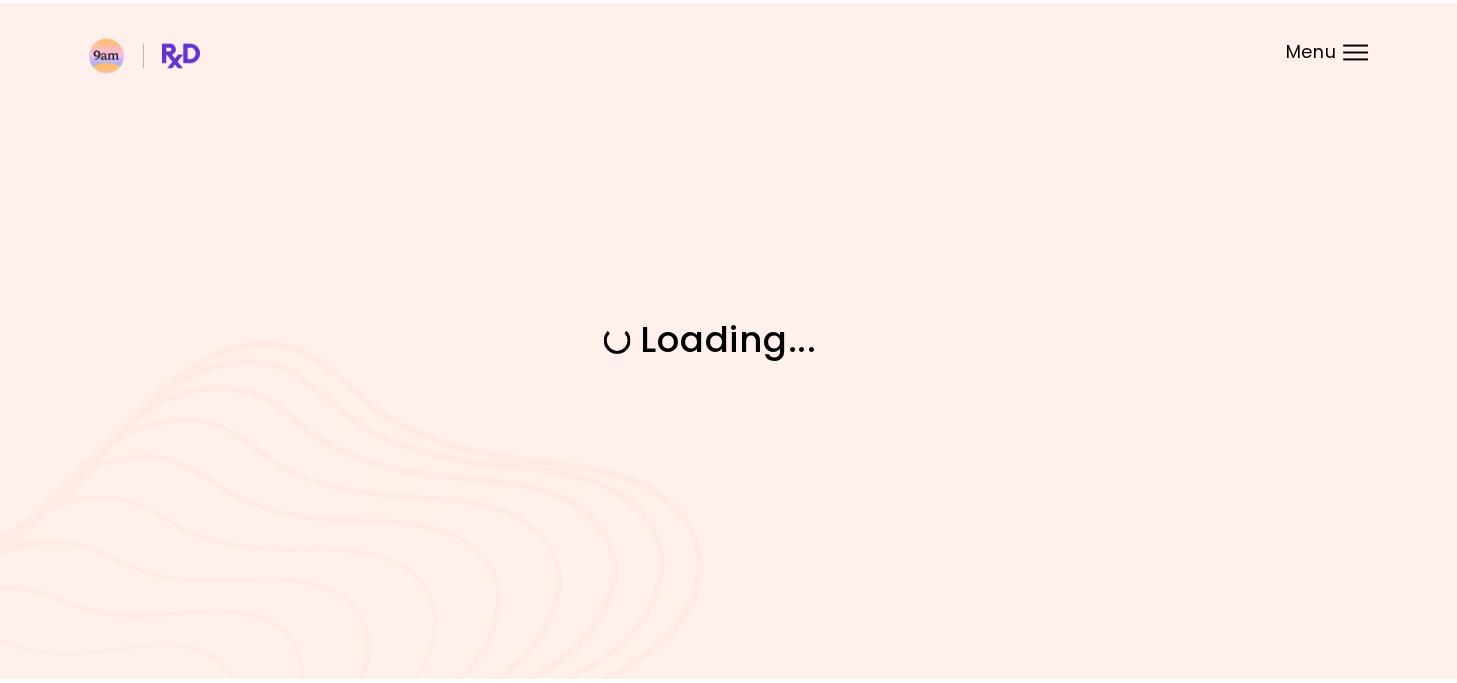 scroll, scrollTop: 0, scrollLeft: 0, axis: both 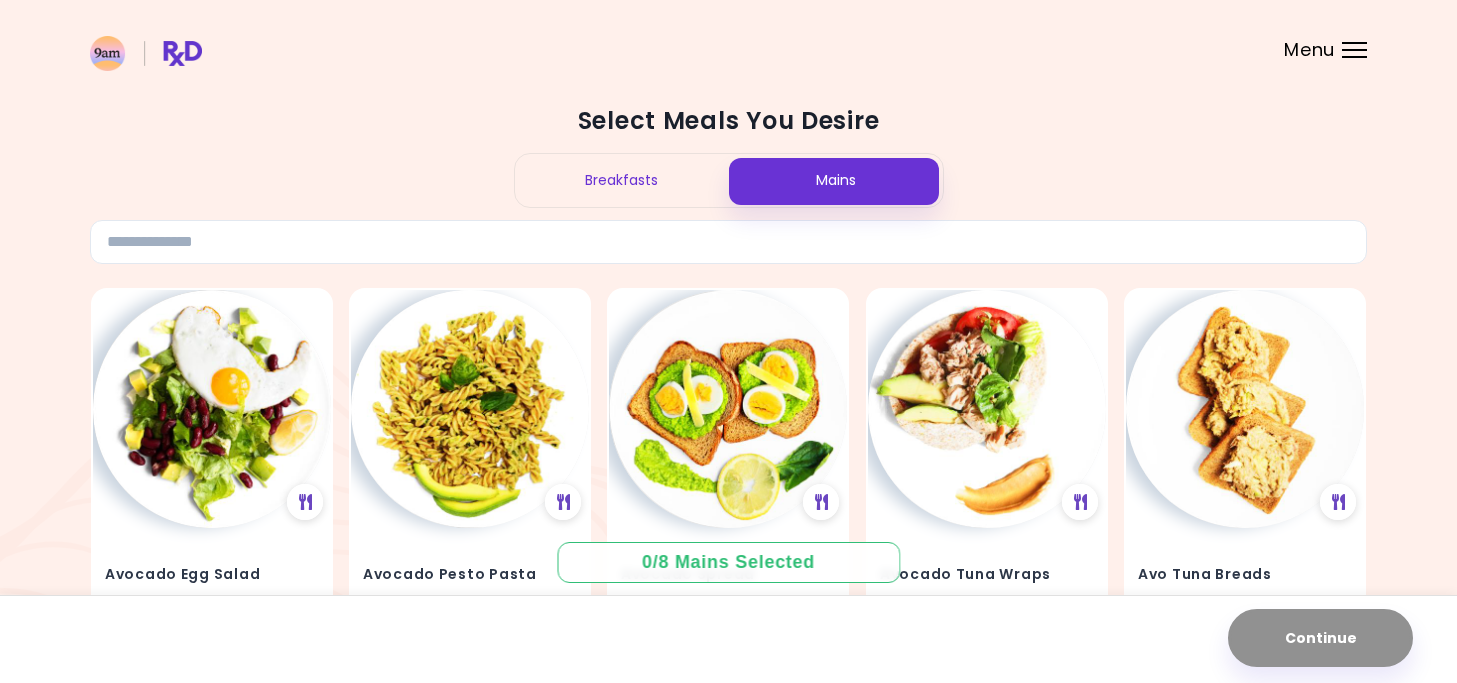 click on "Breakfasts" at bounding box center (622, 180) 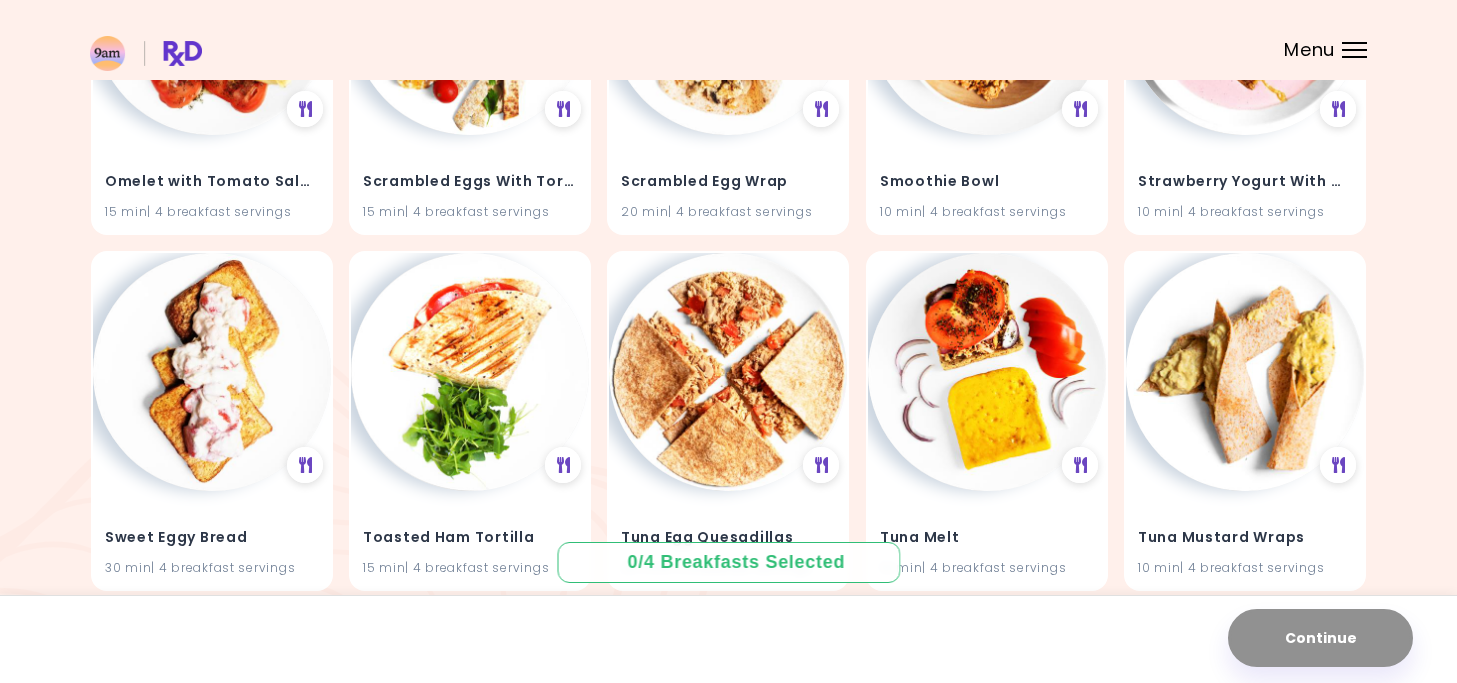scroll, scrollTop: 1261, scrollLeft: 0, axis: vertical 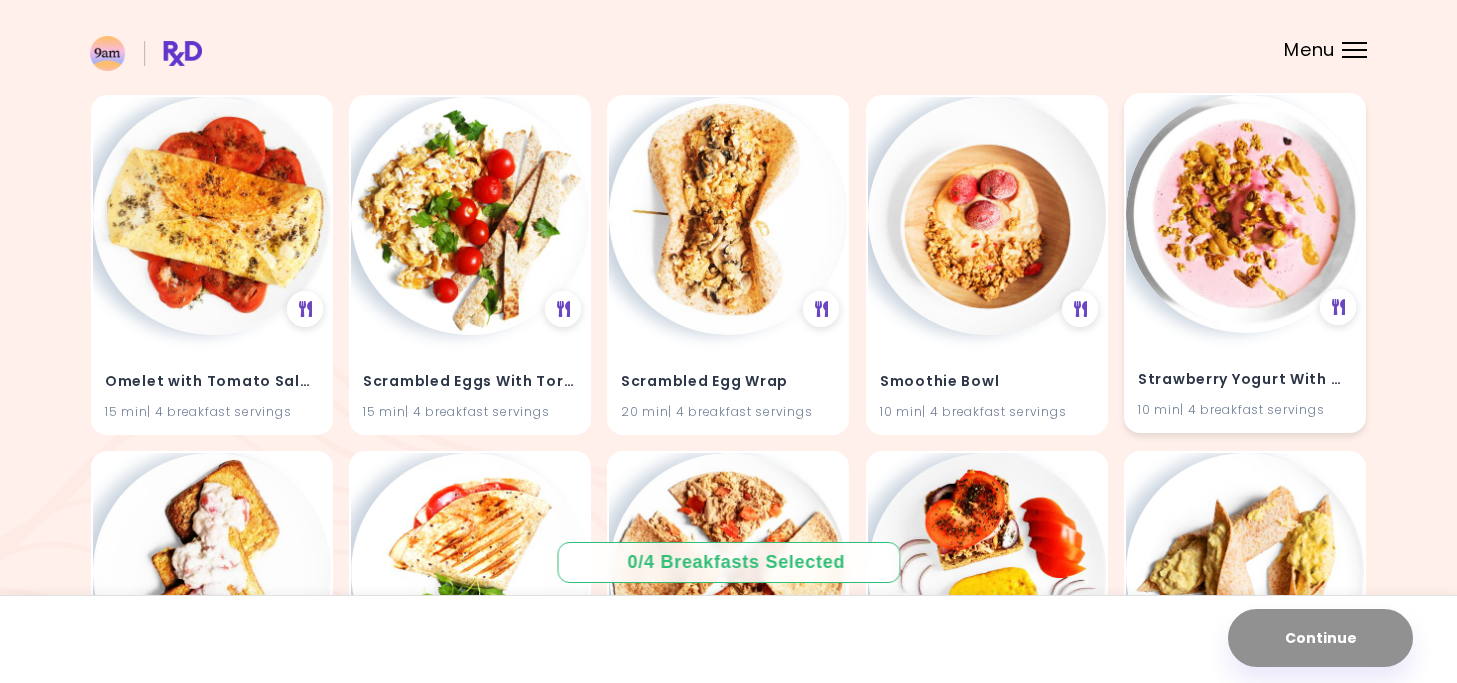 click at bounding box center [1245, 214] 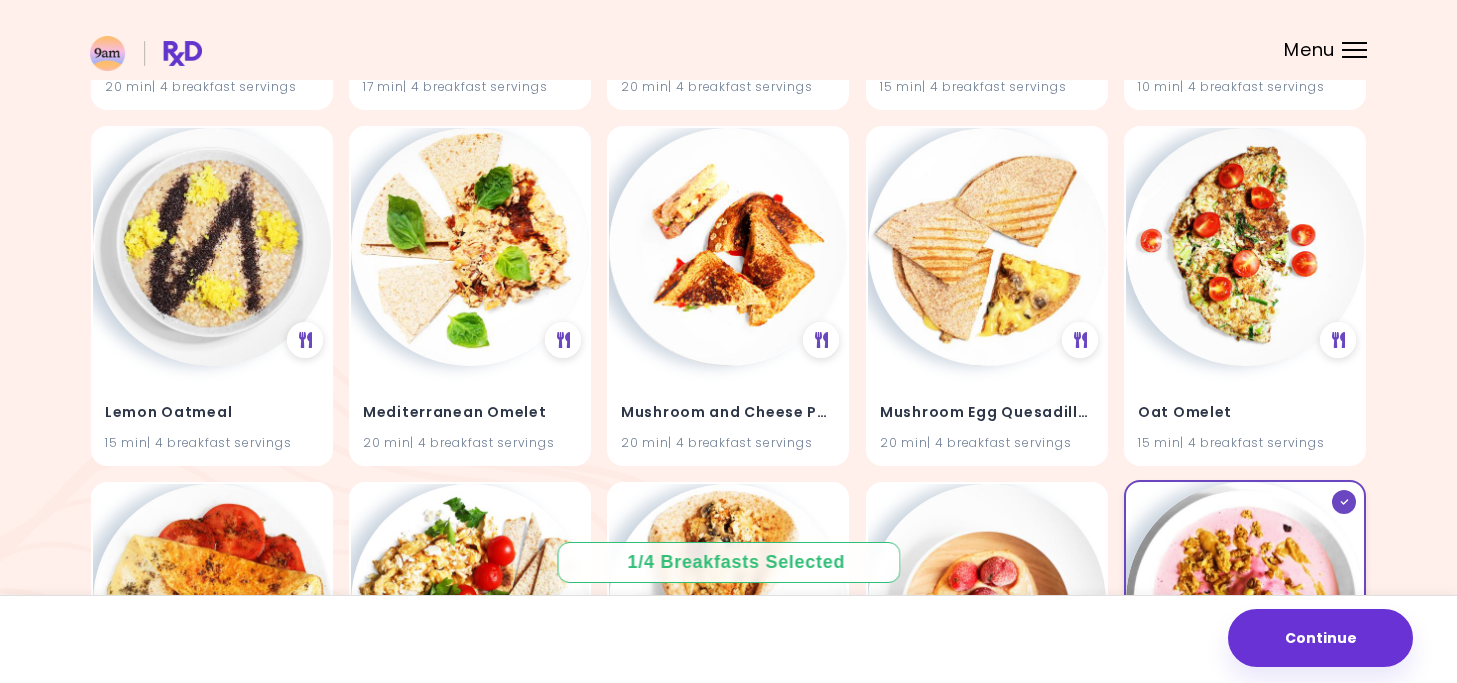 scroll, scrollTop: 861, scrollLeft: 0, axis: vertical 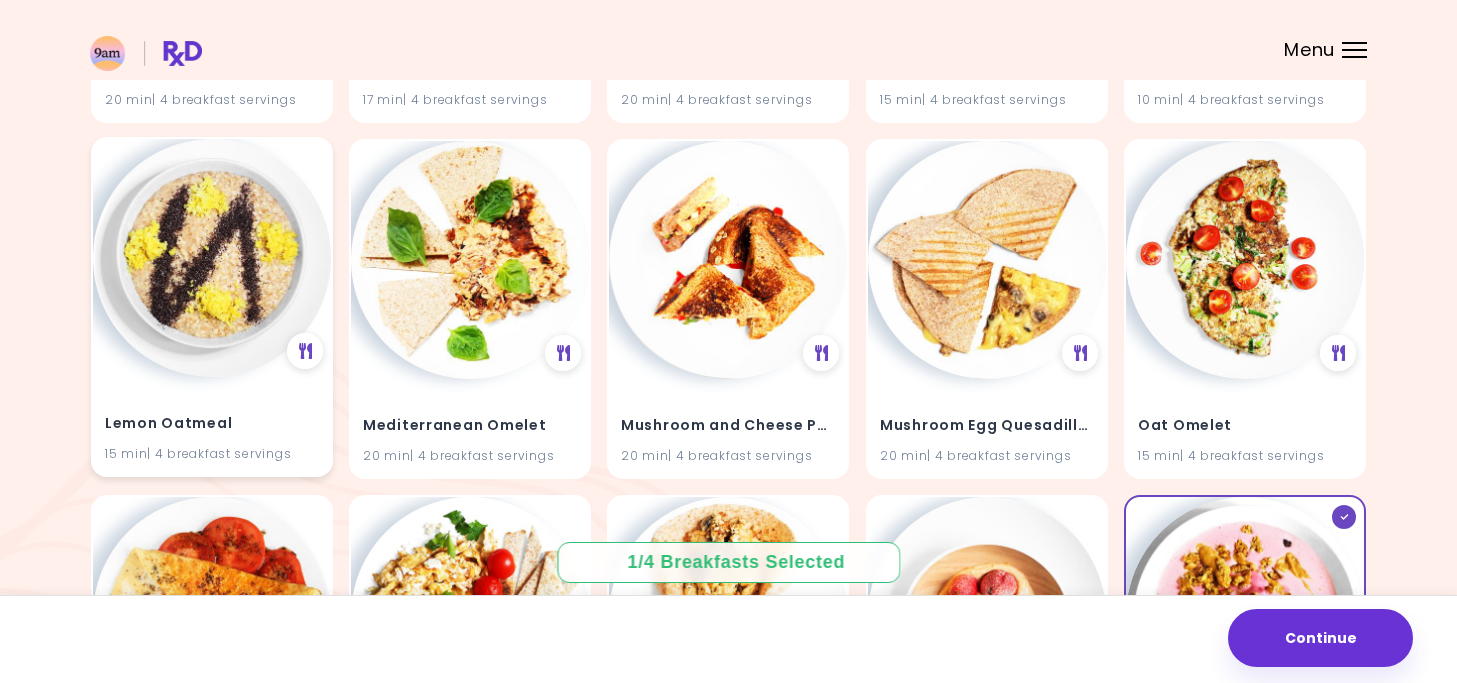 click at bounding box center (212, 258) 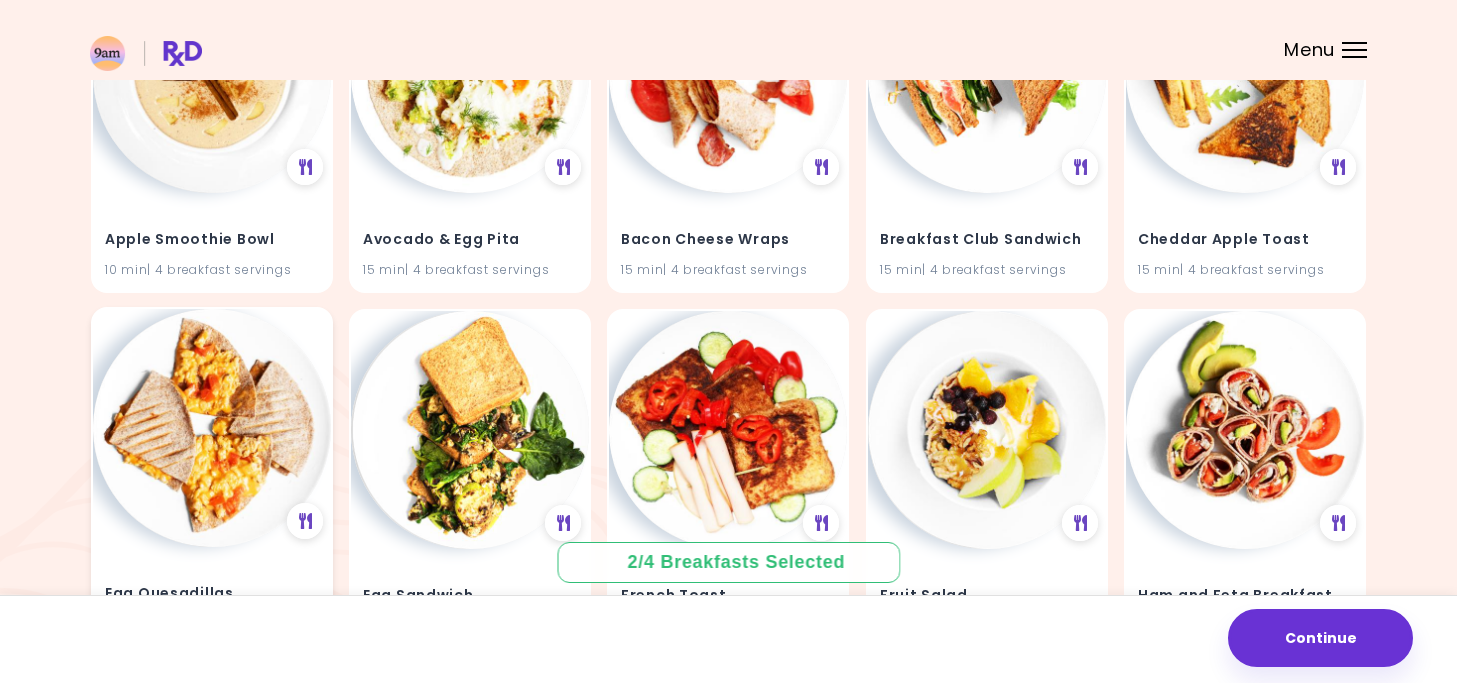 scroll, scrollTop: 261, scrollLeft: 0, axis: vertical 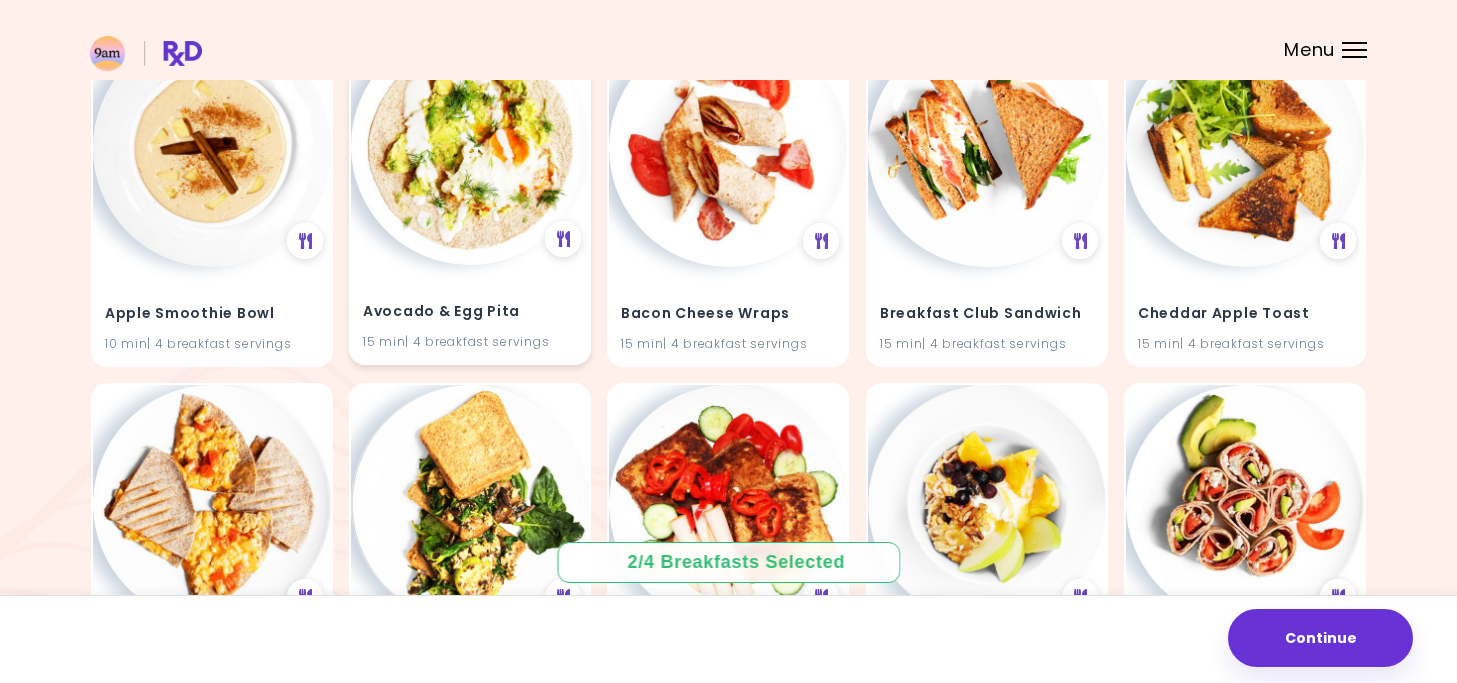 click at bounding box center [470, 146] 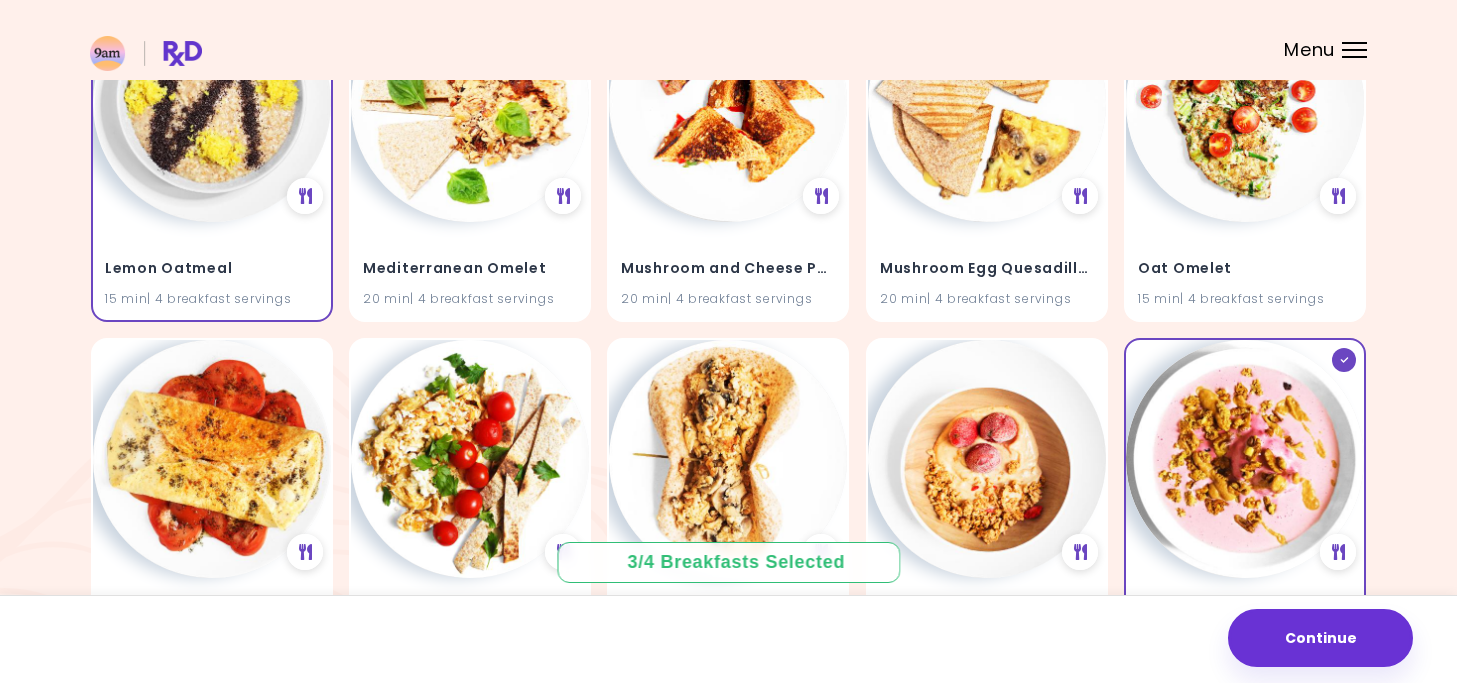 scroll, scrollTop: 1161, scrollLeft: 0, axis: vertical 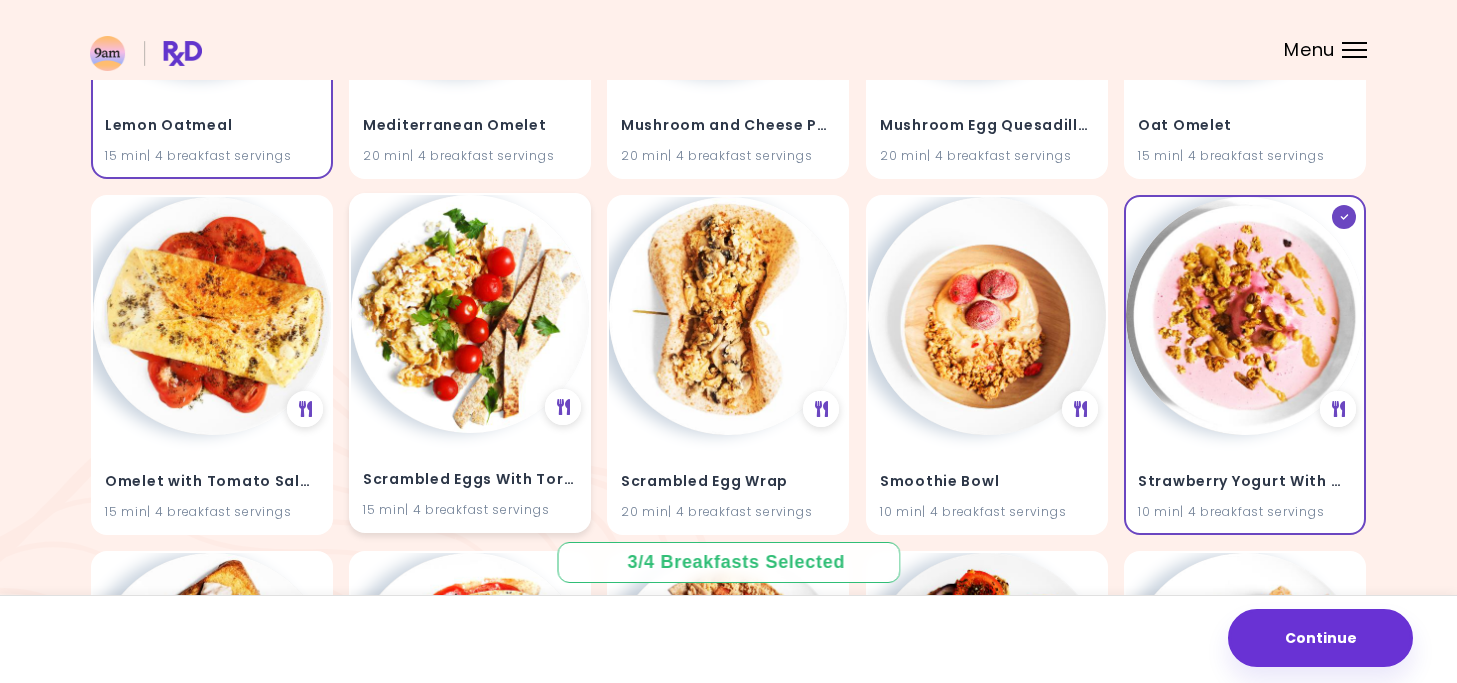 click at bounding box center (470, 314) 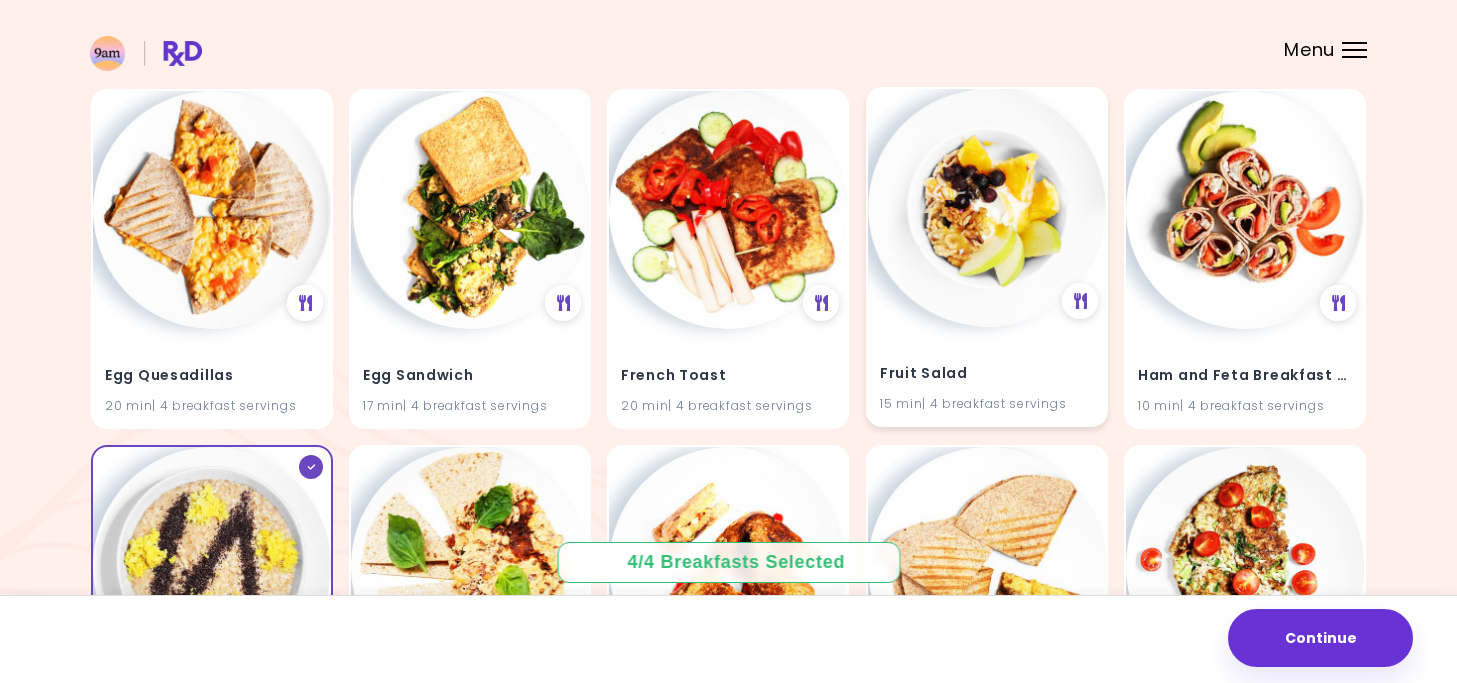 scroll, scrollTop: 0, scrollLeft: 0, axis: both 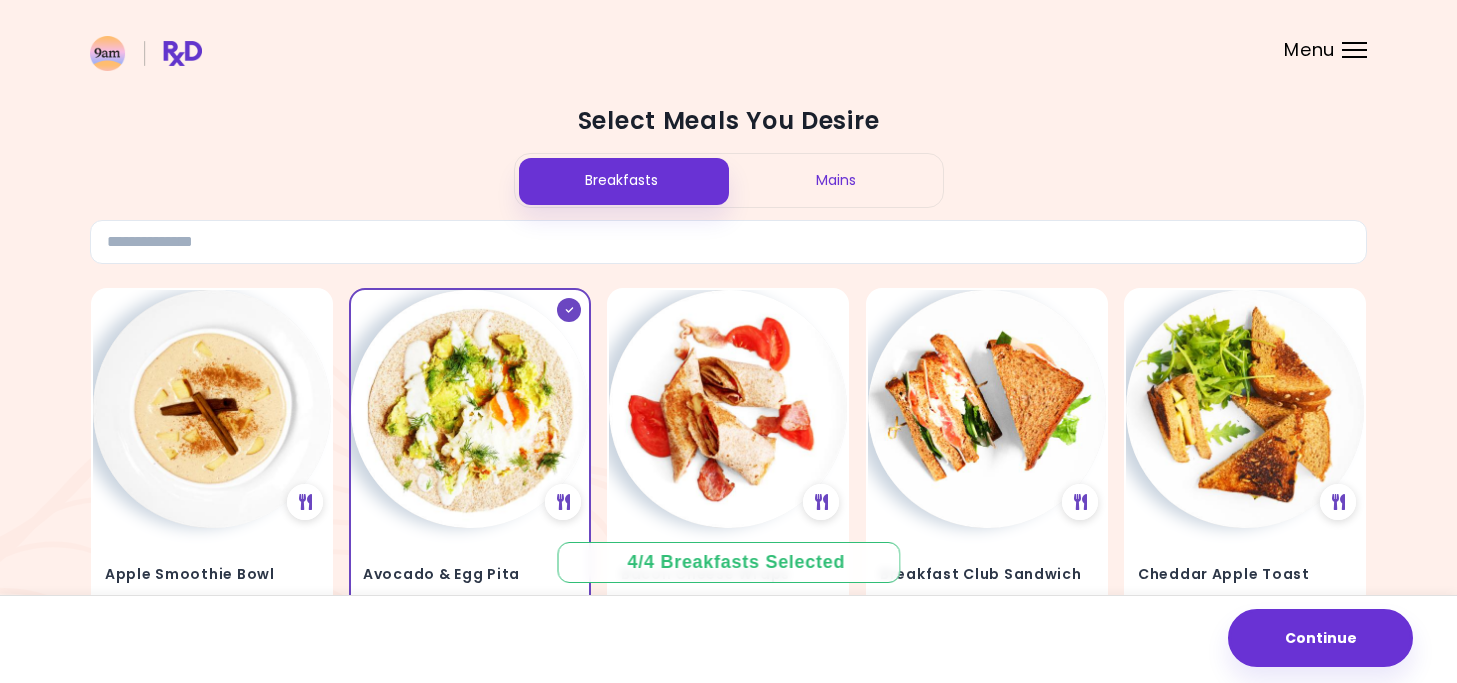 click on "Mains" at bounding box center [836, 180] 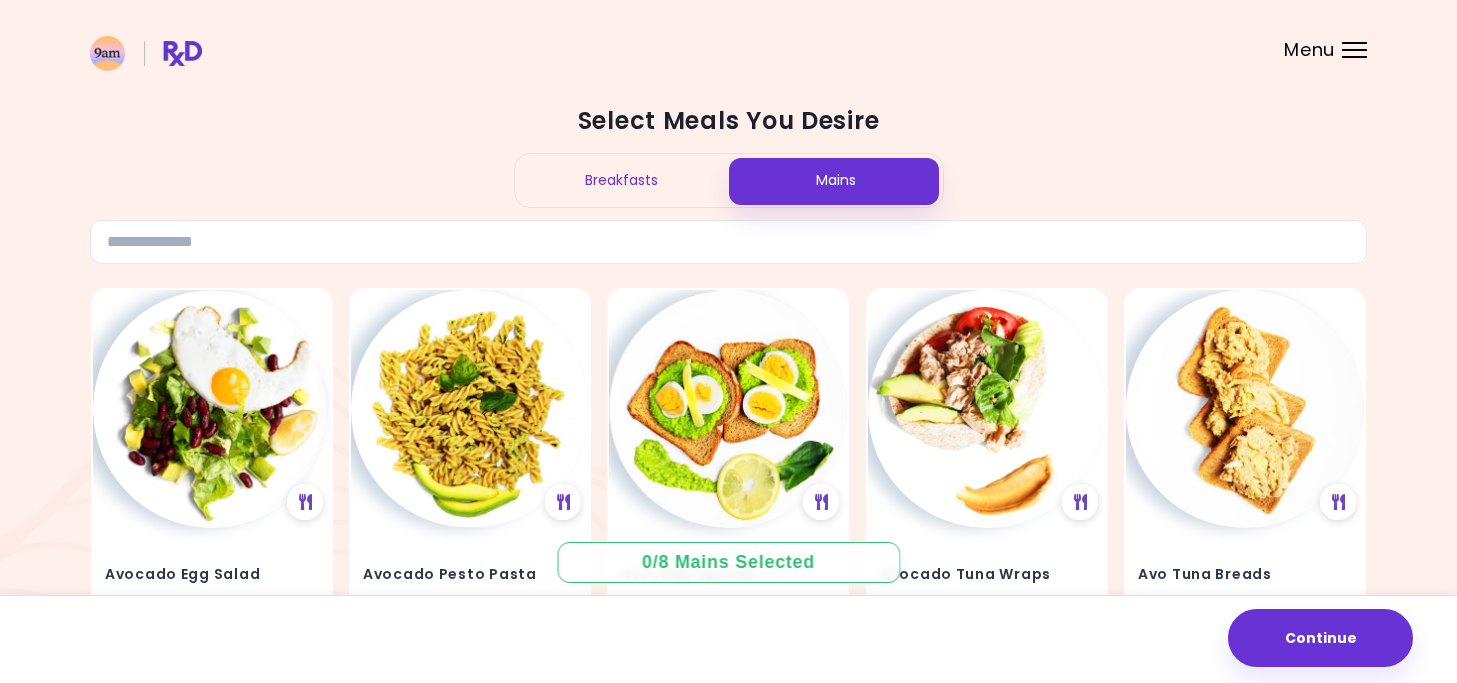 scroll, scrollTop: 100, scrollLeft: 0, axis: vertical 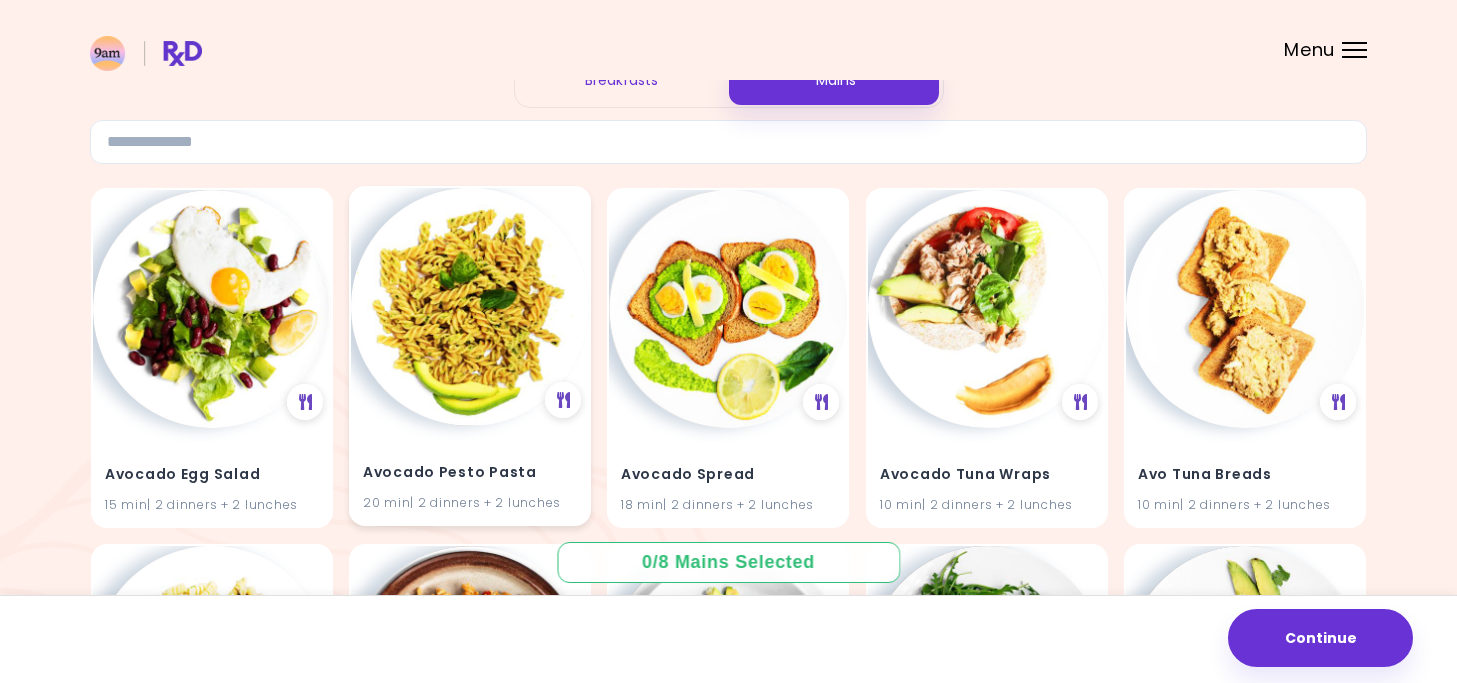 click at bounding box center [470, 307] 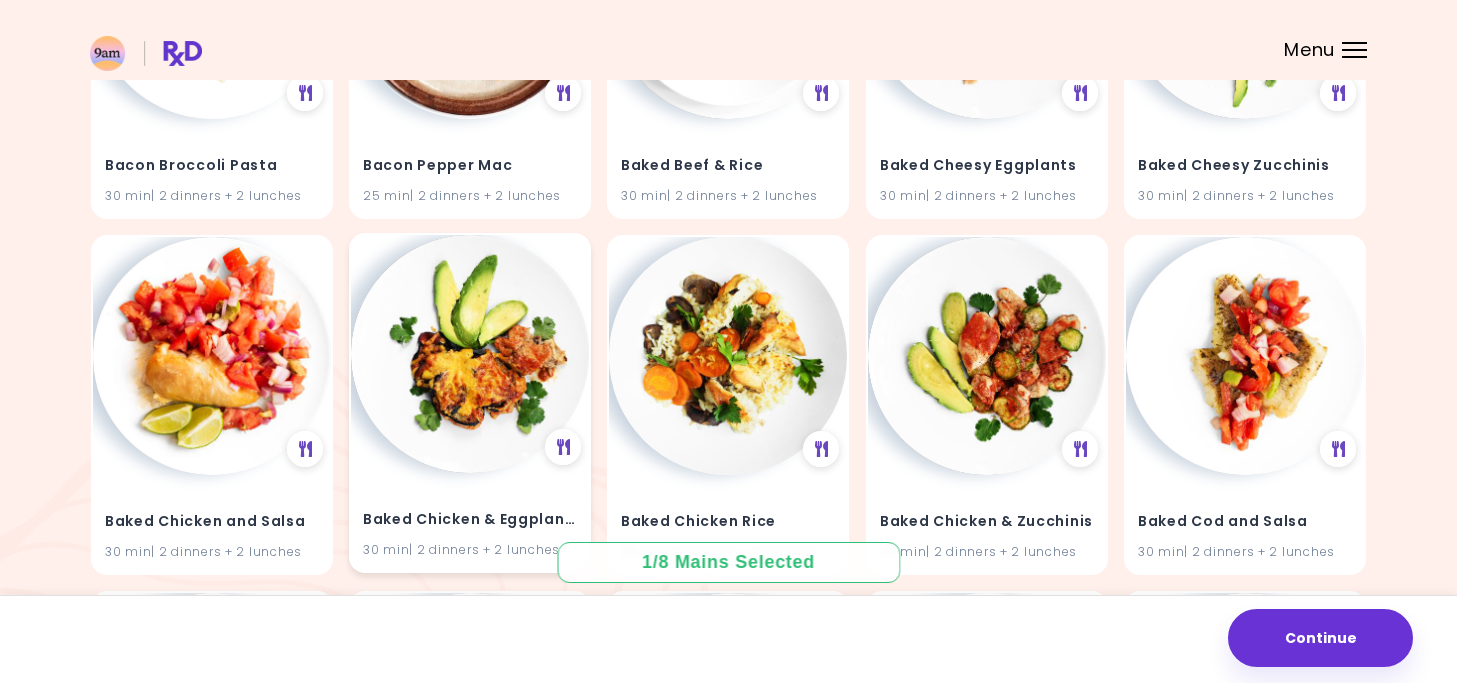 scroll, scrollTop: 800, scrollLeft: 0, axis: vertical 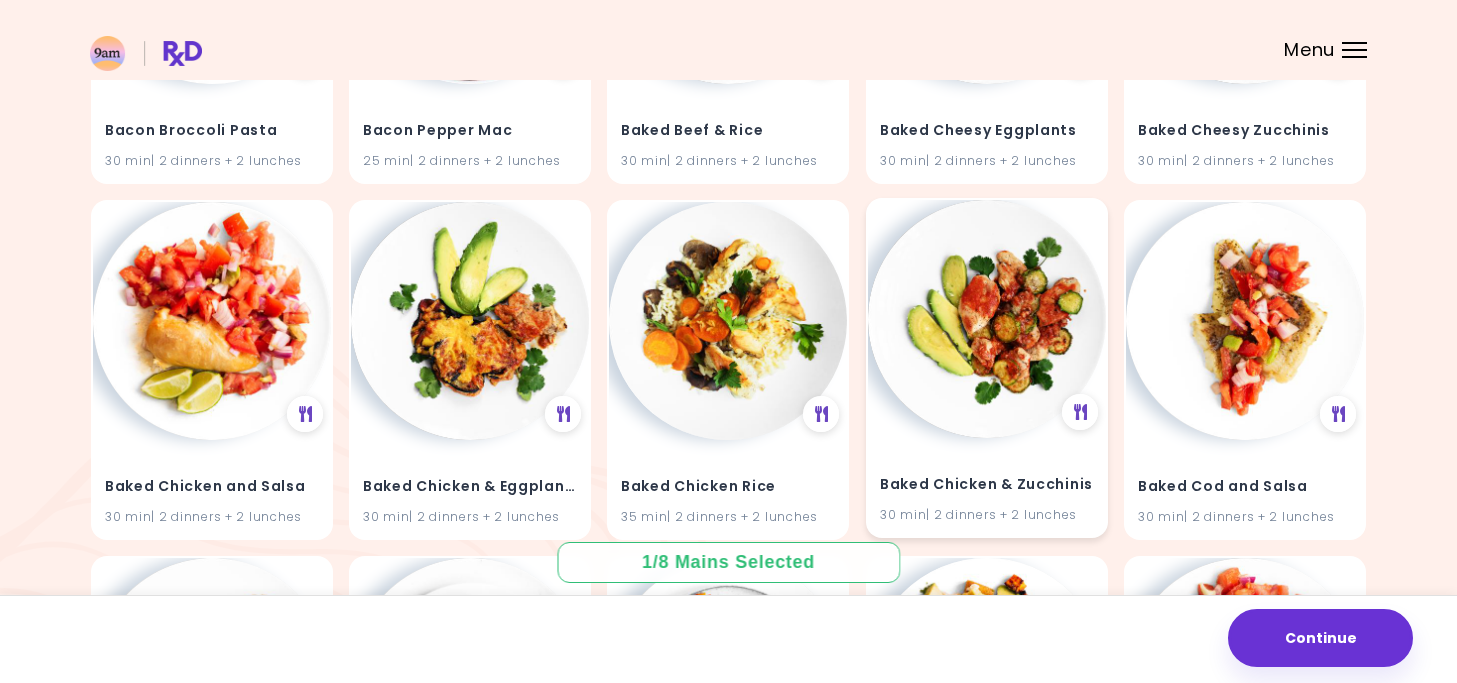 click at bounding box center [987, 319] 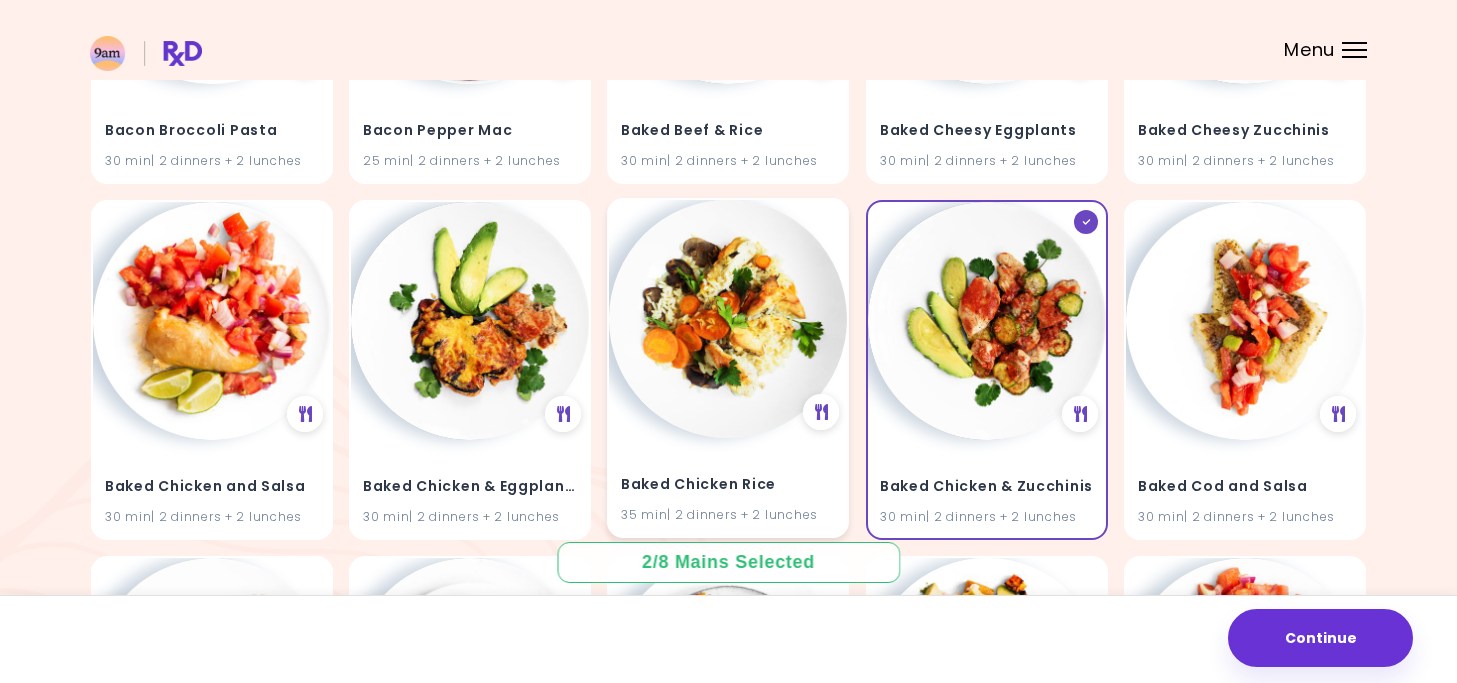 click at bounding box center (728, 319) 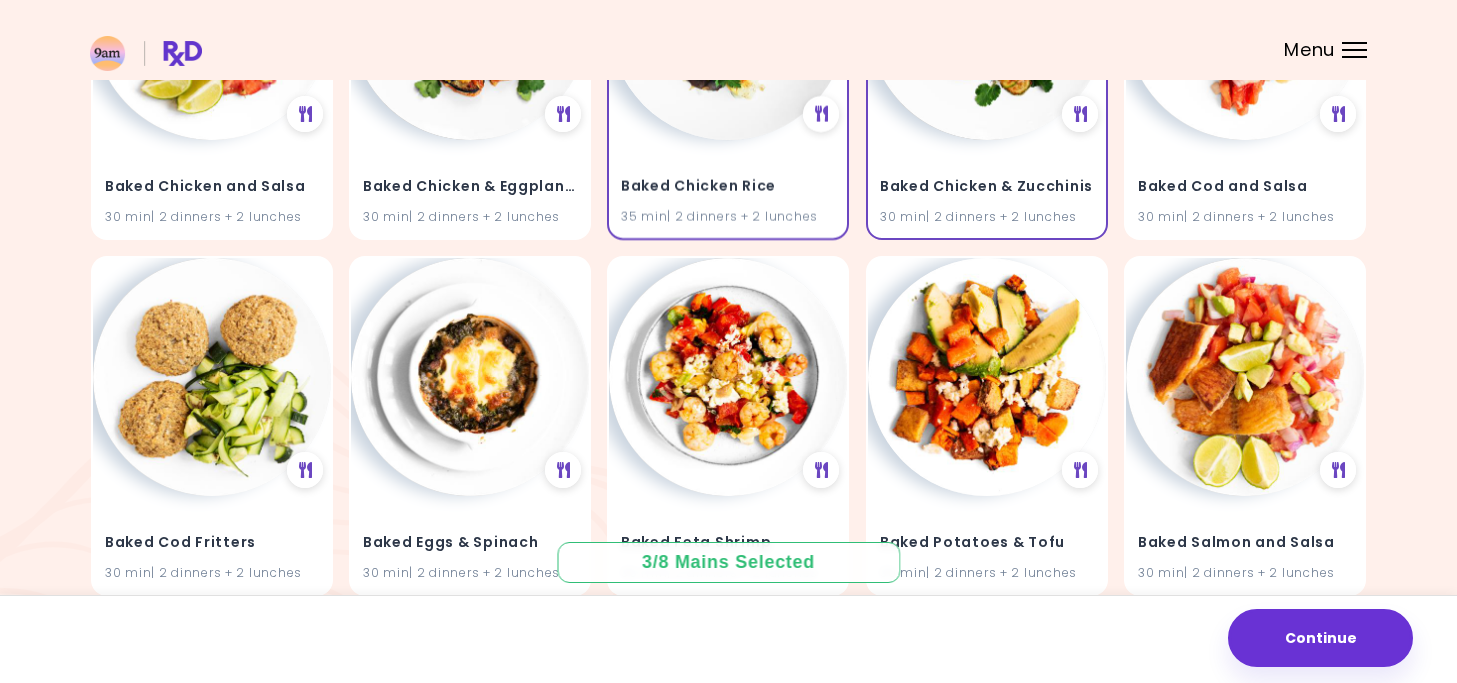 scroll, scrollTop: 1200, scrollLeft: 0, axis: vertical 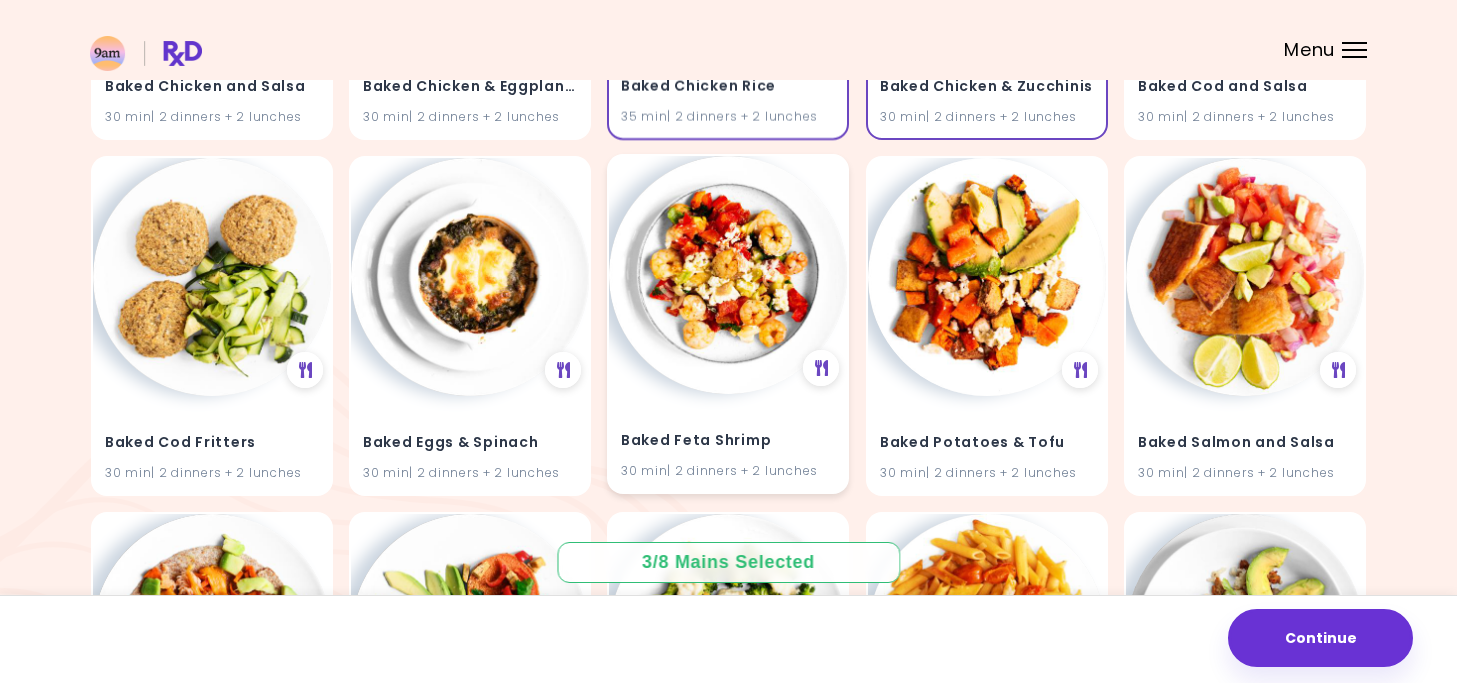 click at bounding box center (728, 275) 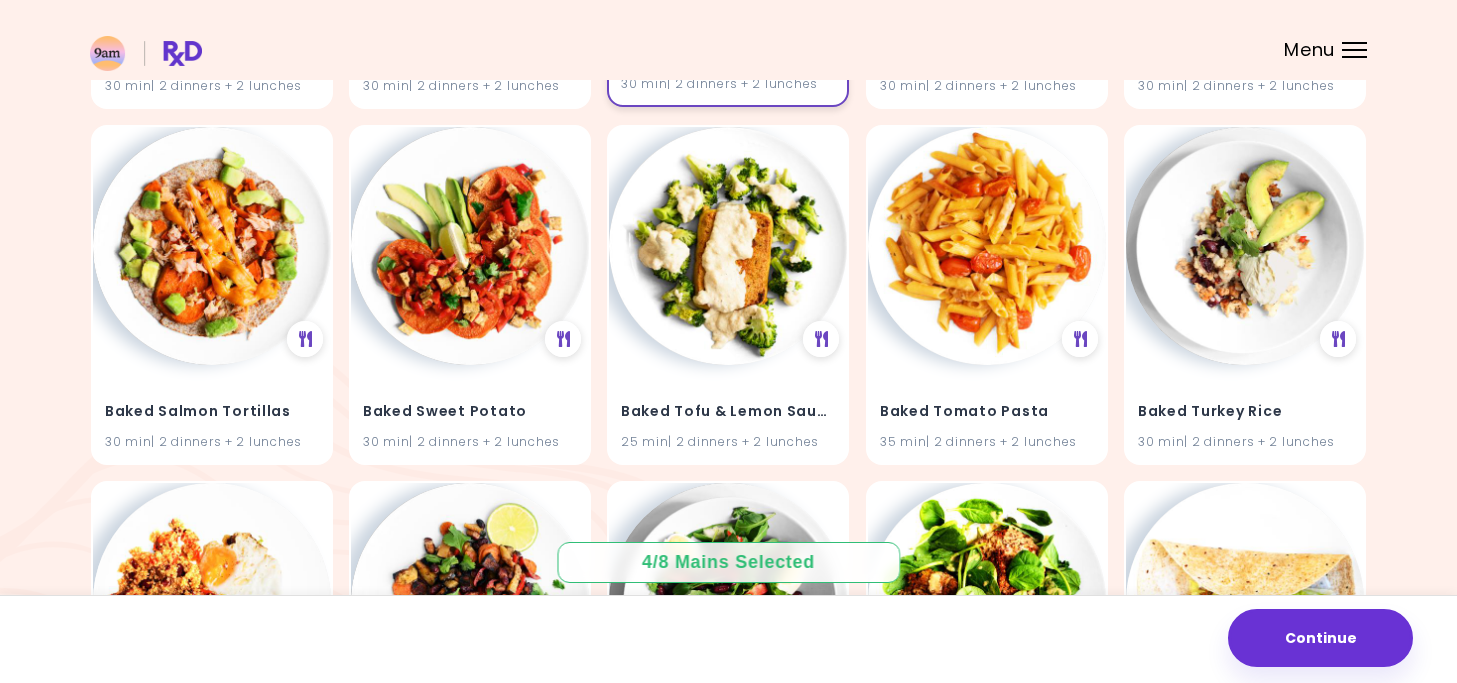 scroll, scrollTop: 1600, scrollLeft: 0, axis: vertical 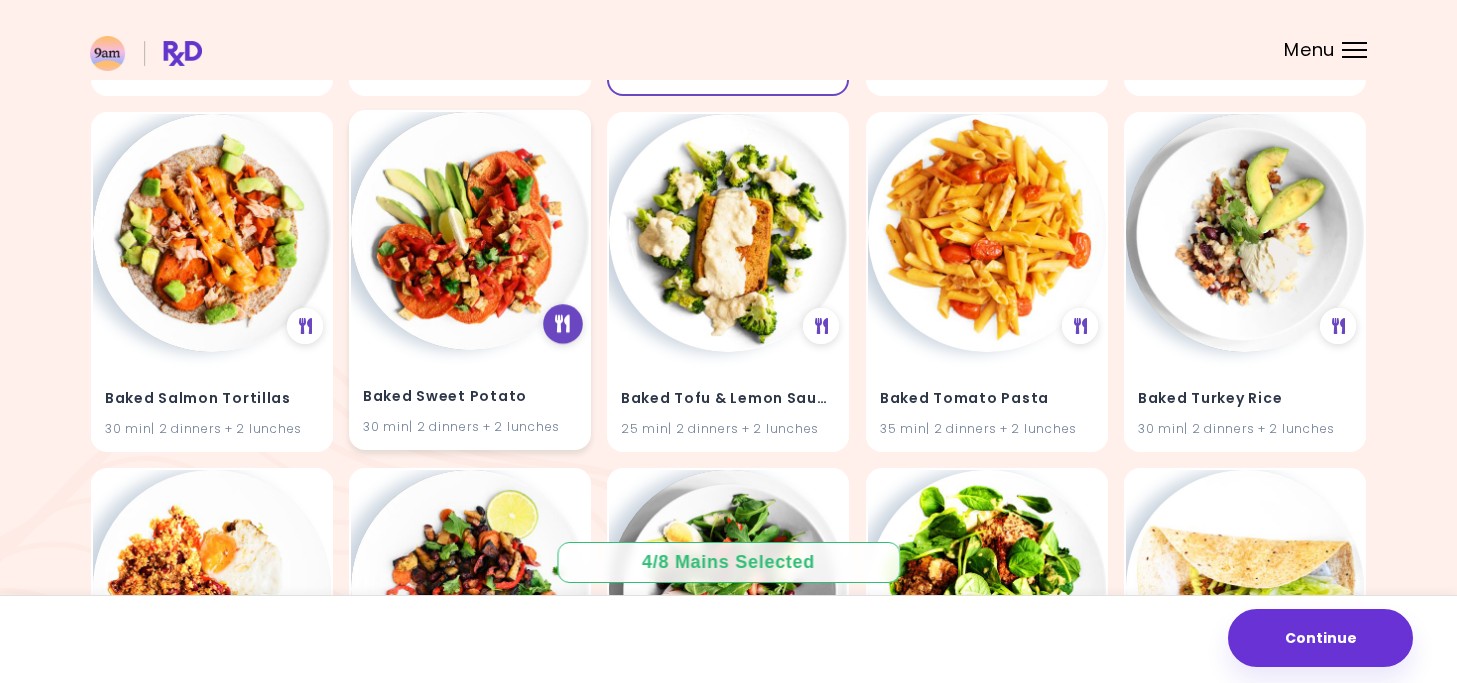 click at bounding box center [563, 325] 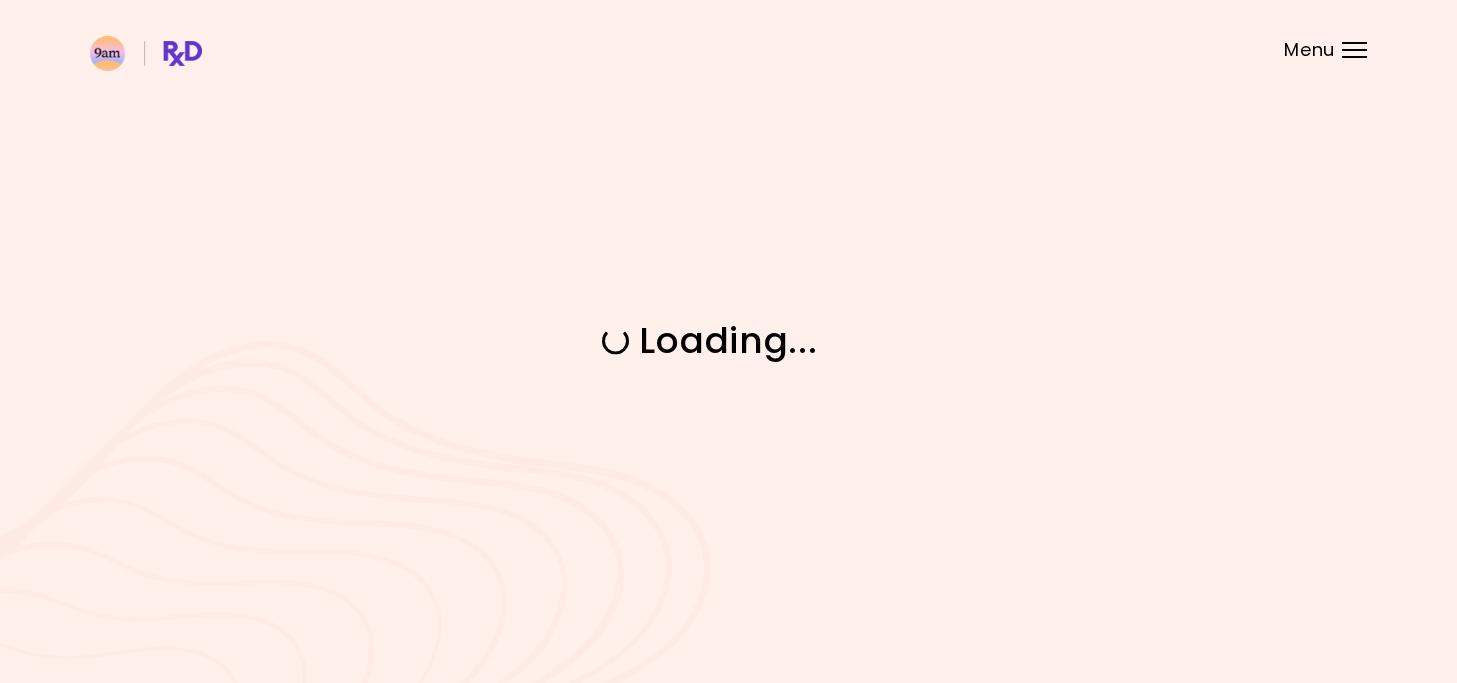 scroll, scrollTop: 0, scrollLeft: 0, axis: both 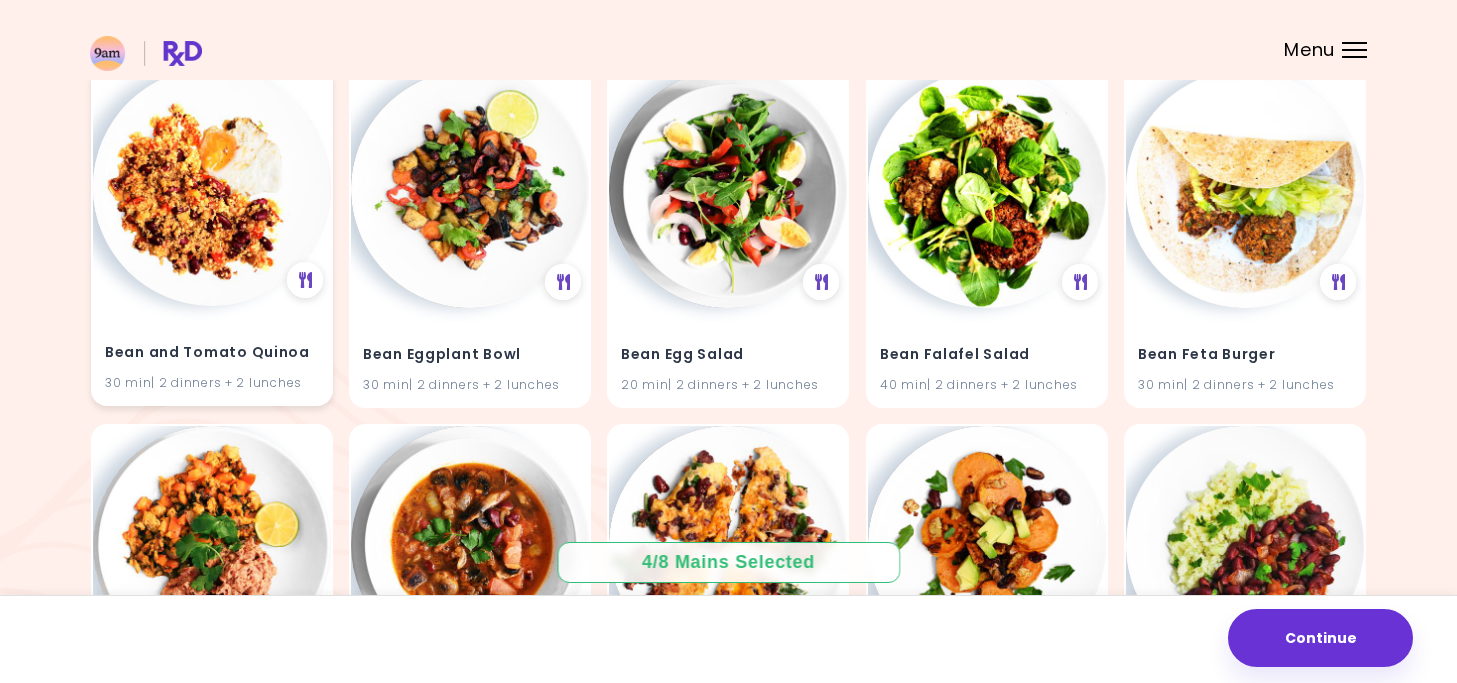 click at bounding box center [212, 187] 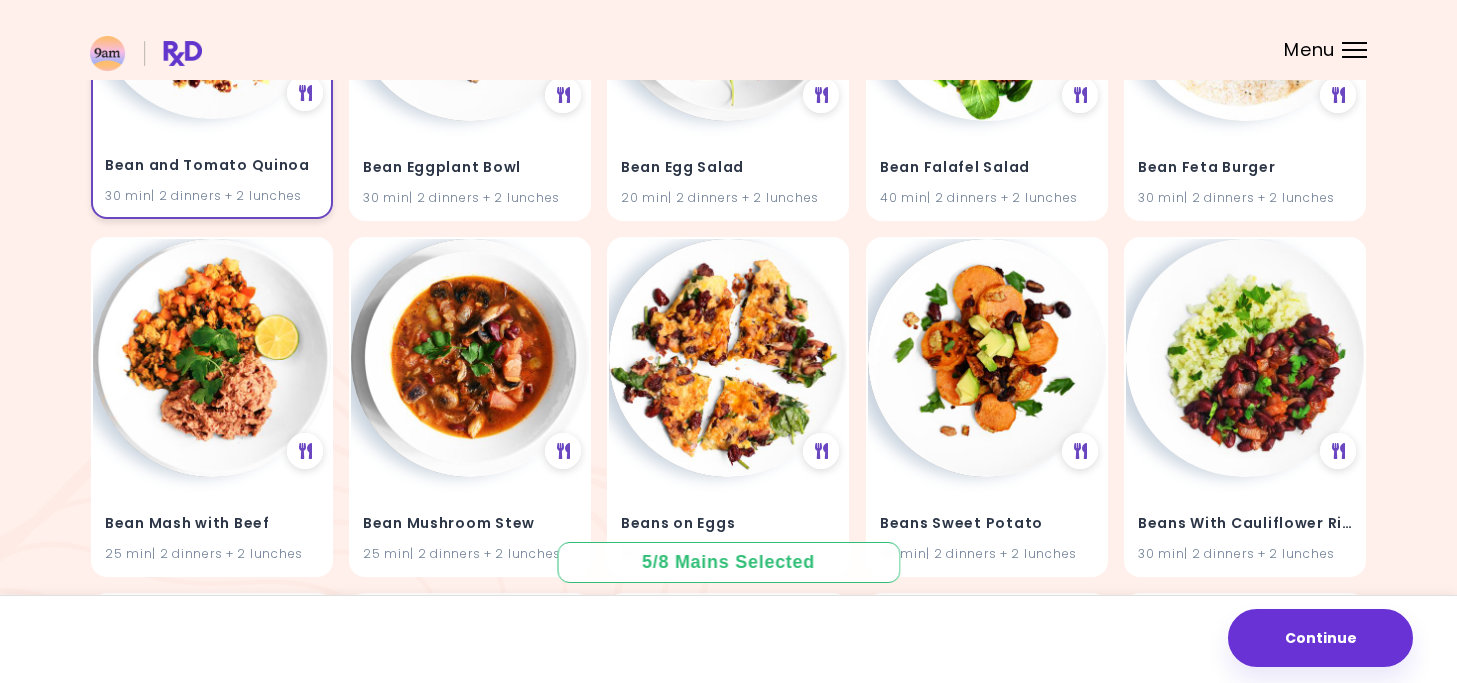 scroll, scrollTop: 2300, scrollLeft: 0, axis: vertical 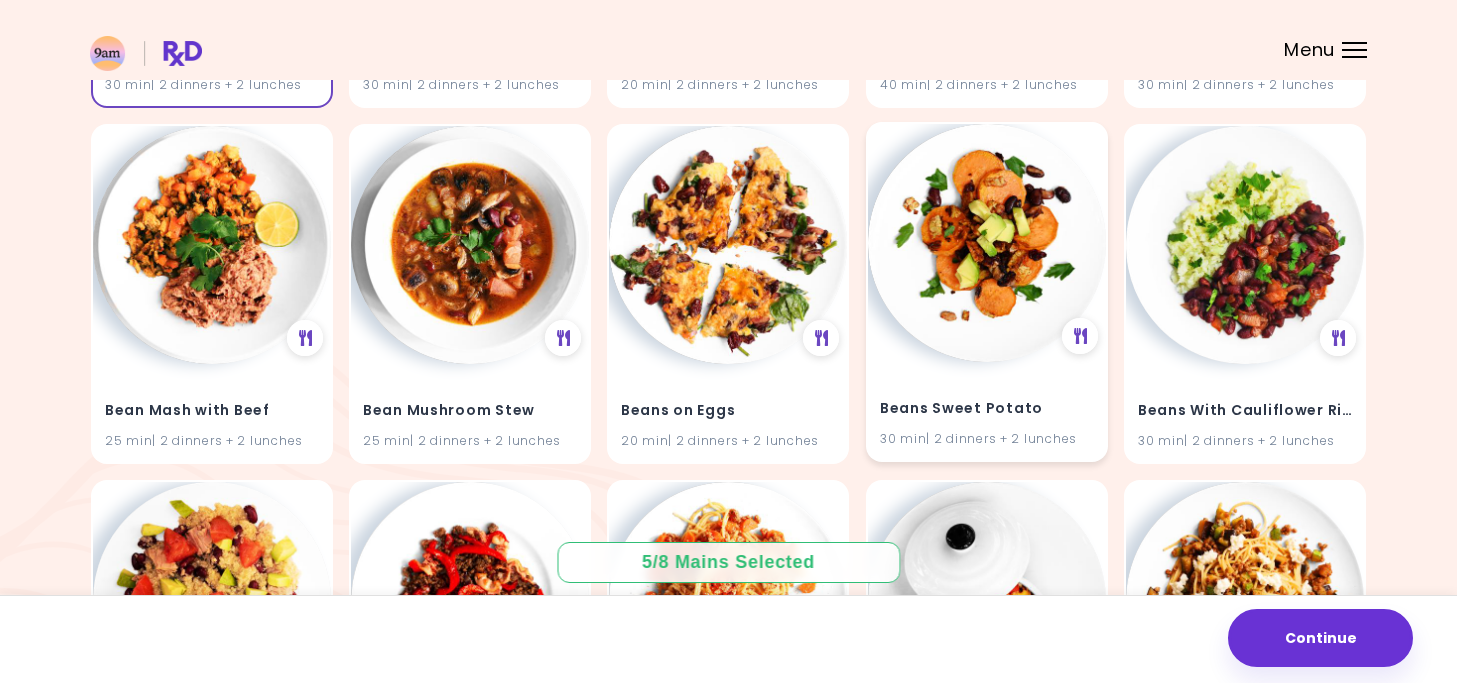 click at bounding box center (987, 243) 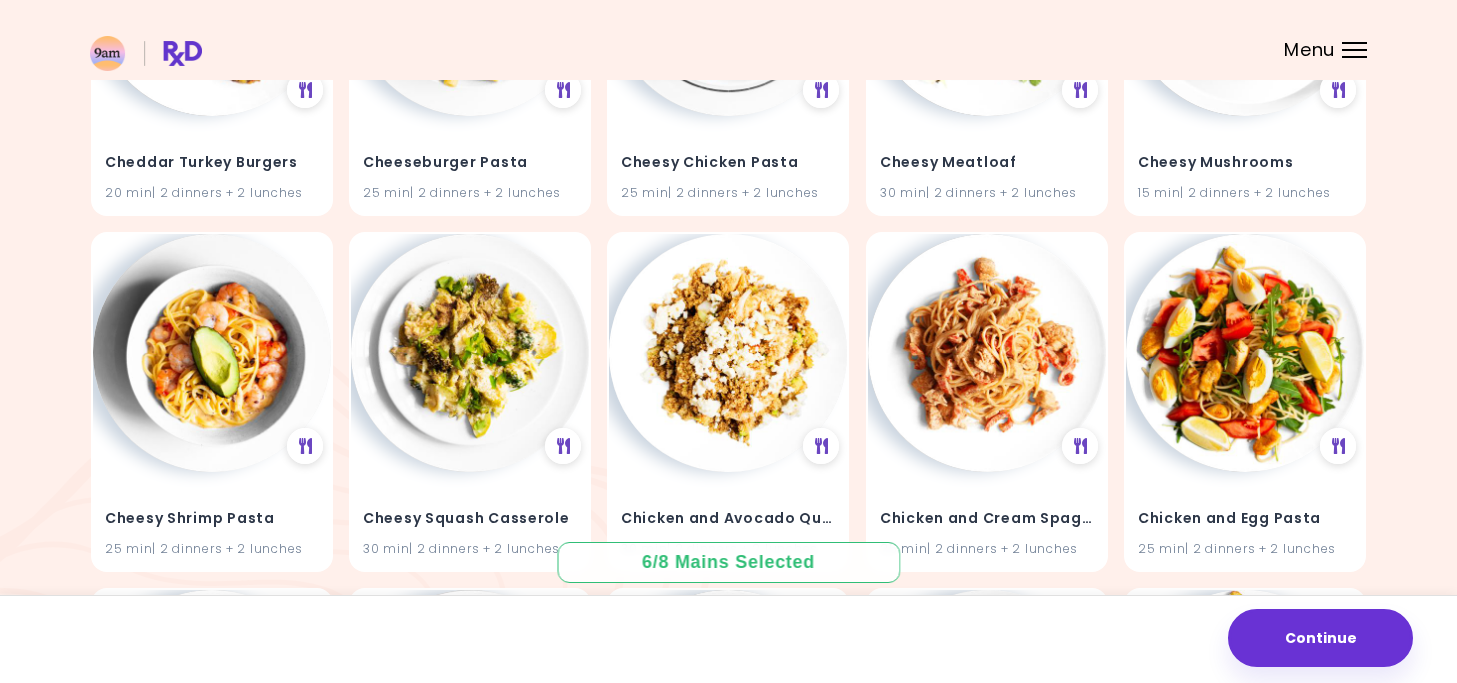 scroll, scrollTop: 6500, scrollLeft: 0, axis: vertical 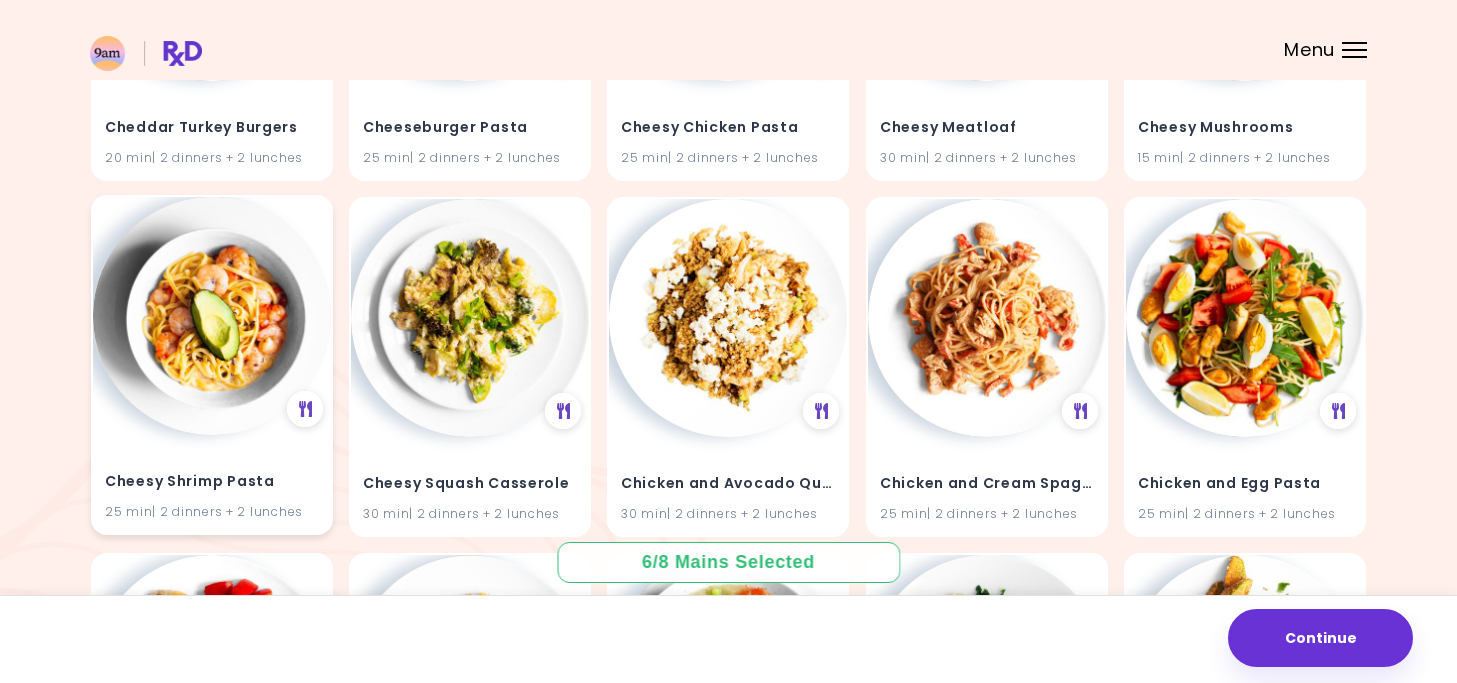 click at bounding box center (212, 316) 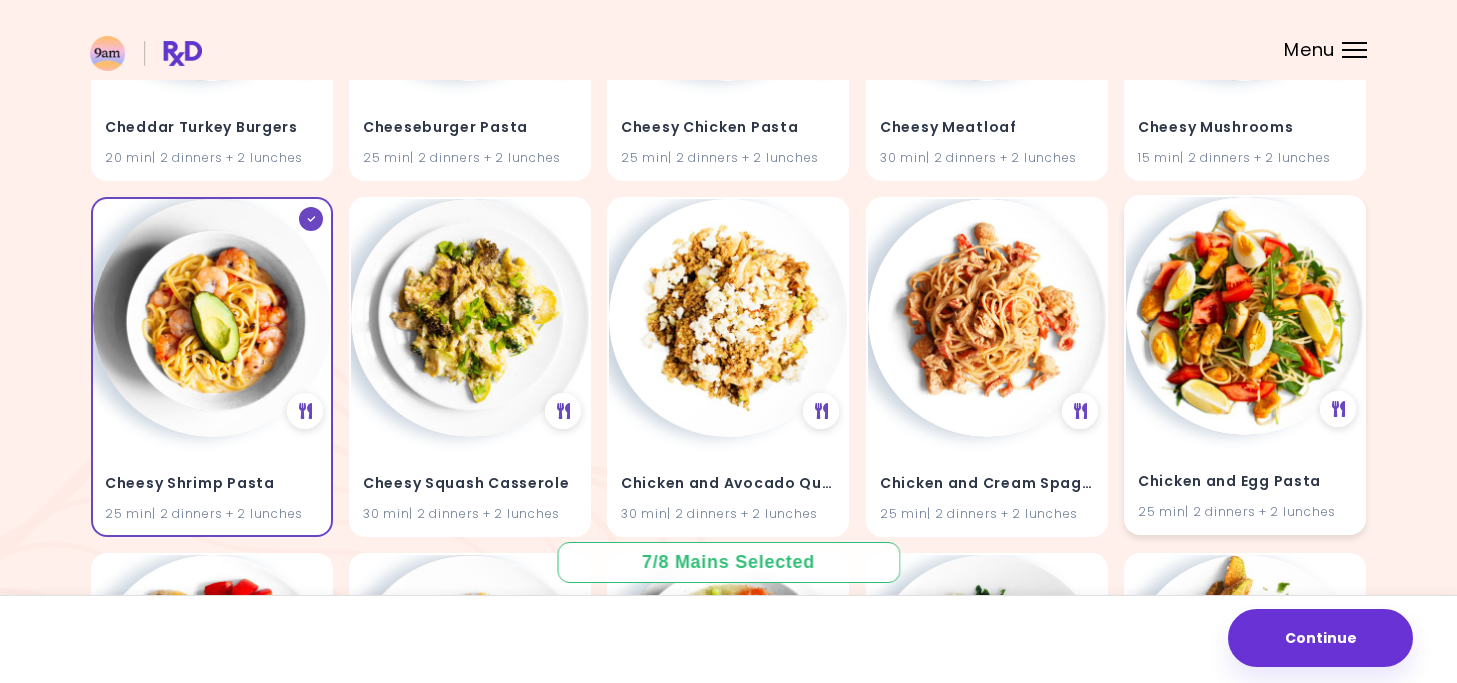 click at bounding box center [1245, 316] 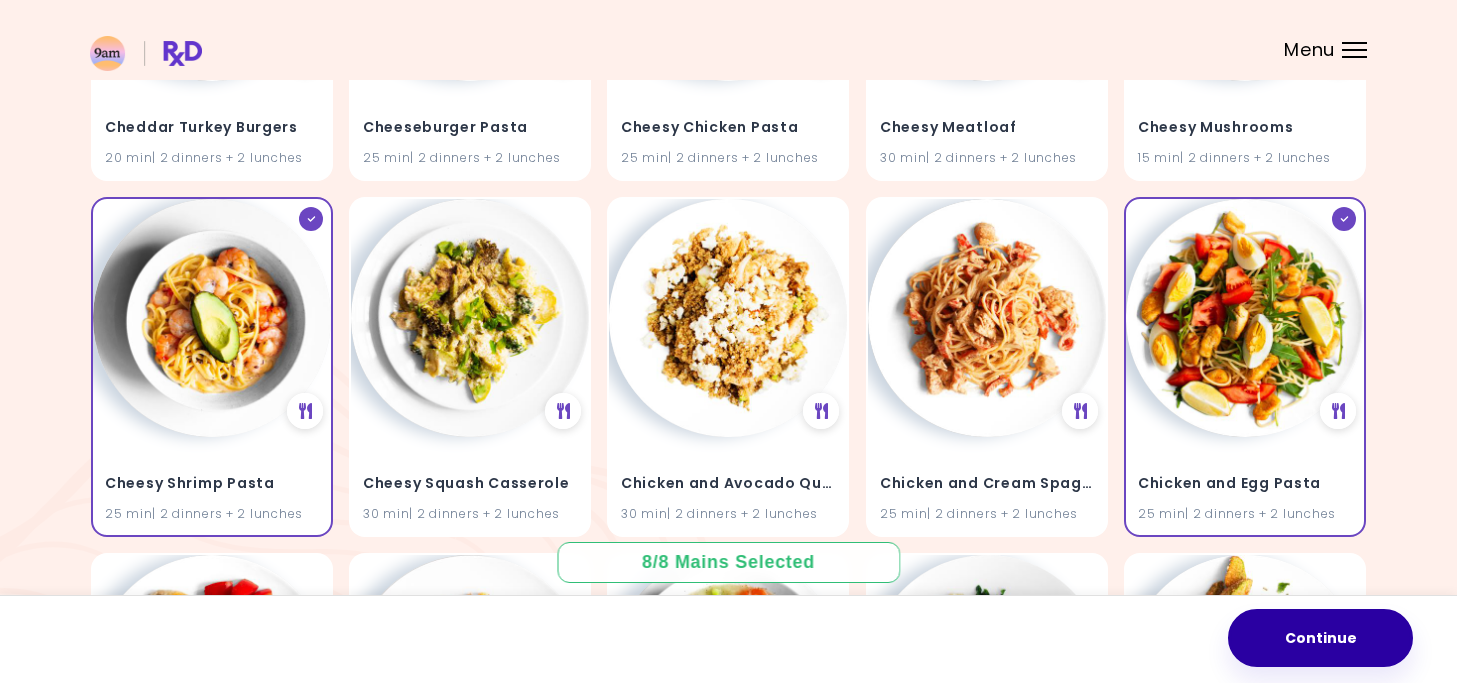 click on "Continue" at bounding box center (1320, 638) 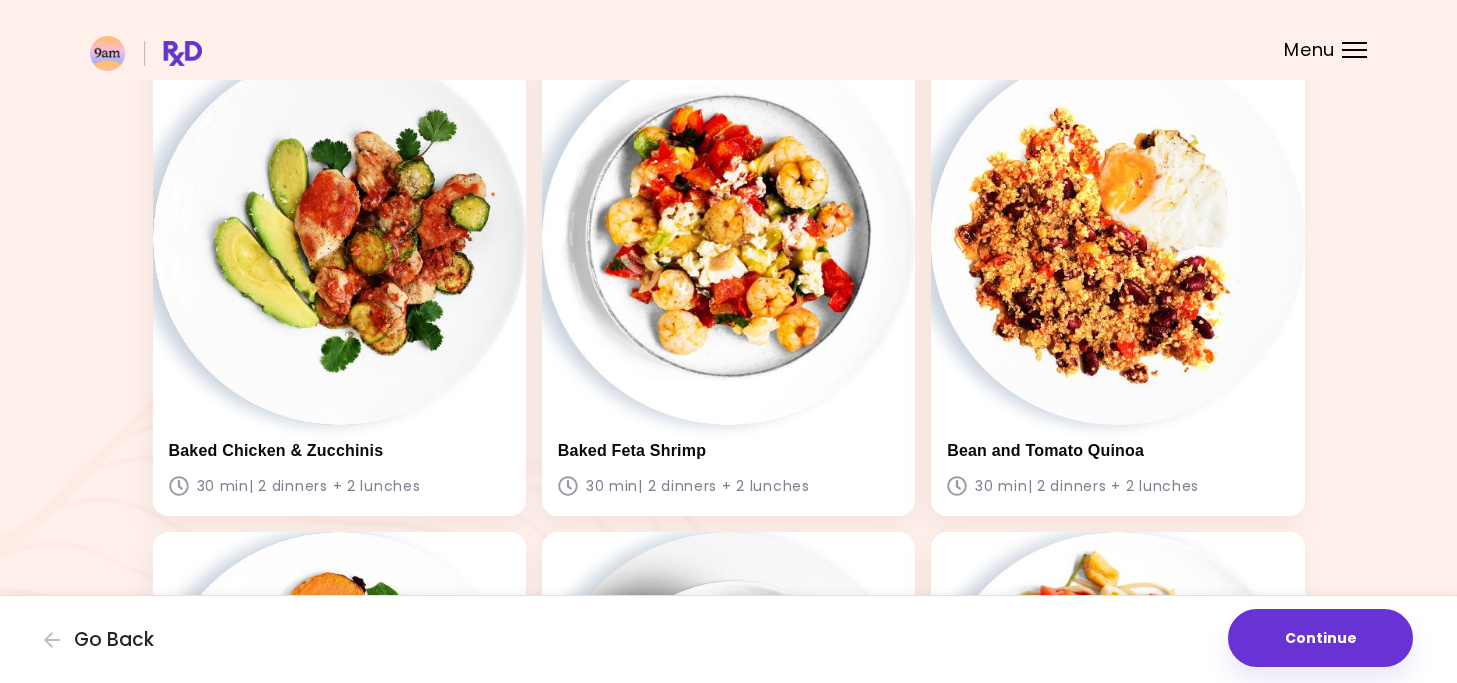 scroll, scrollTop: 1594, scrollLeft: 0, axis: vertical 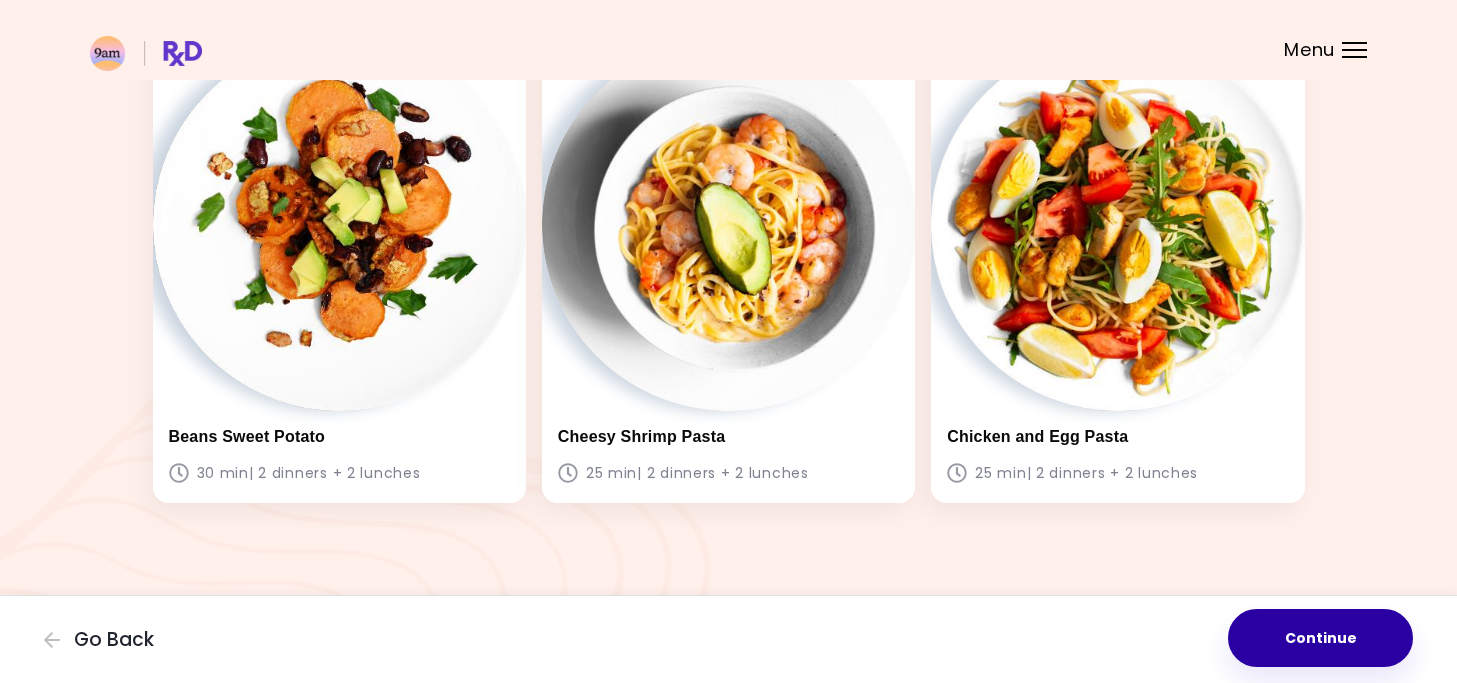 click on "Continue" at bounding box center [1320, 638] 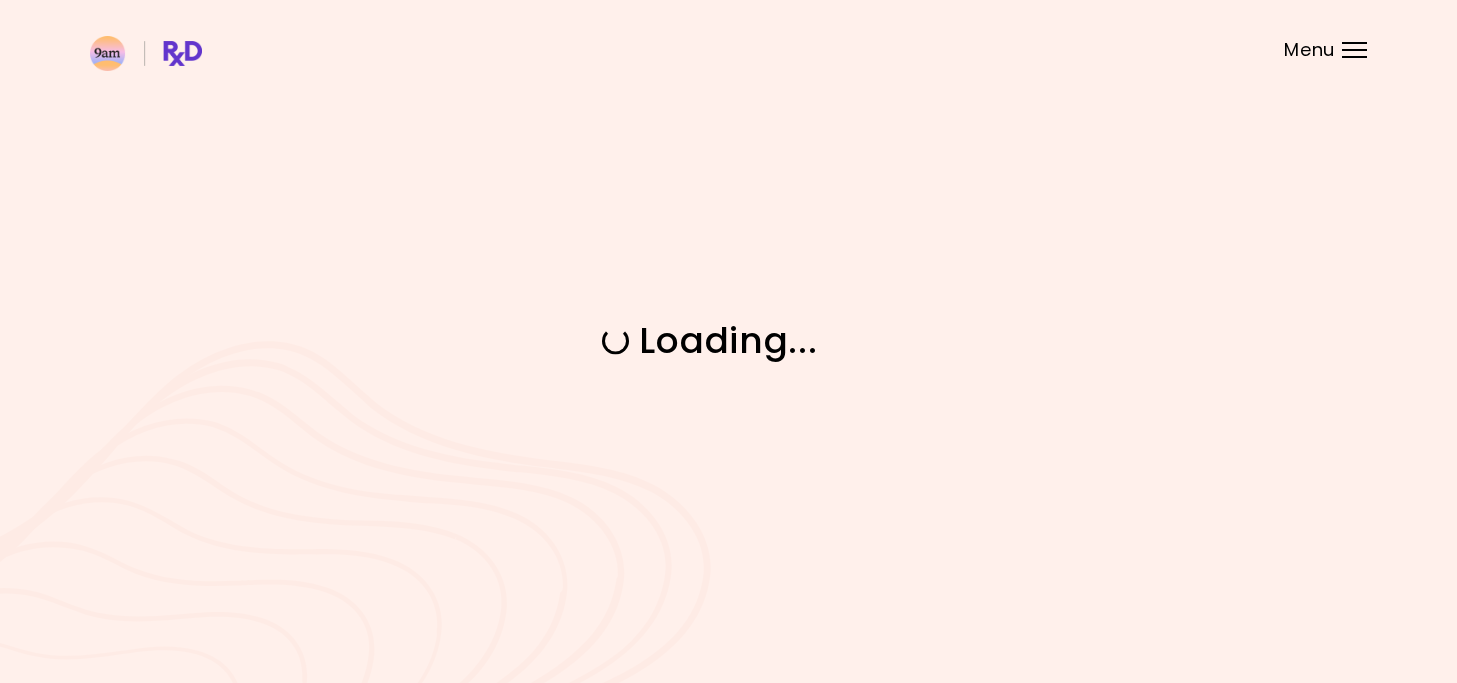 scroll, scrollTop: 0, scrollLeft: 0, axis: both 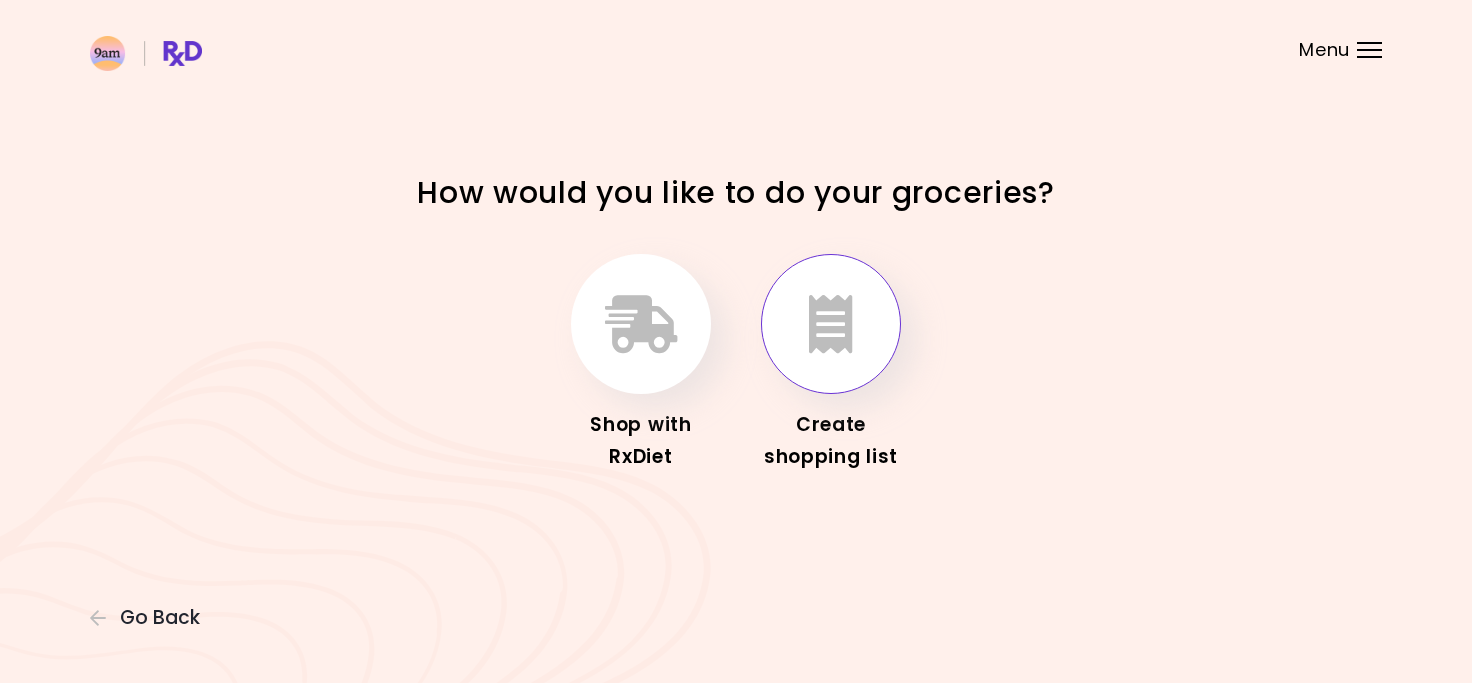 click at bounding box center (831, 324) 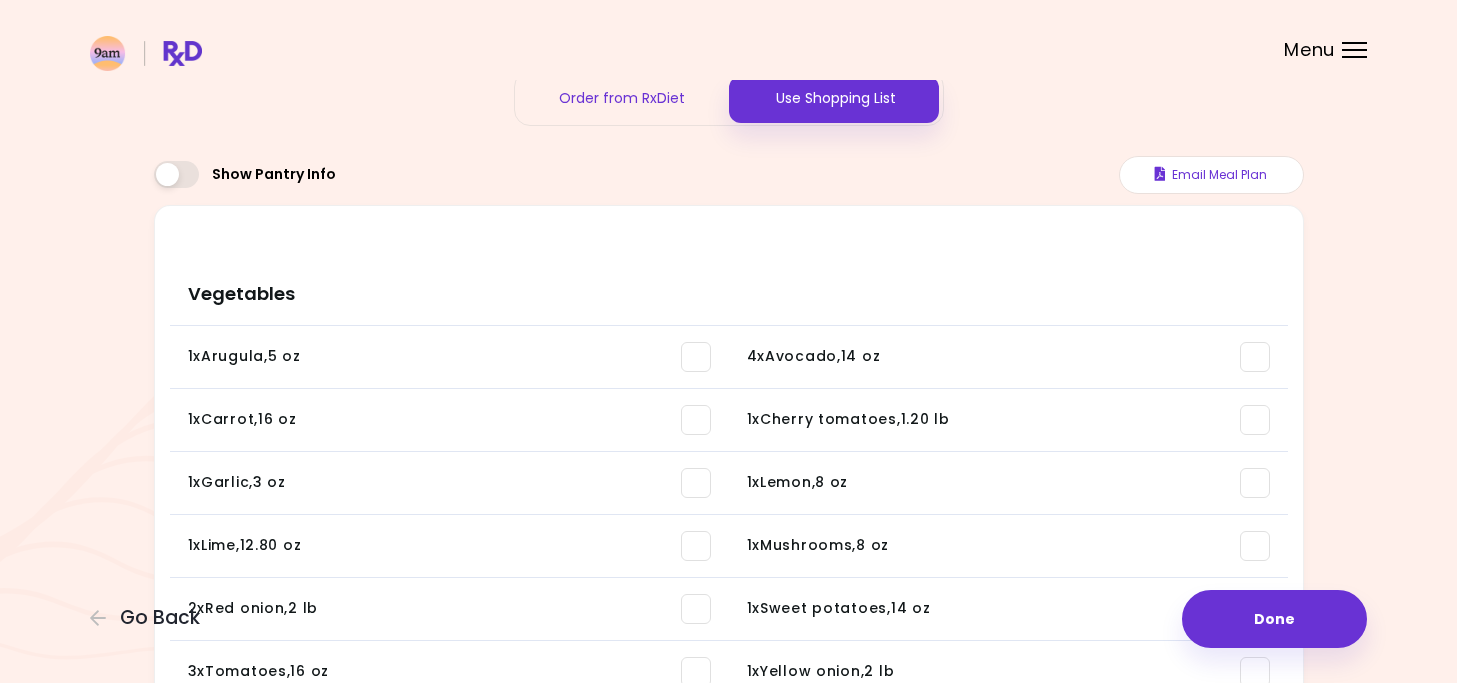 scroll, scrollTop: 0, scrollLeft: 0, axis: both 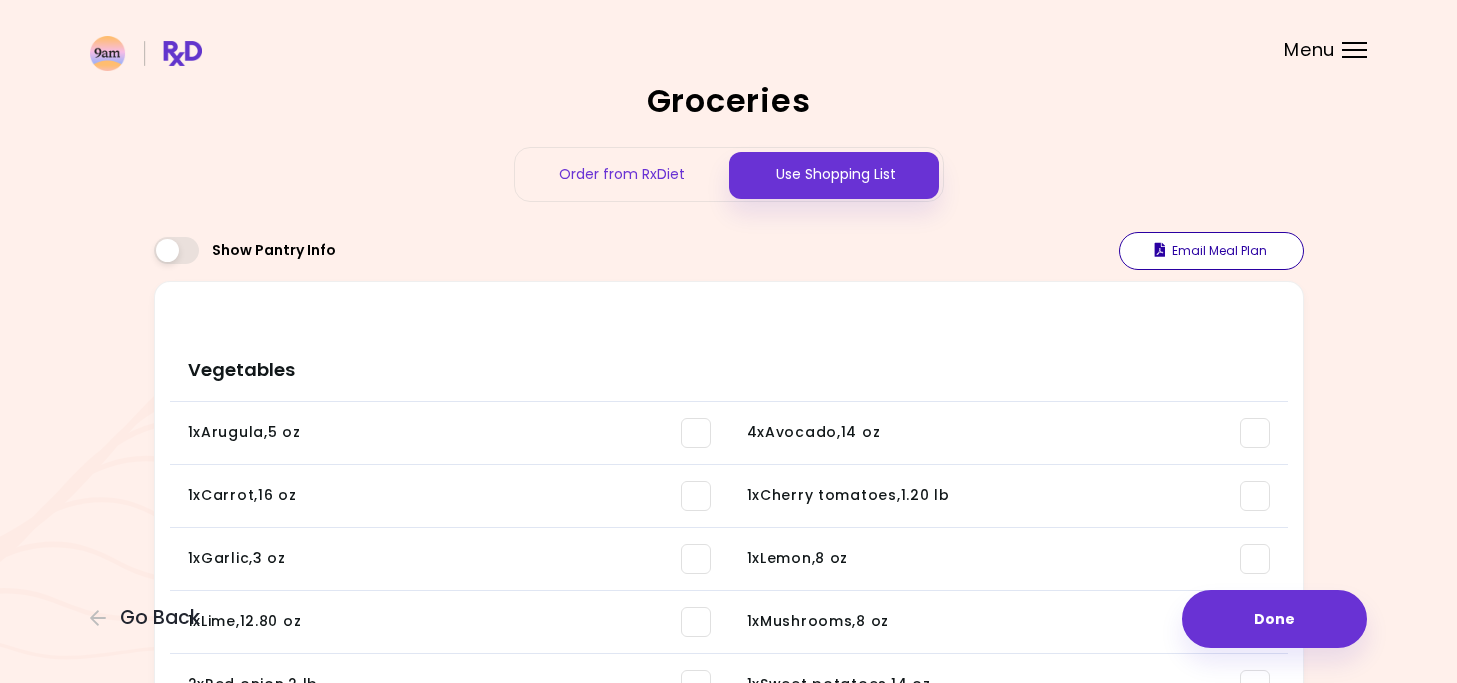 click on "Email Meal Plan" at bounding box center (1211, 251) 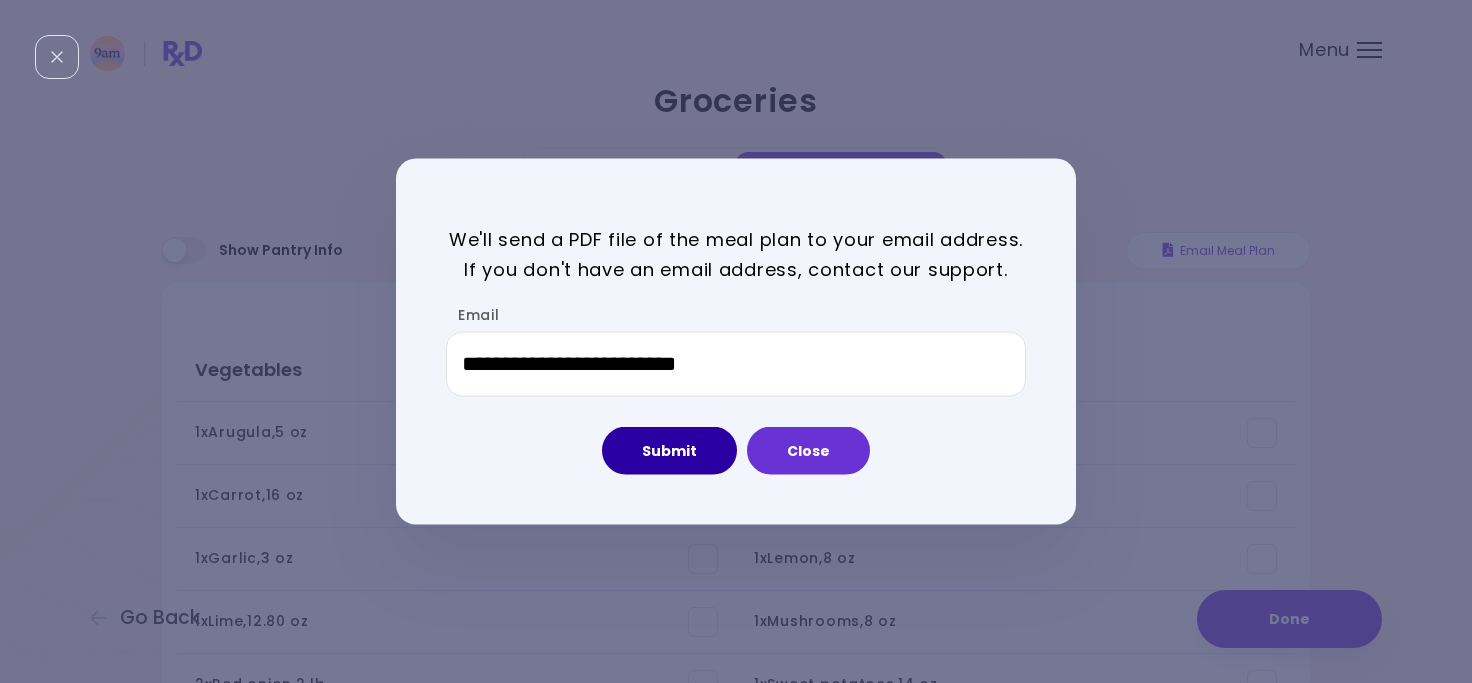 click on "Submit" at bounding box center (669, 451) 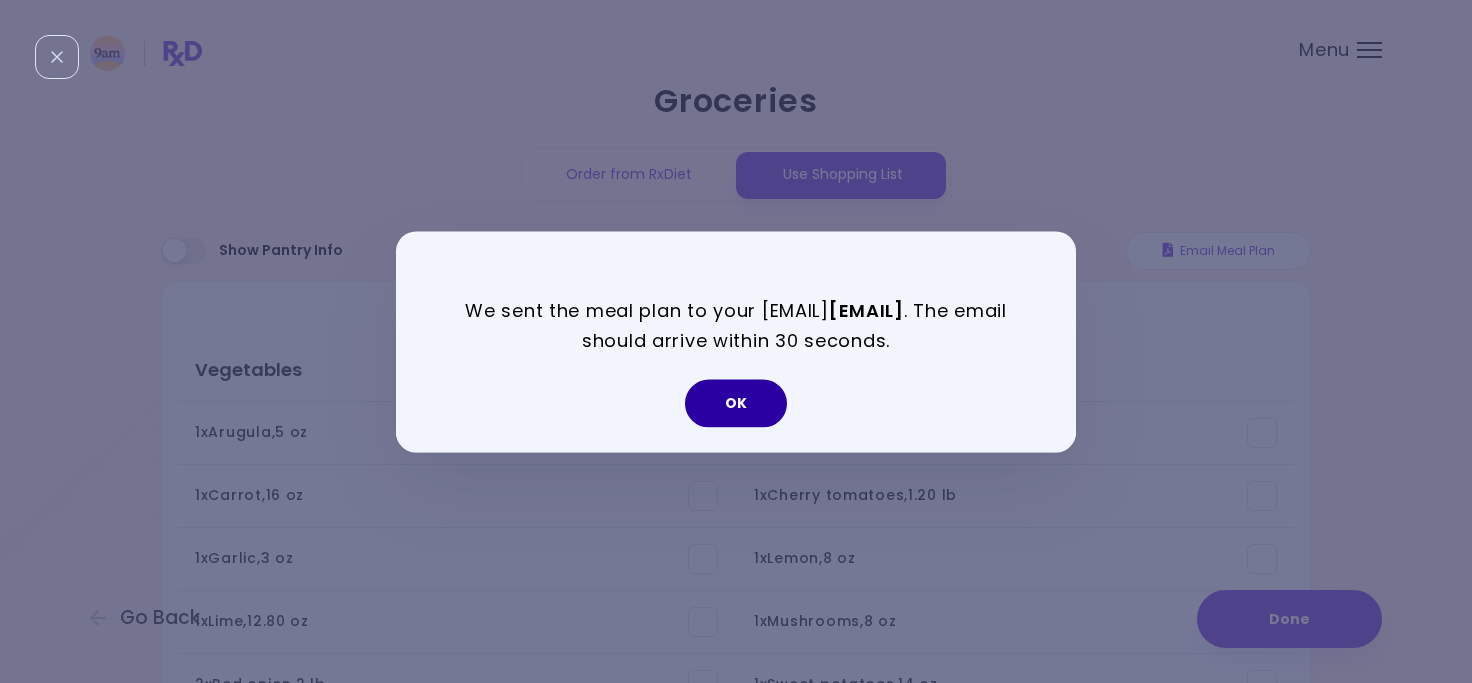 click on "OK" at bounding box center (736, 403) 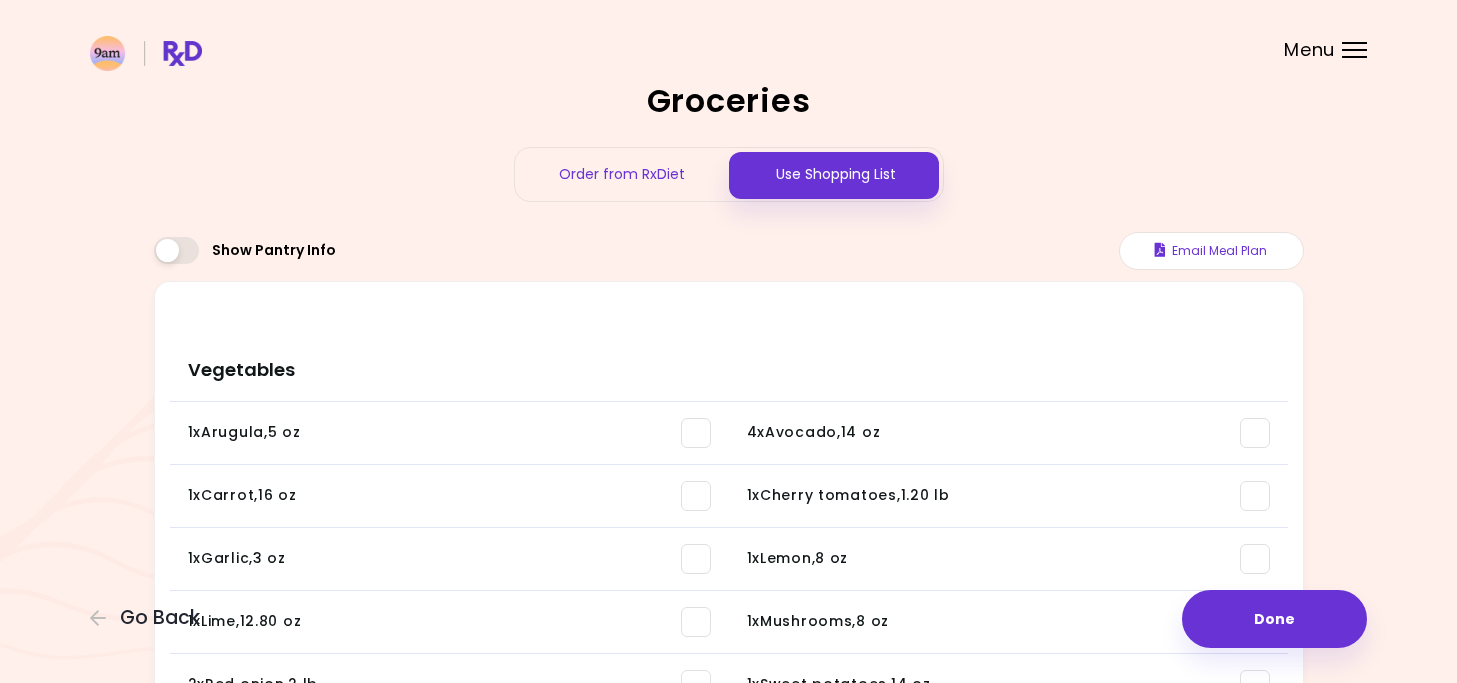 click at bounding box center [176, 250] 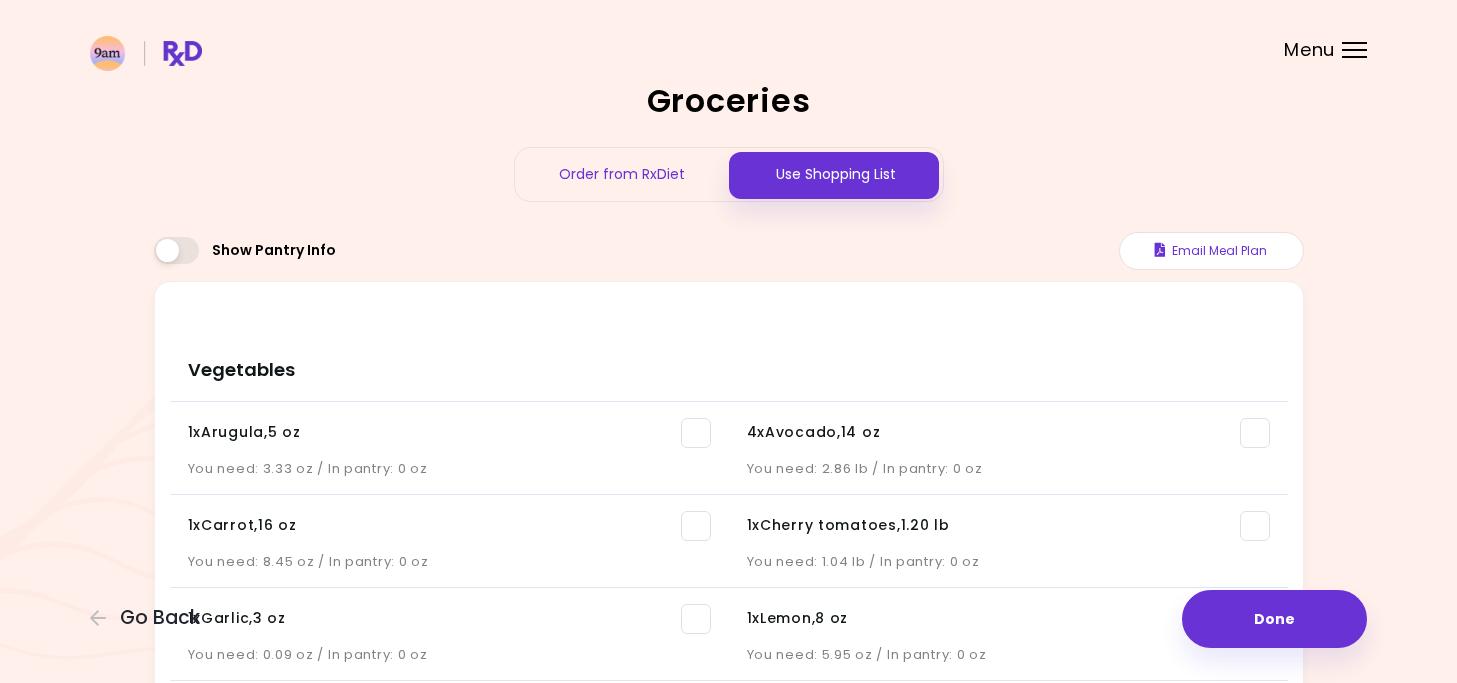 click at bounding box center (176, 250) 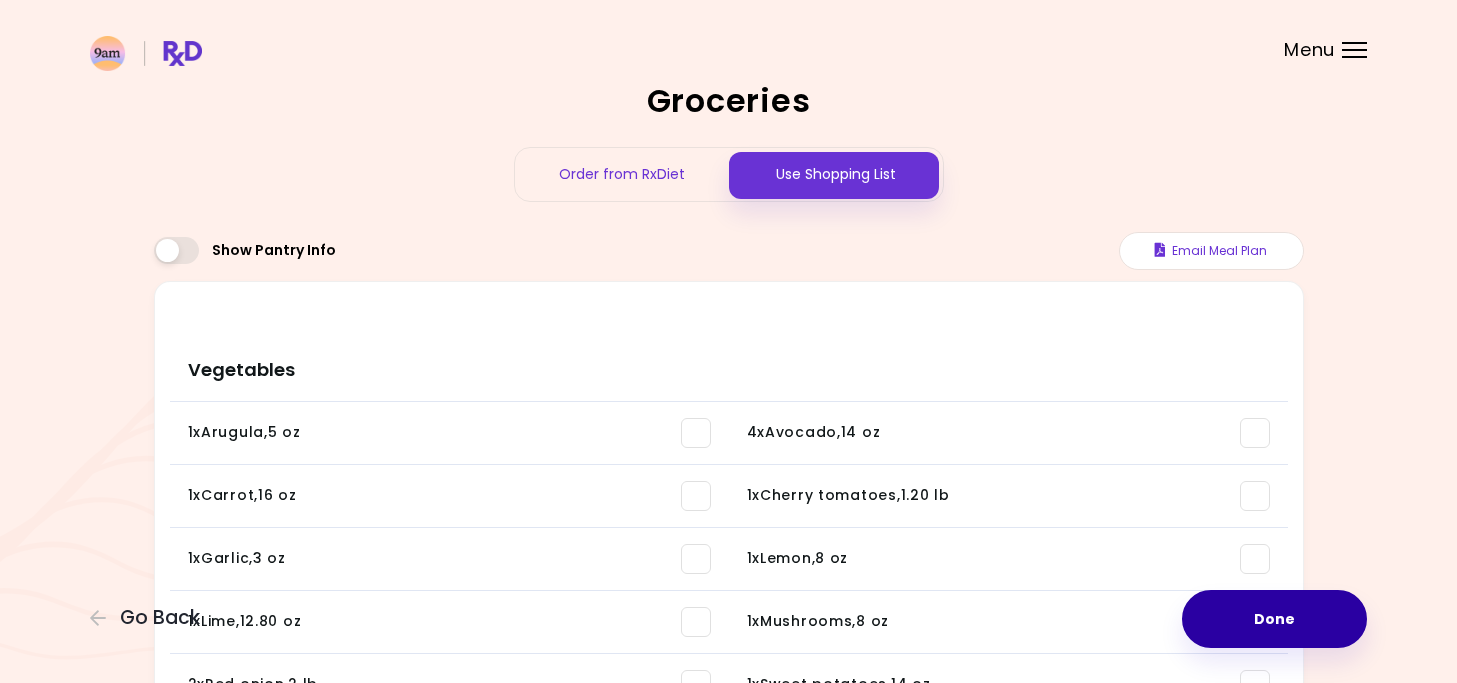 click on "Done" at bounding box center [1274, 619] 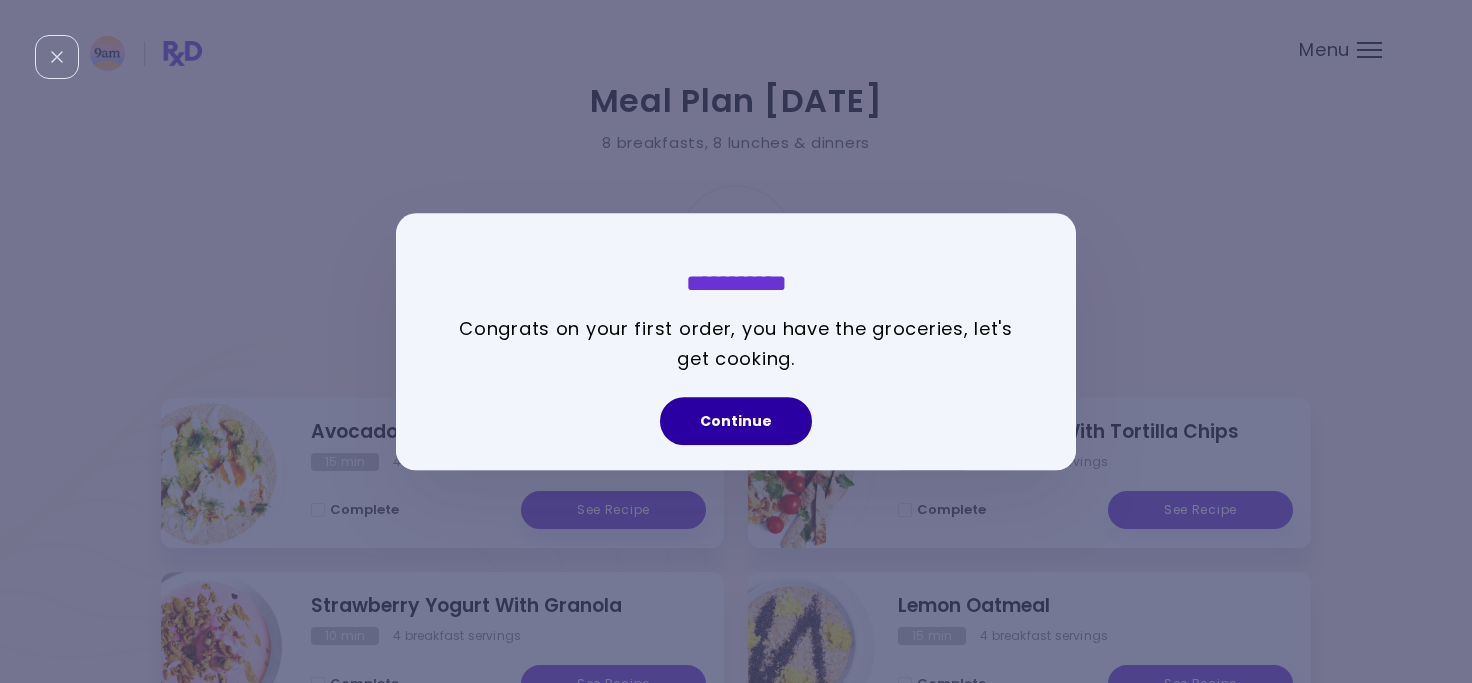 click on "Continue" at bounding box center [736, 421] 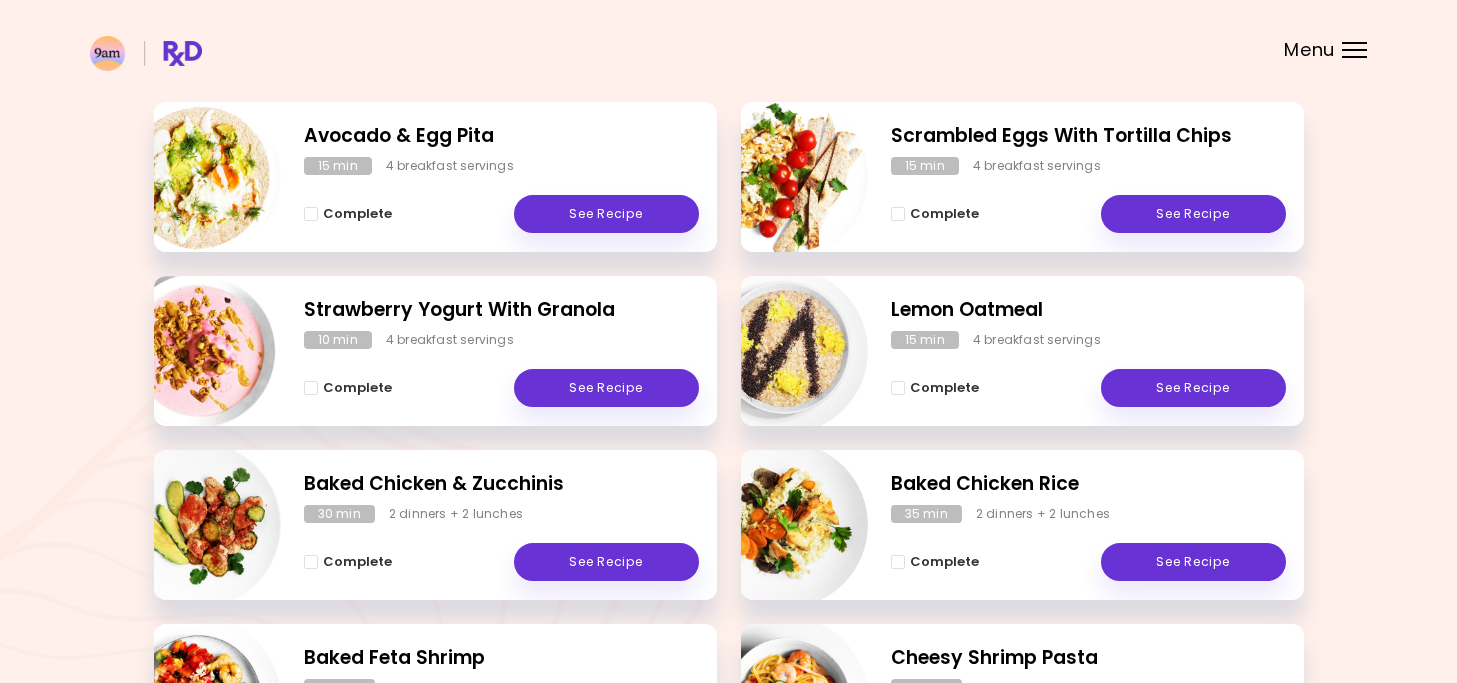 scroll, scrollTop: 300, scrollLeft: 0, axis: vertical 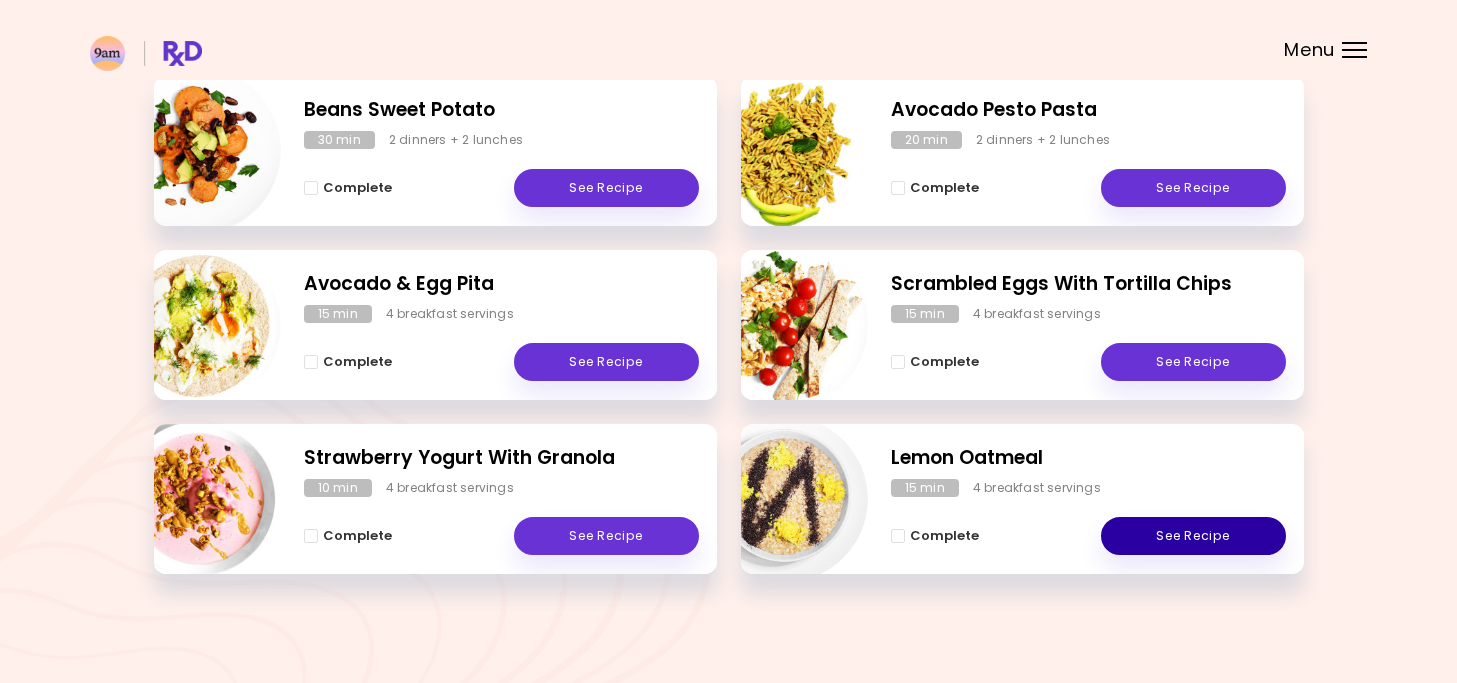 click on "See Recipe" at bounding box center (1193, 536) 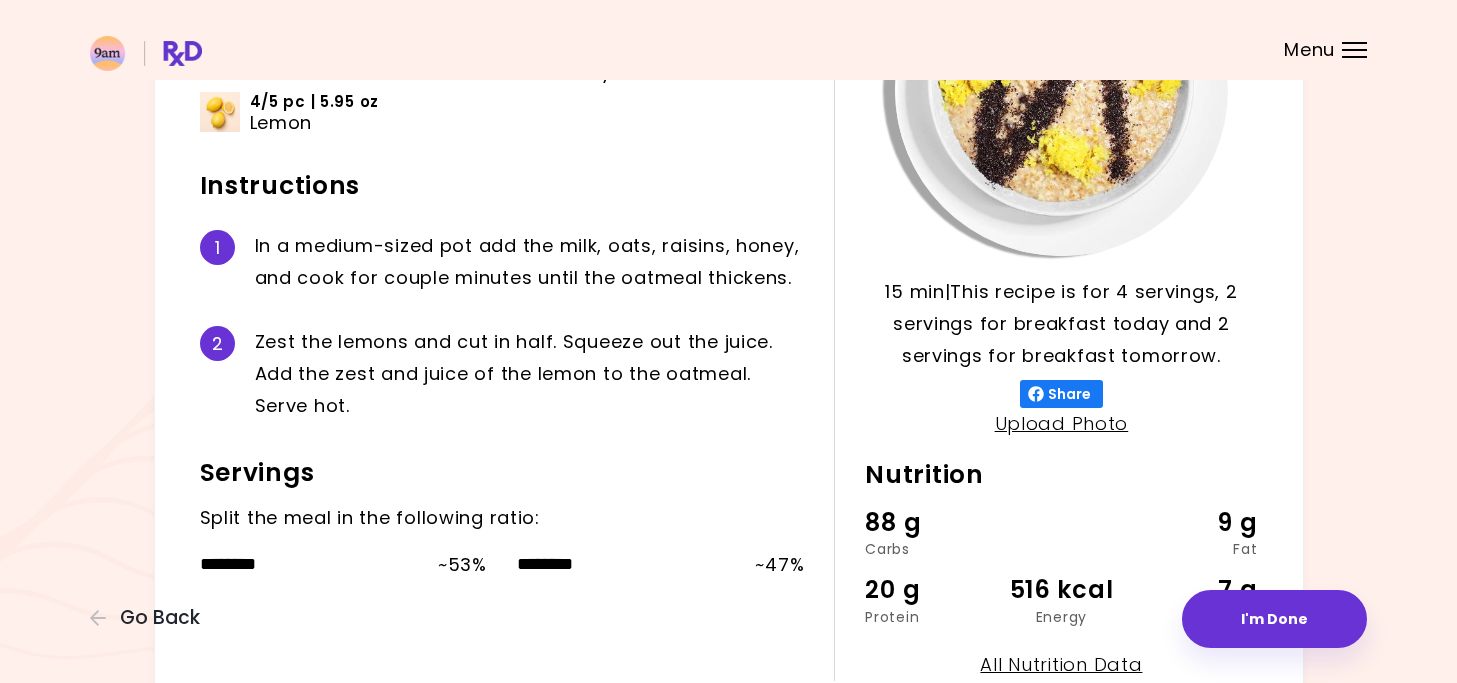 scroll, scrollTop: 417, scrollLeft: 0, axis: vertical 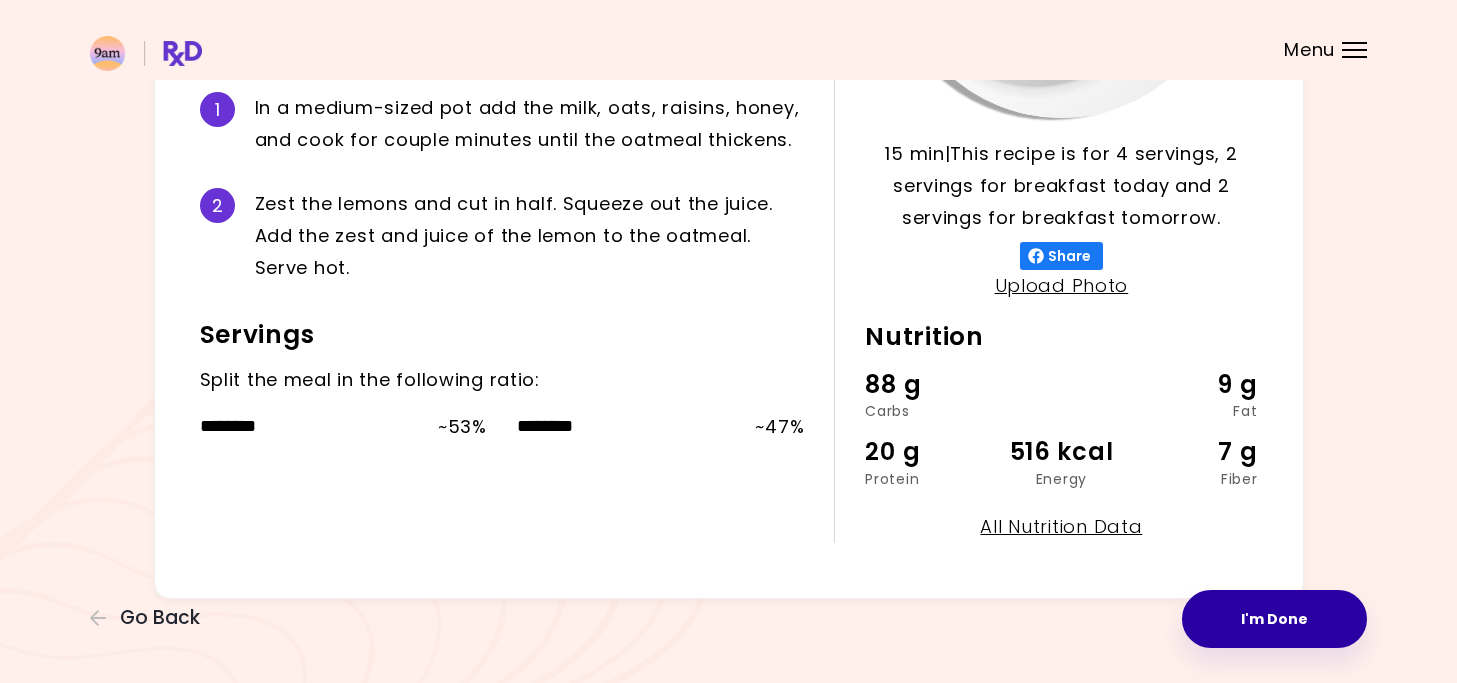 click on "I'm Done" at bounding box center [1274, 619] 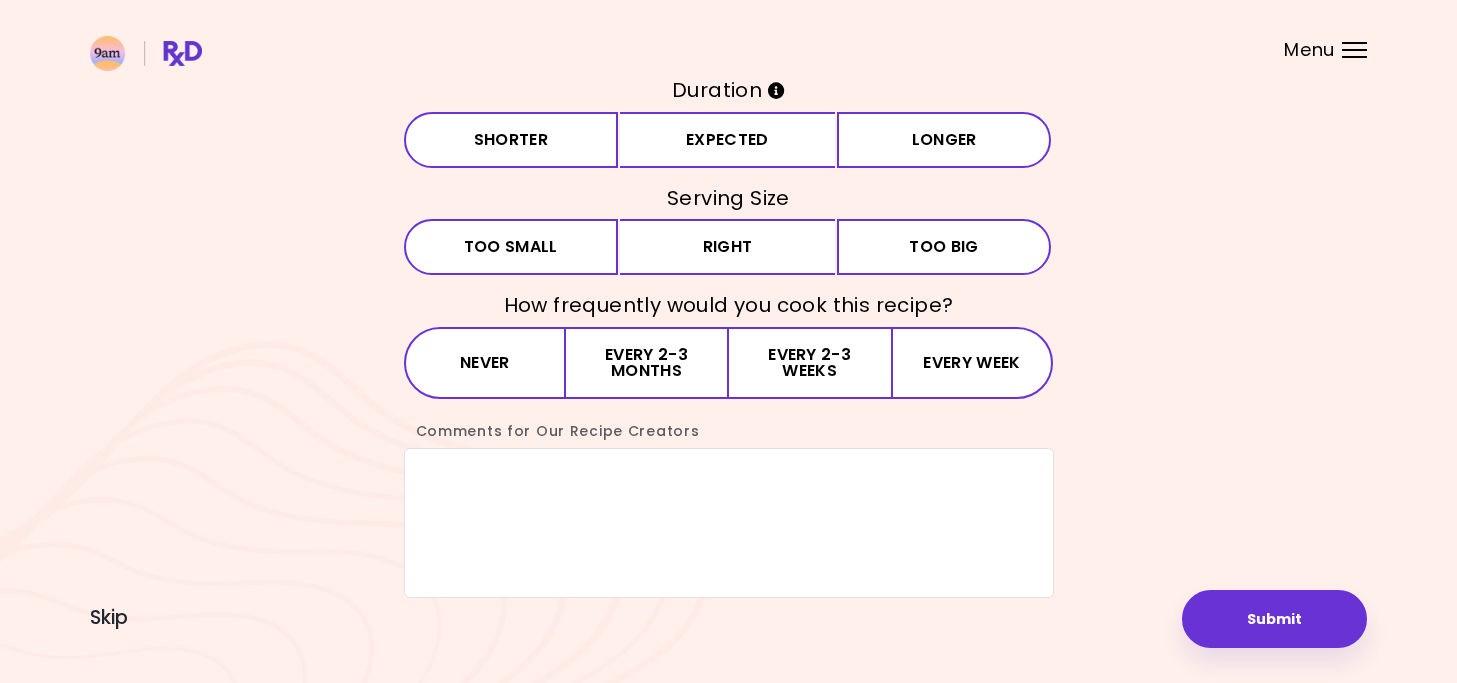 scroll, scrollTop: 0, scrollLeft: 0, axis: both 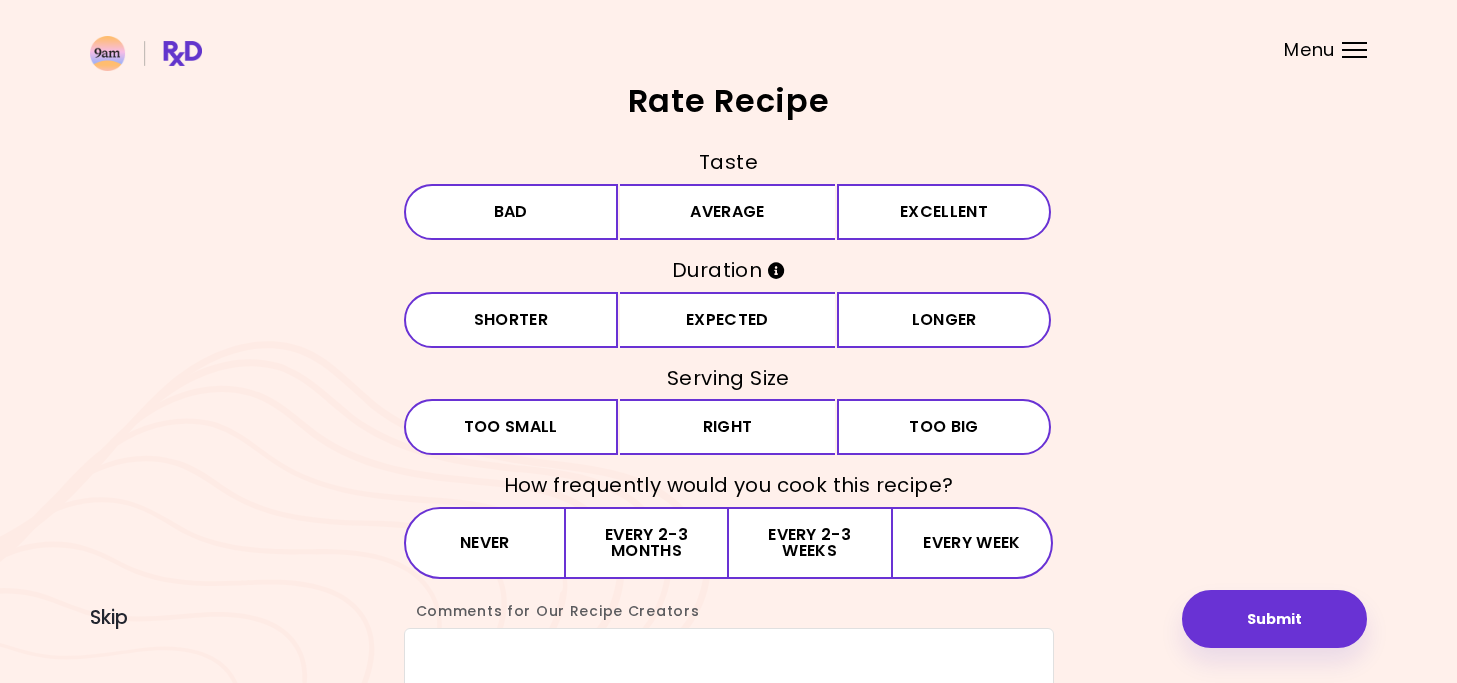 click on "Submit" at bounding box center [1274, 619] 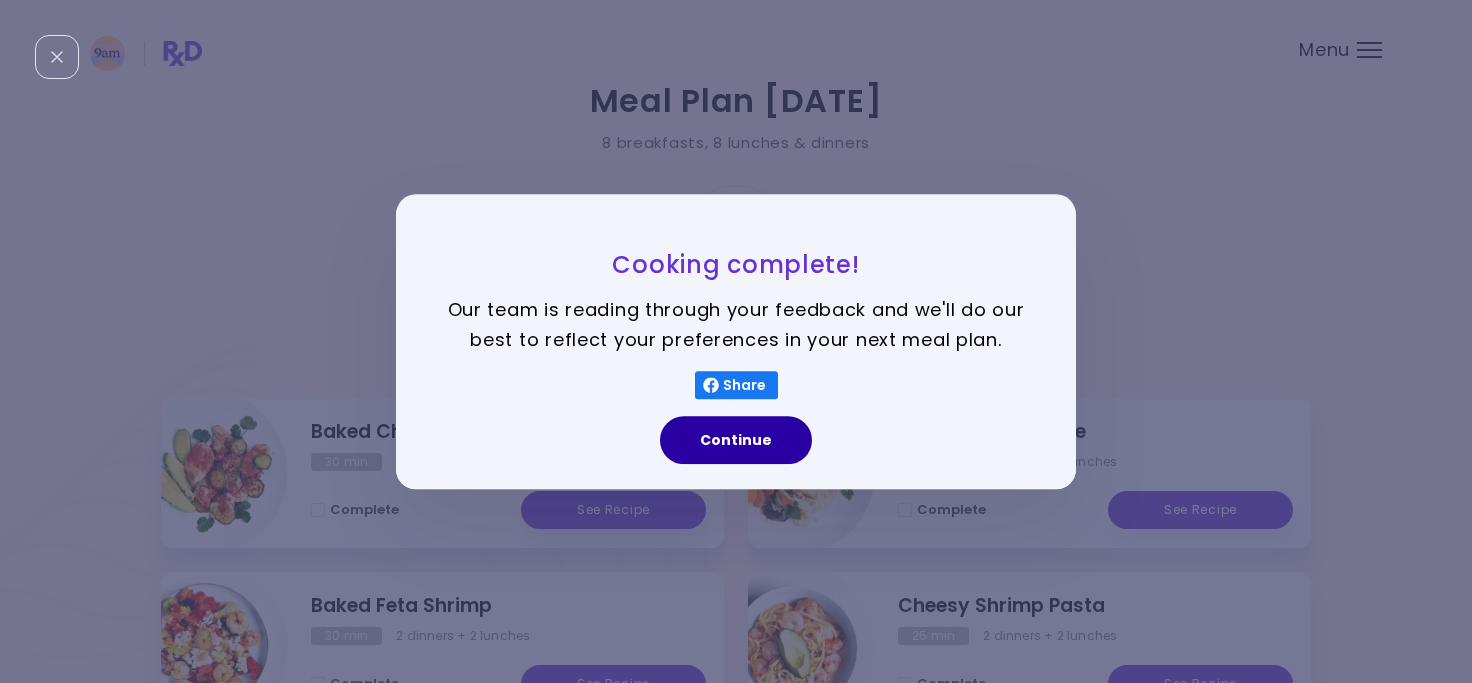 click on "Continue" at bounding box center (736, 440) 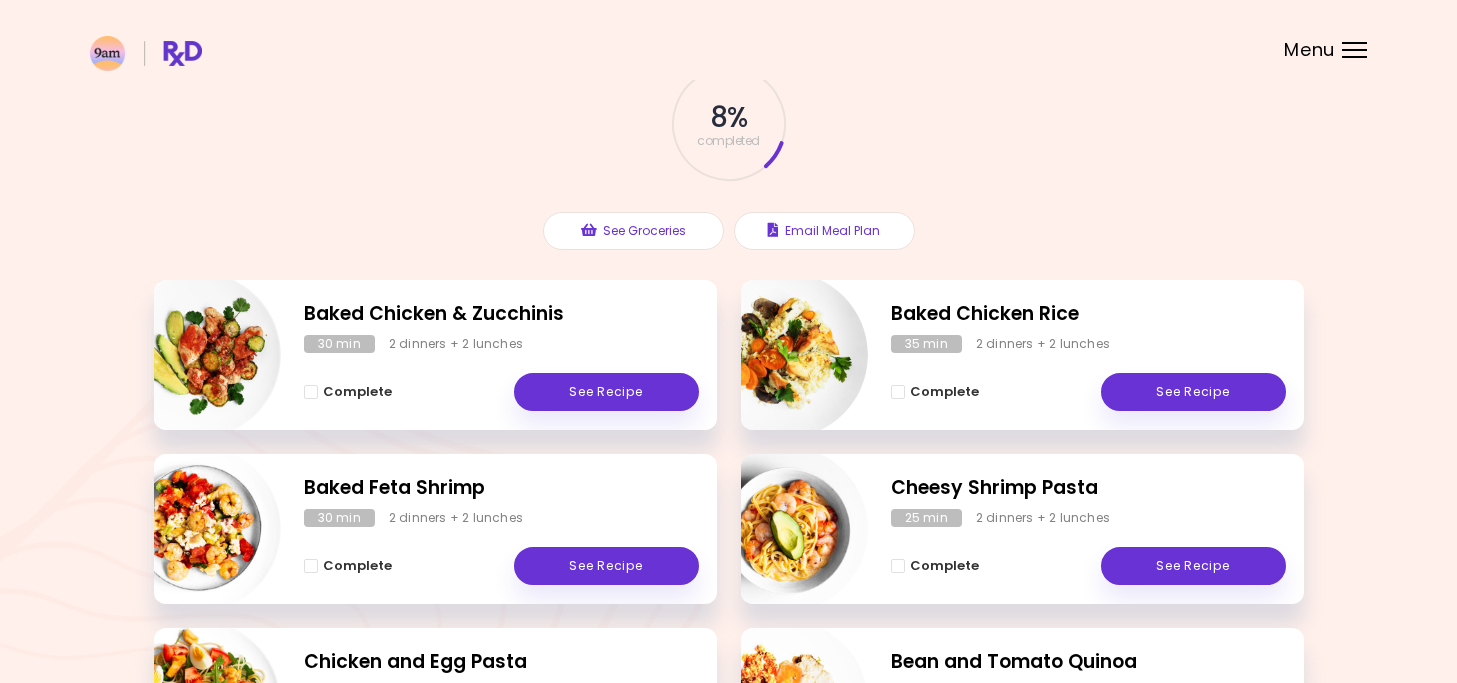 scroll, scrollTop: 0, scrollLeft: 0, axis: both 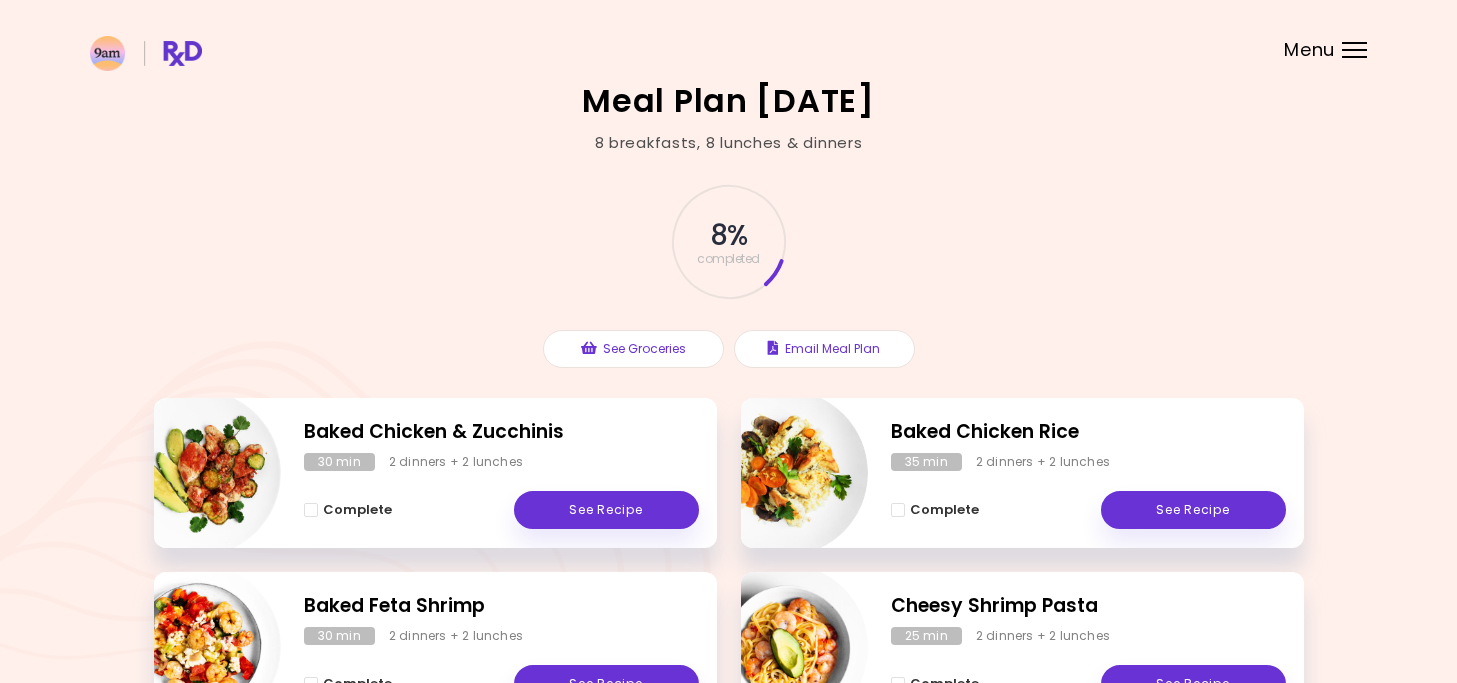 click at bounding box center (728, 40) 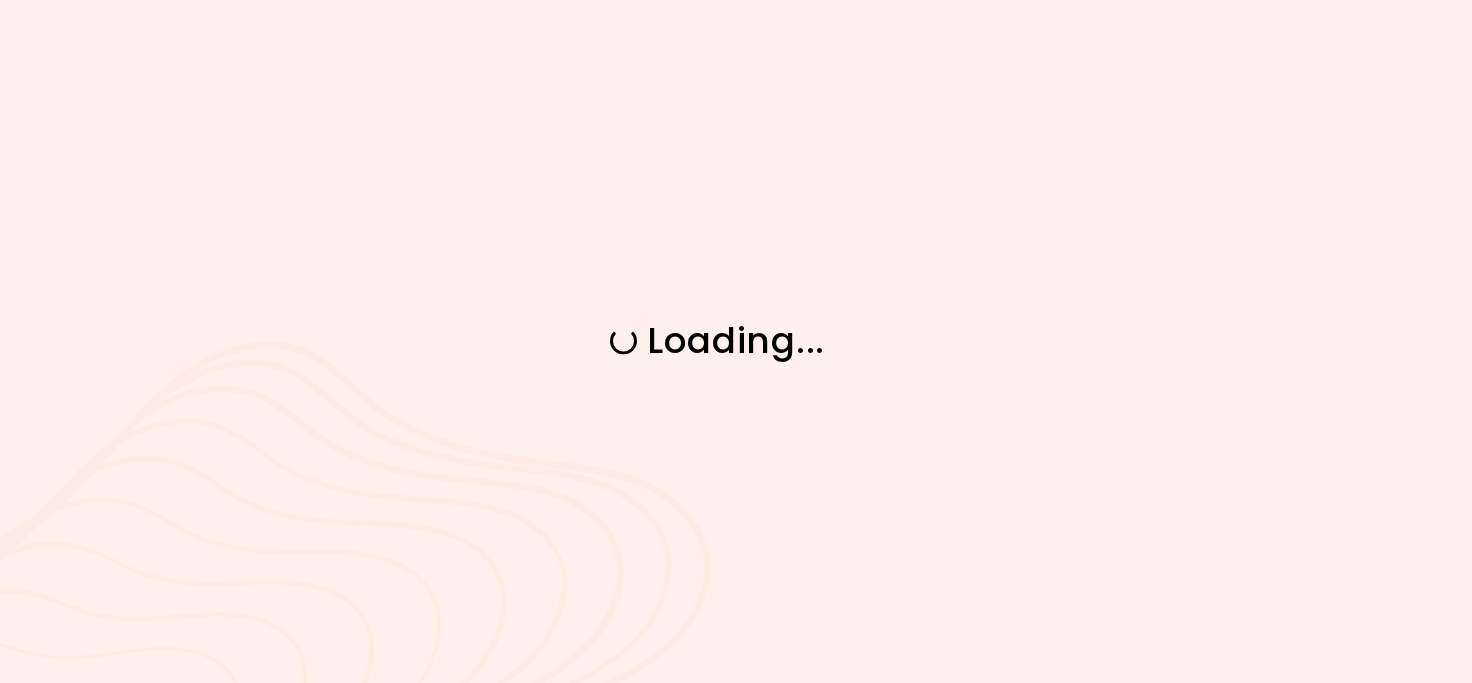 scroll, scrollTop: 0, scrollLeft: 0, axis: both 